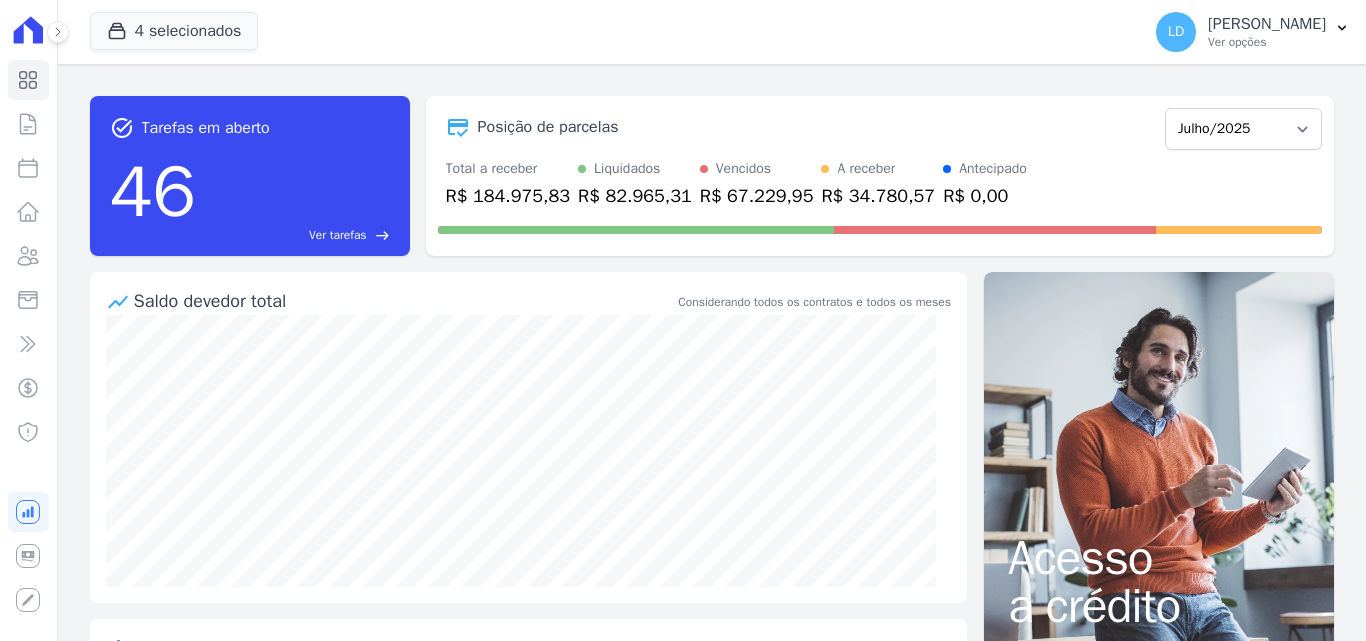 scroll, scrollTop: 0, scrollLeft: 0, axis: both 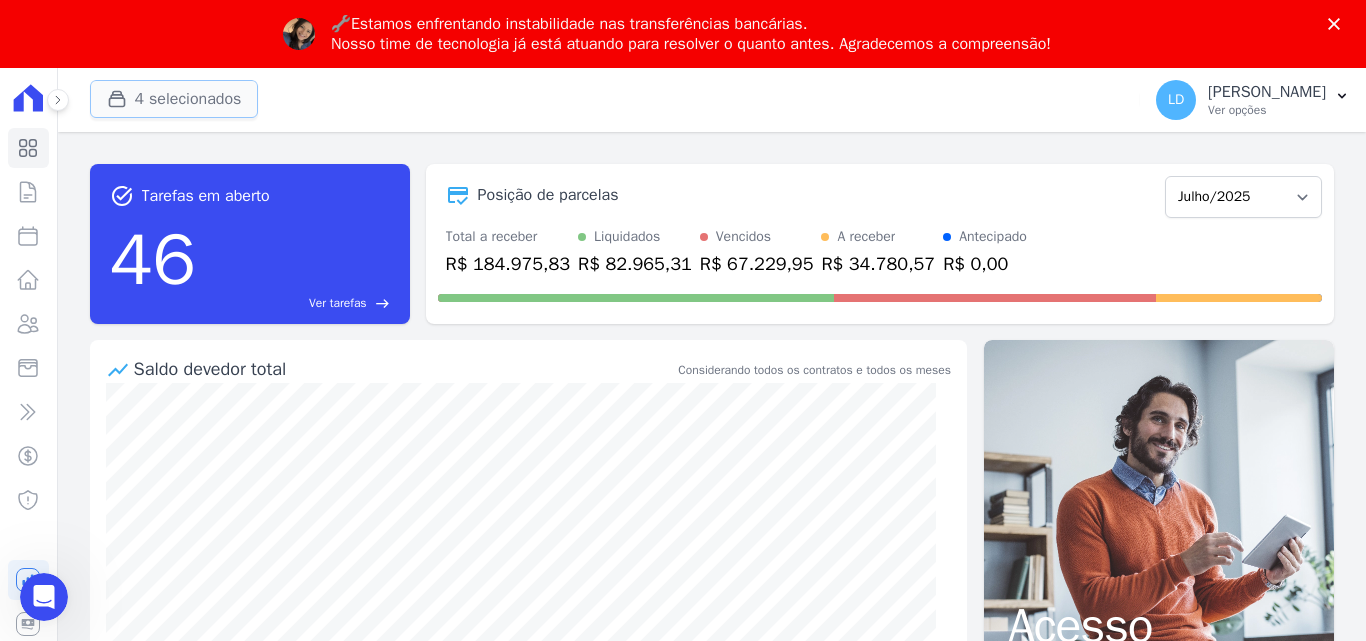click on "4 selecionados" at bounding box center (174, 99) 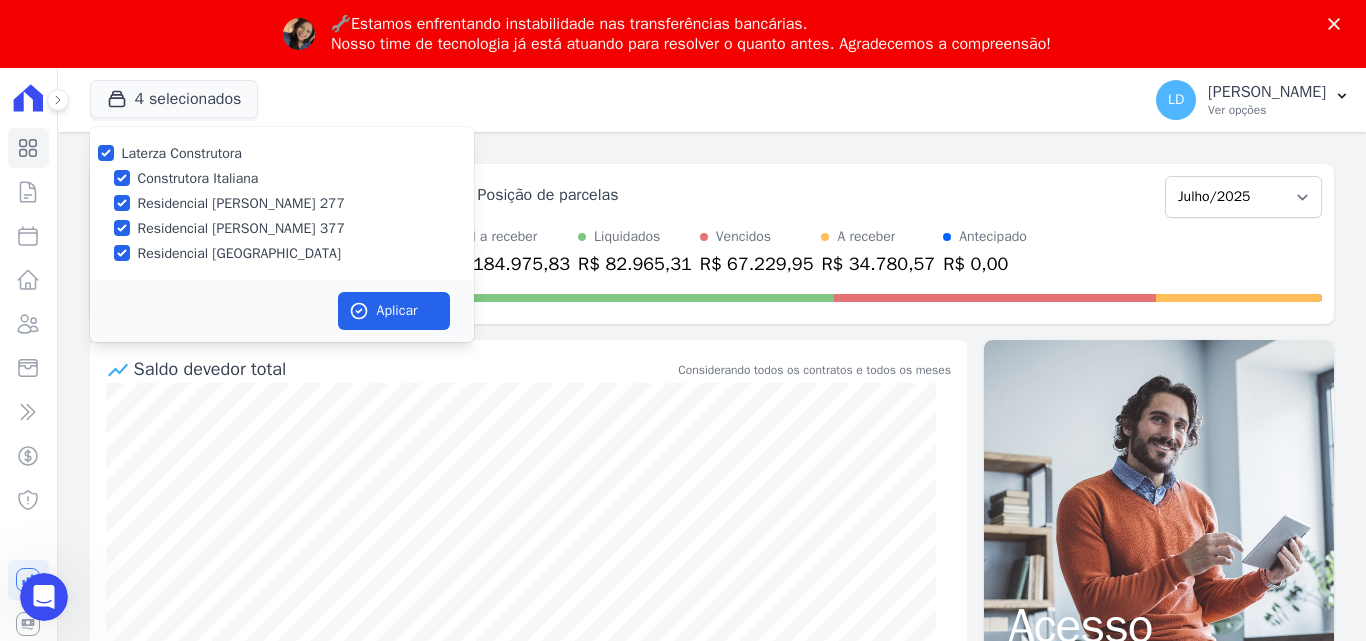 drag, startPoint x: 747, startPoint y: 137, endPoint x: 944, endPoint y: 72, distance: 207.44638 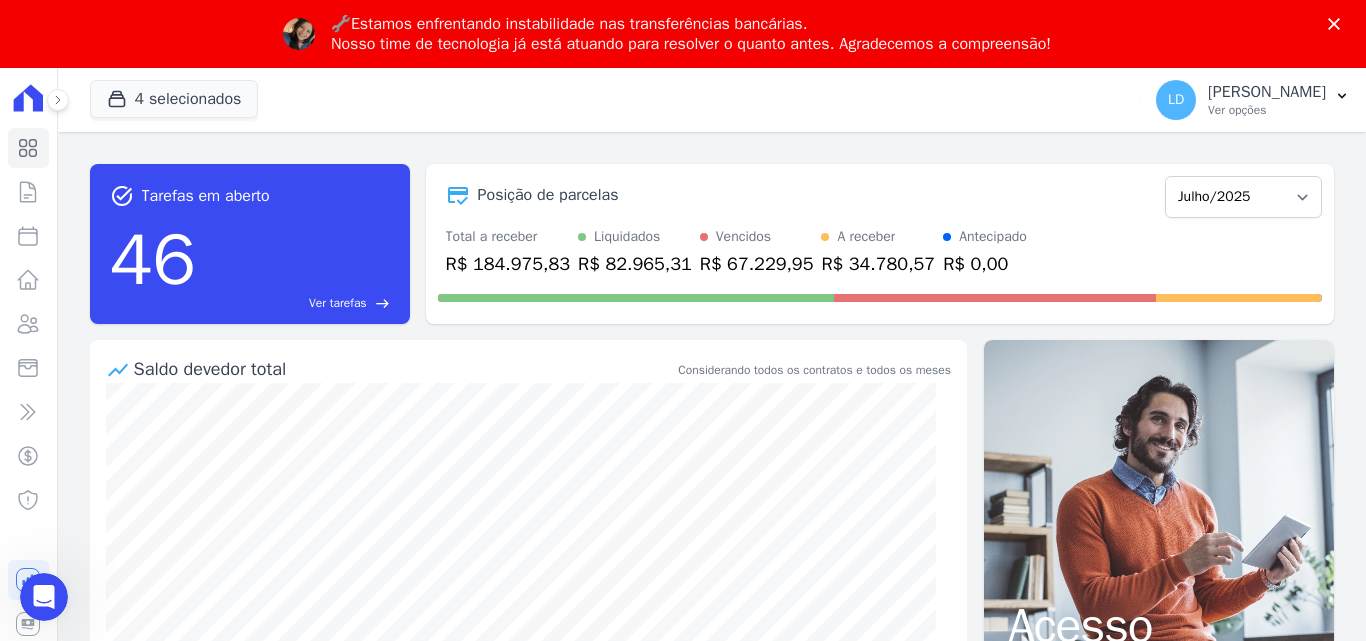 click 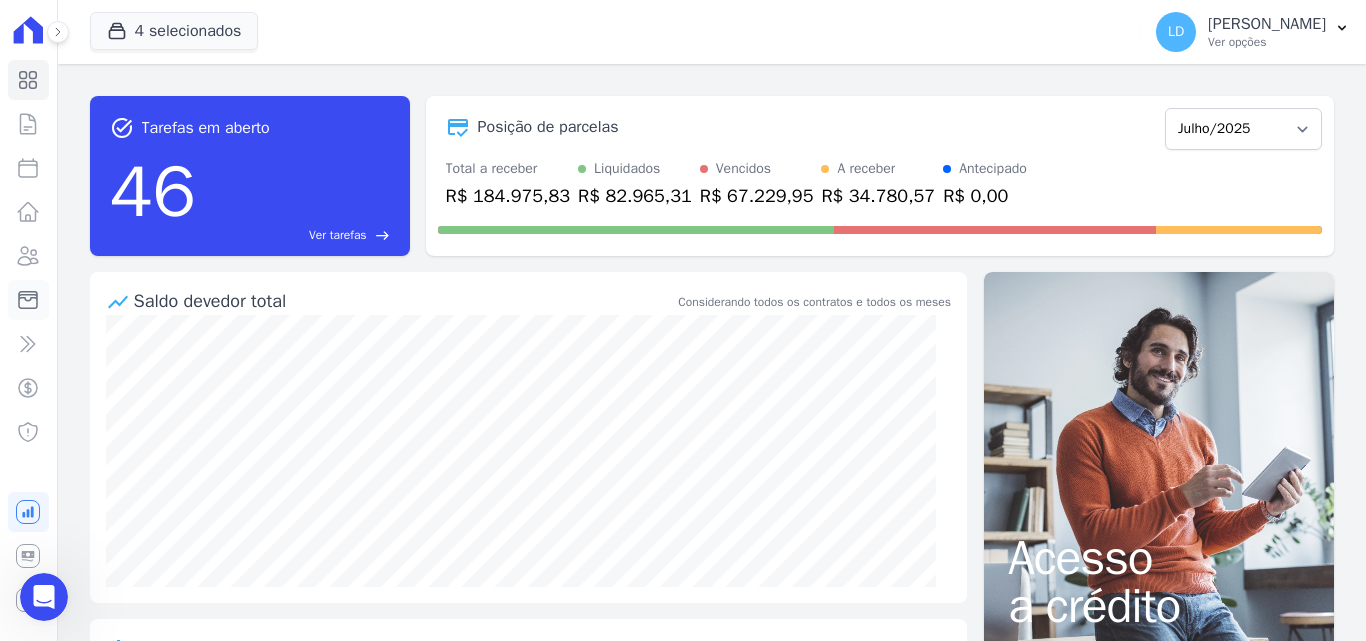 click 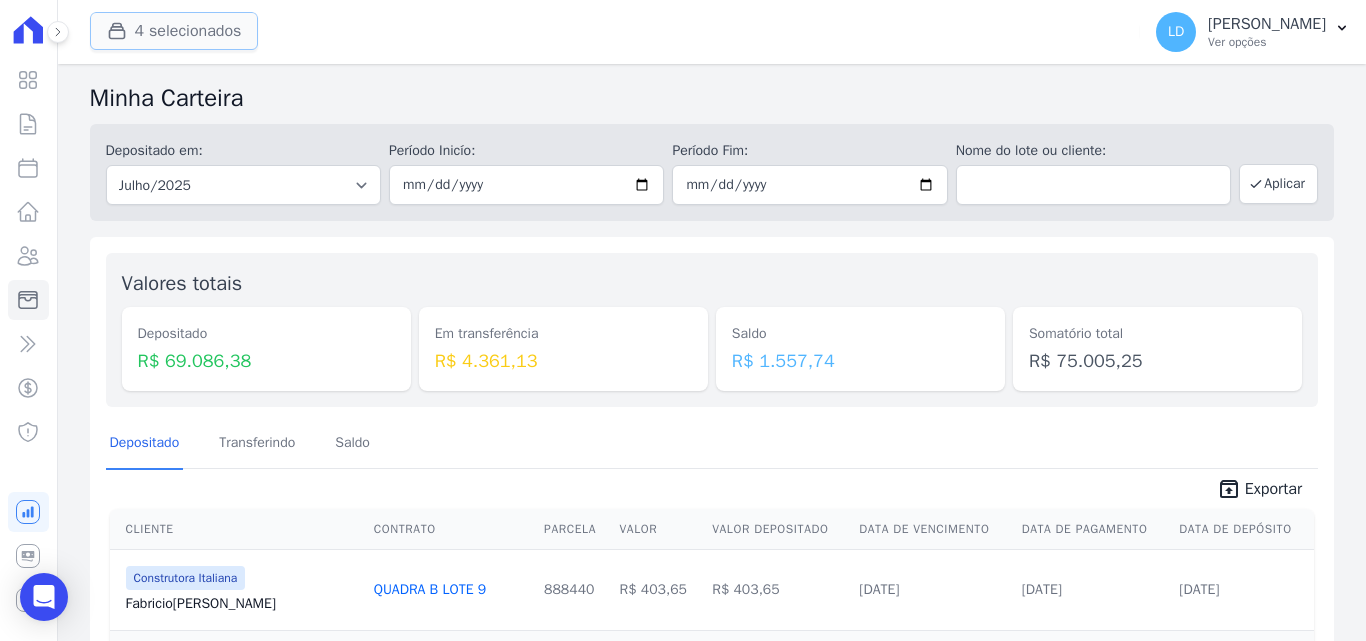 click on "4 selecionados" at bounding box center [174, 31] 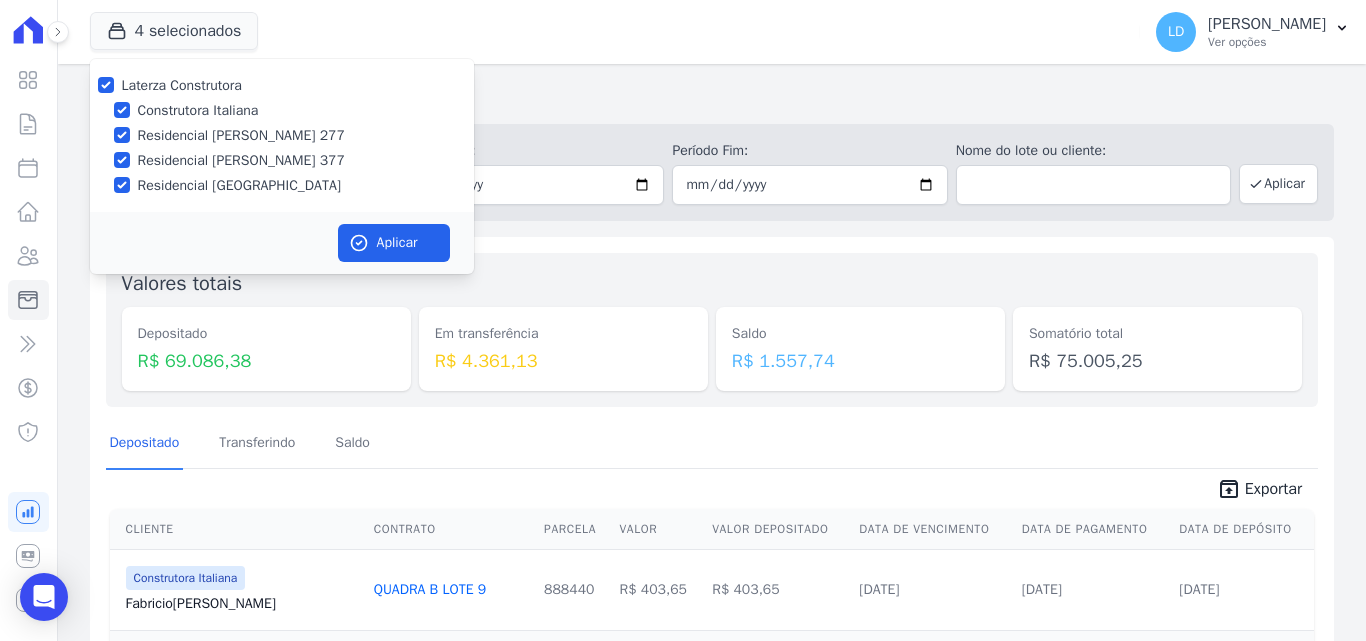 click on "Laterza Construtora" at bounding box center [182, 85] 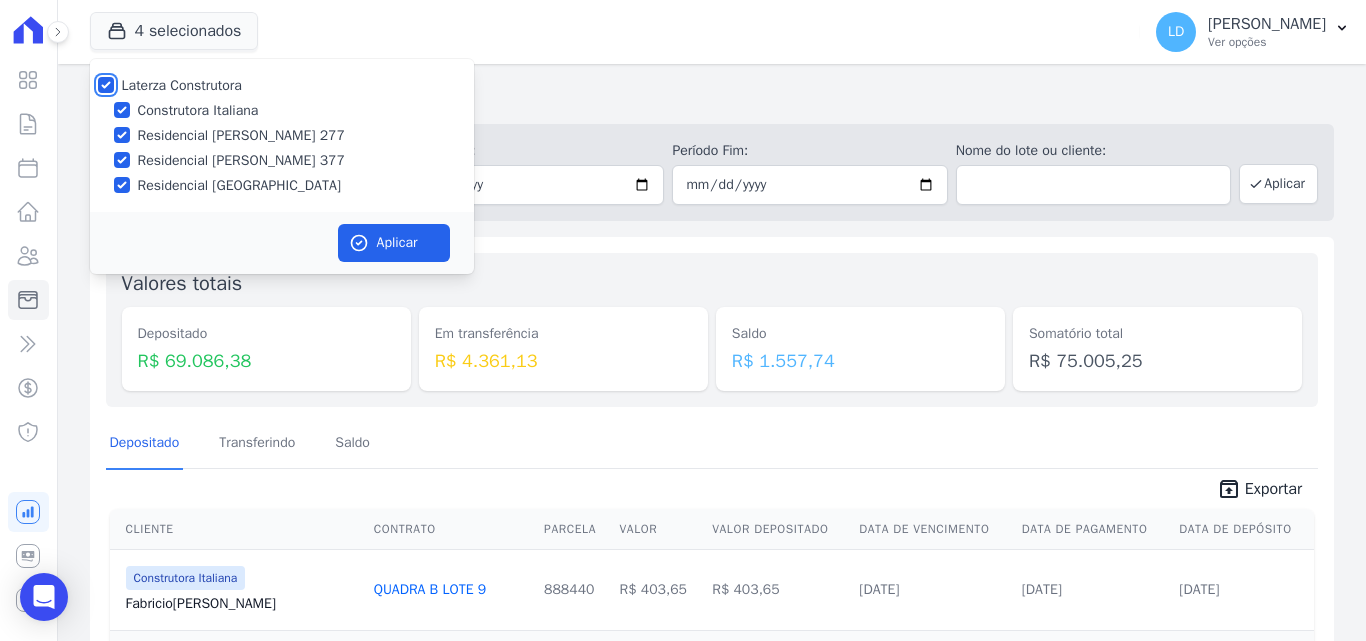 click on "Laterza Construtora" at bounding box center (106, 85) 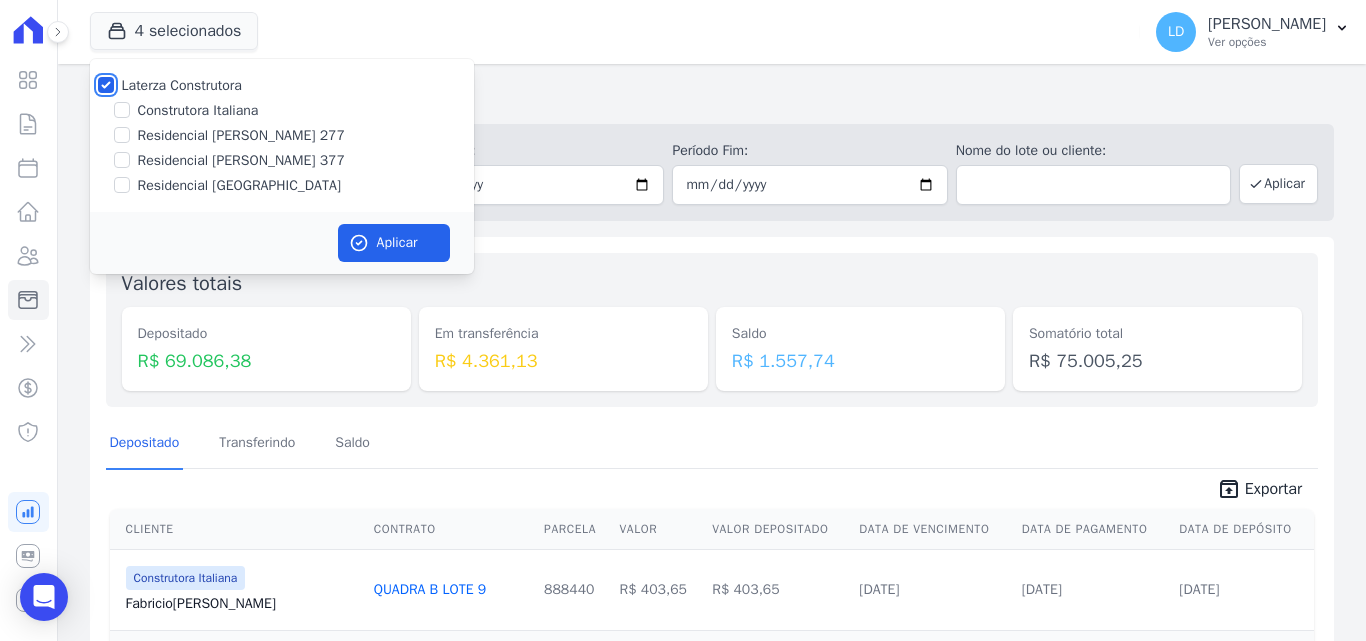 checkbox on "false" 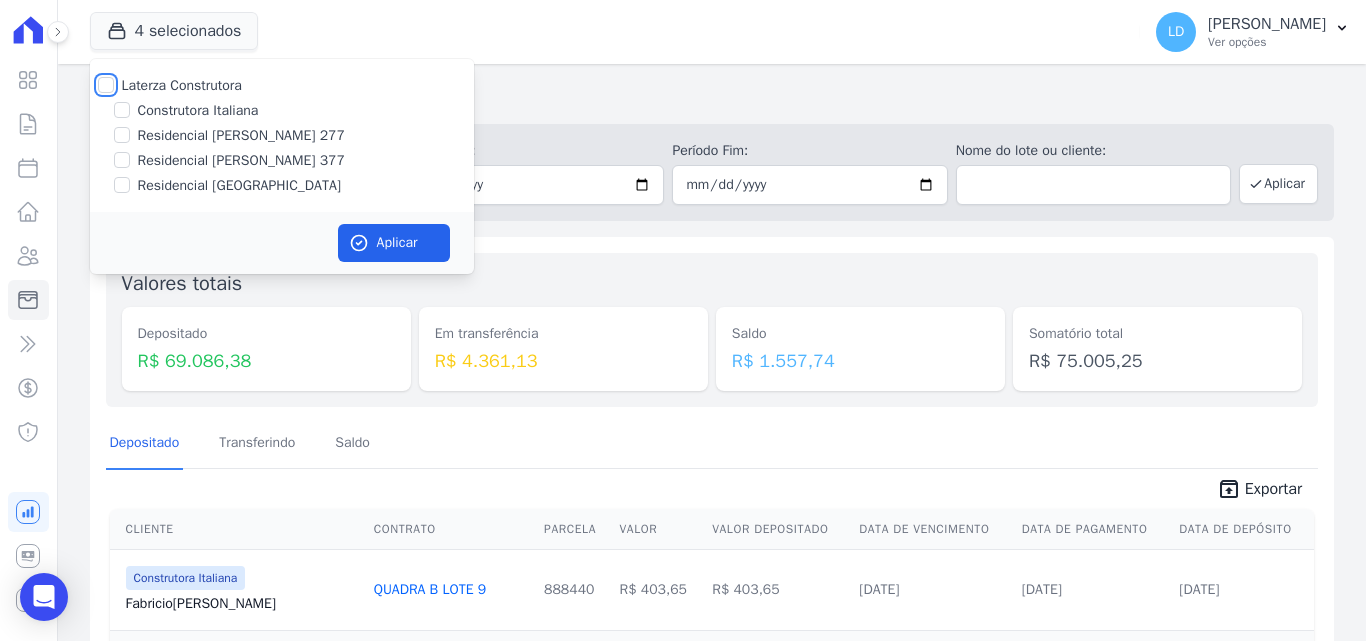 checkbox on "false" 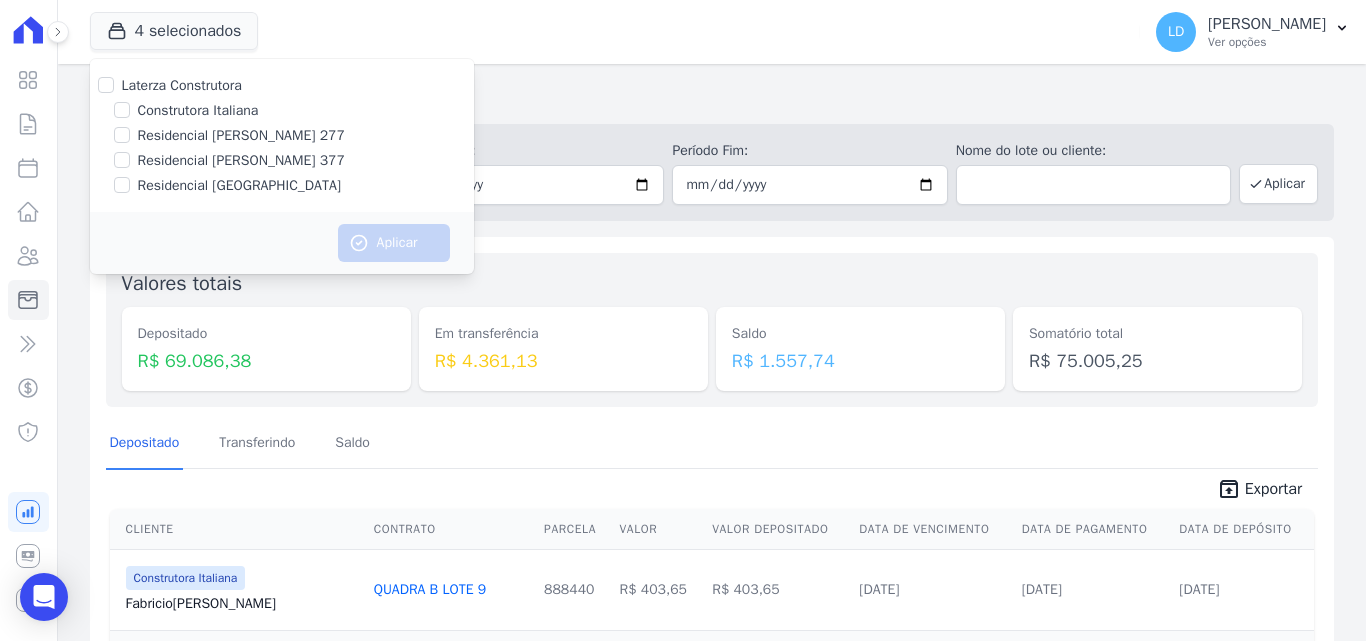 click on "Residencial [PERSON_NAME] 377" at bounding box center [241, 160] 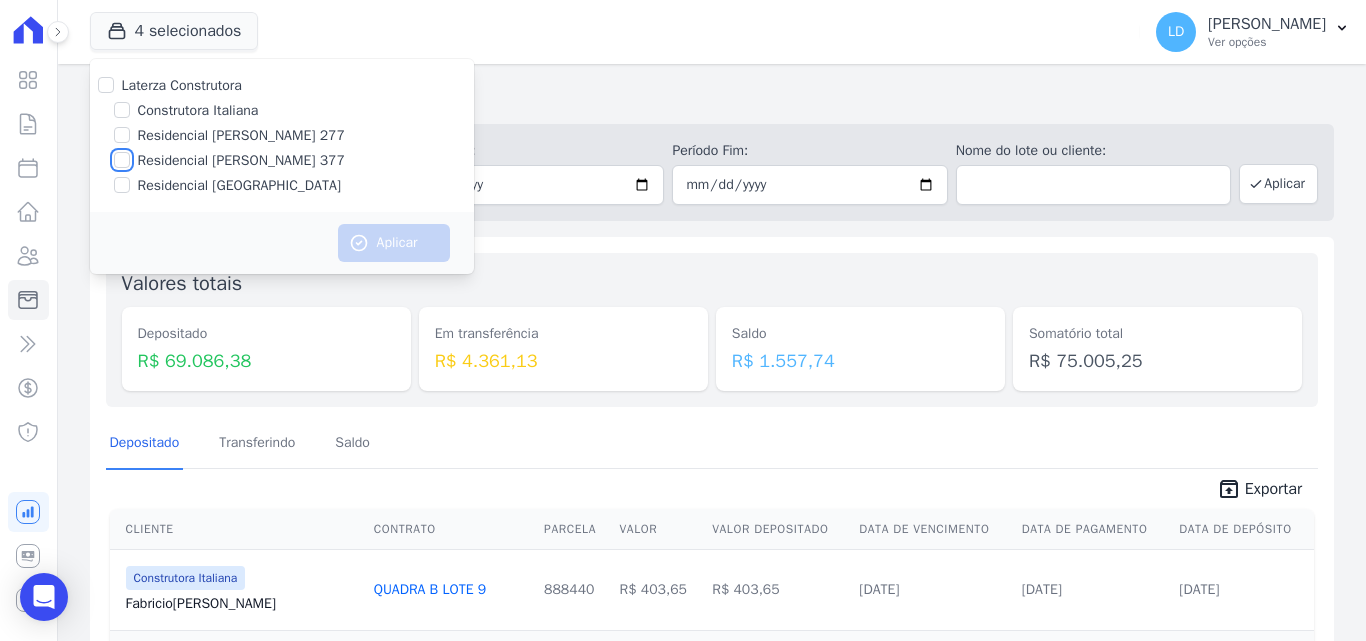 checkbox on "true" 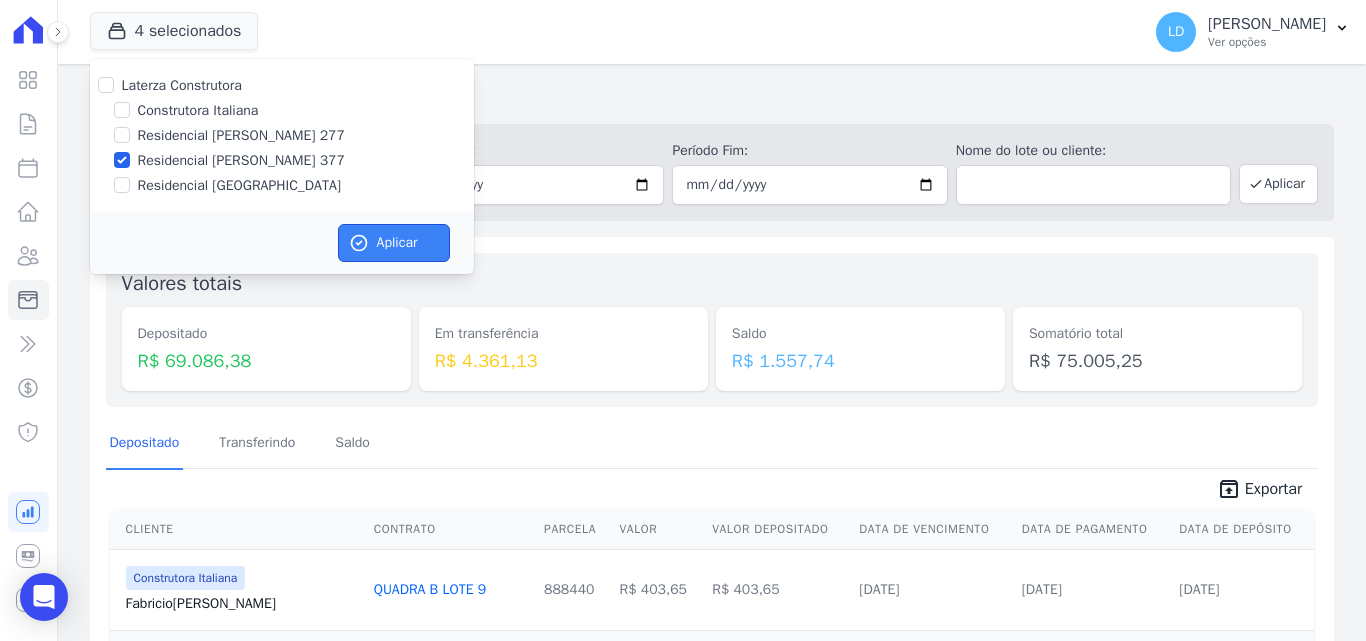 click on "Aplicar" at bounding box center [394, 243] 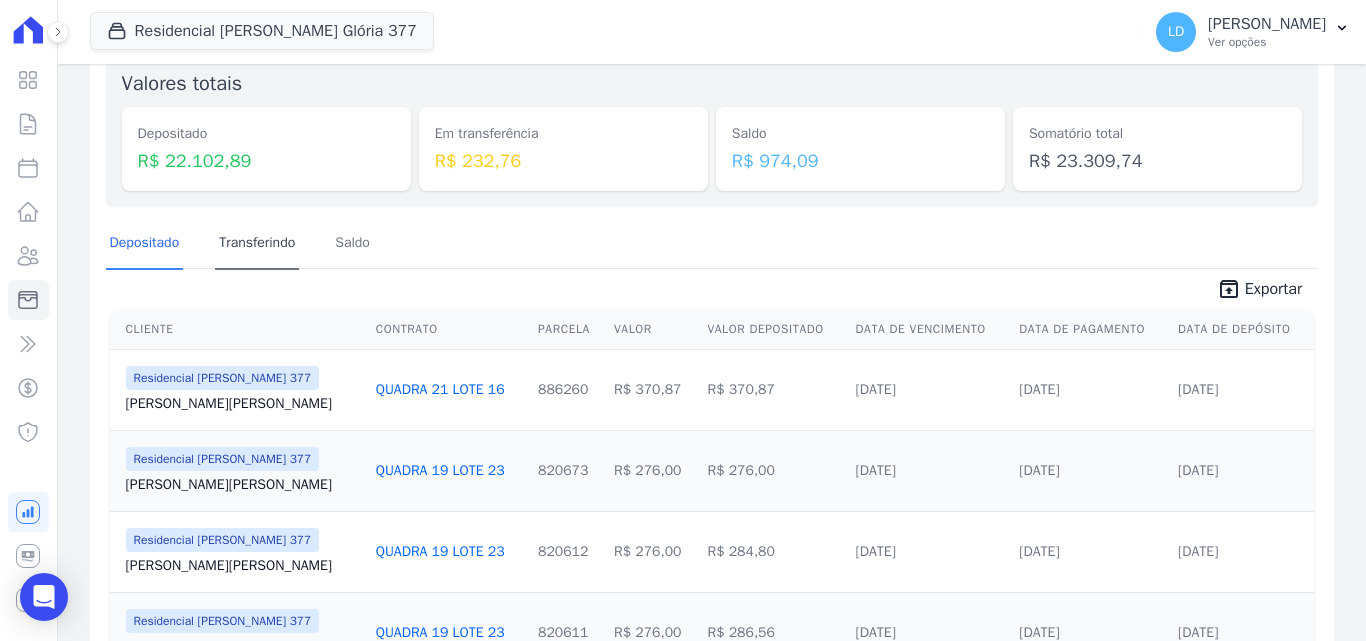 scroll, scrollTop: 0, scrollLeft: 0, axis: both 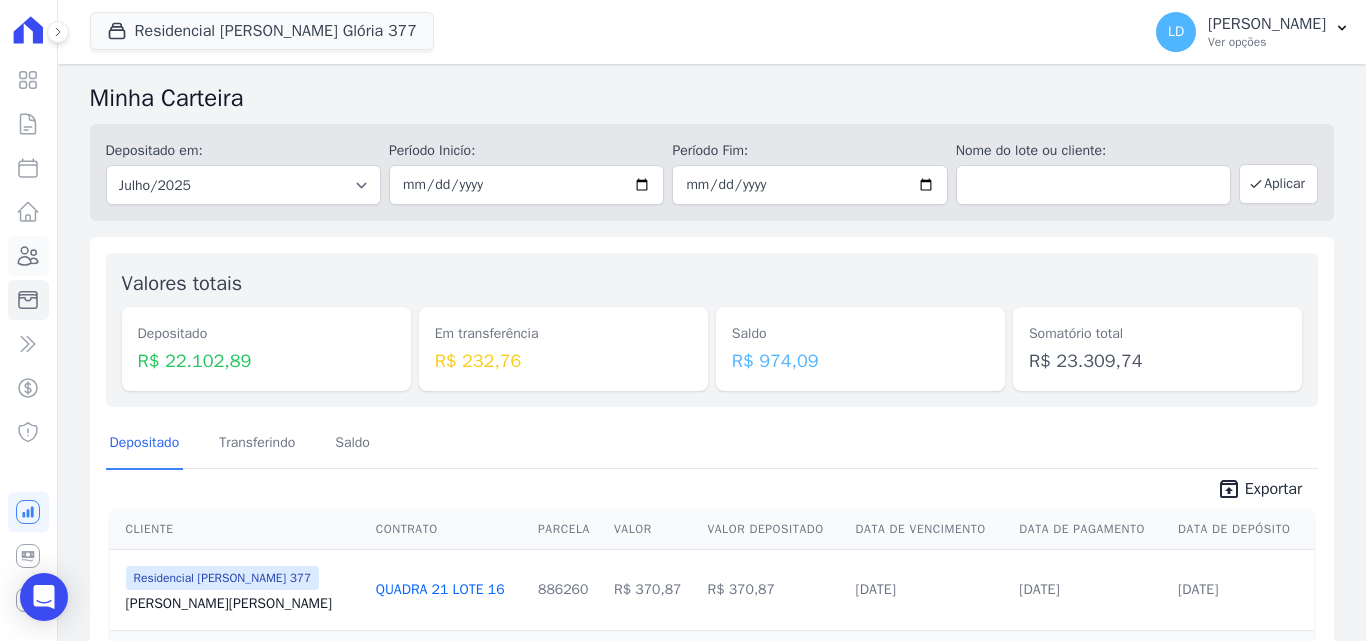 click 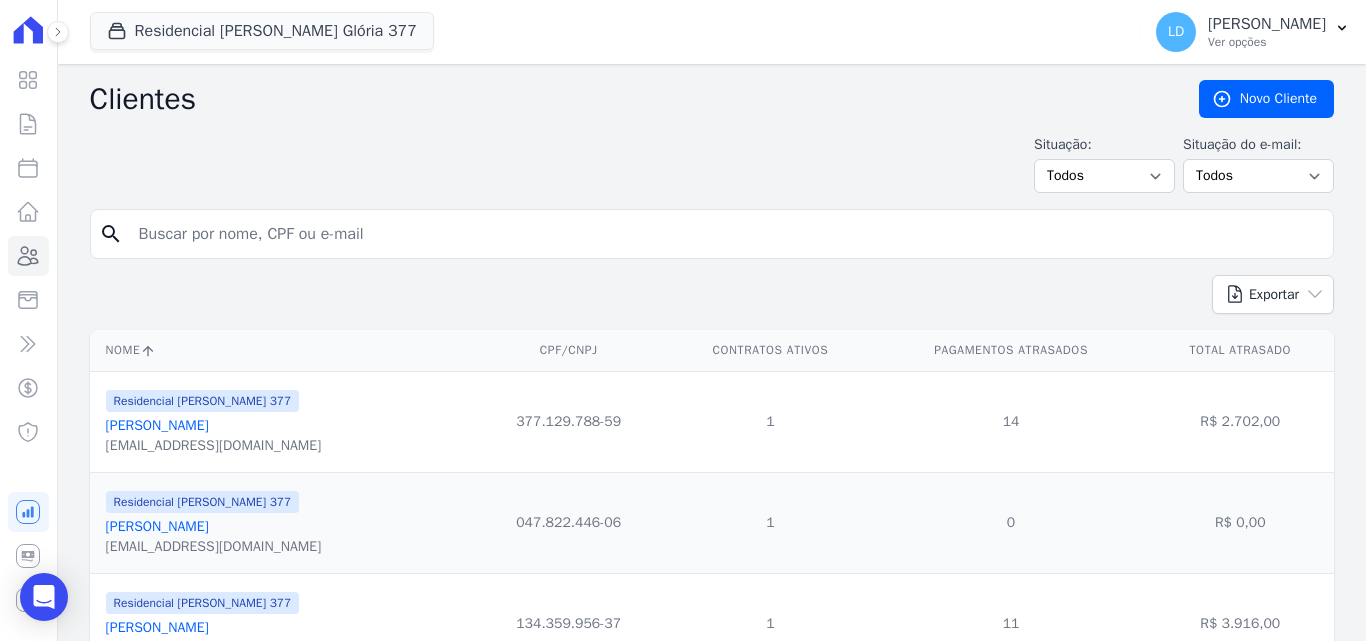 click at bounding box center [726, 234] 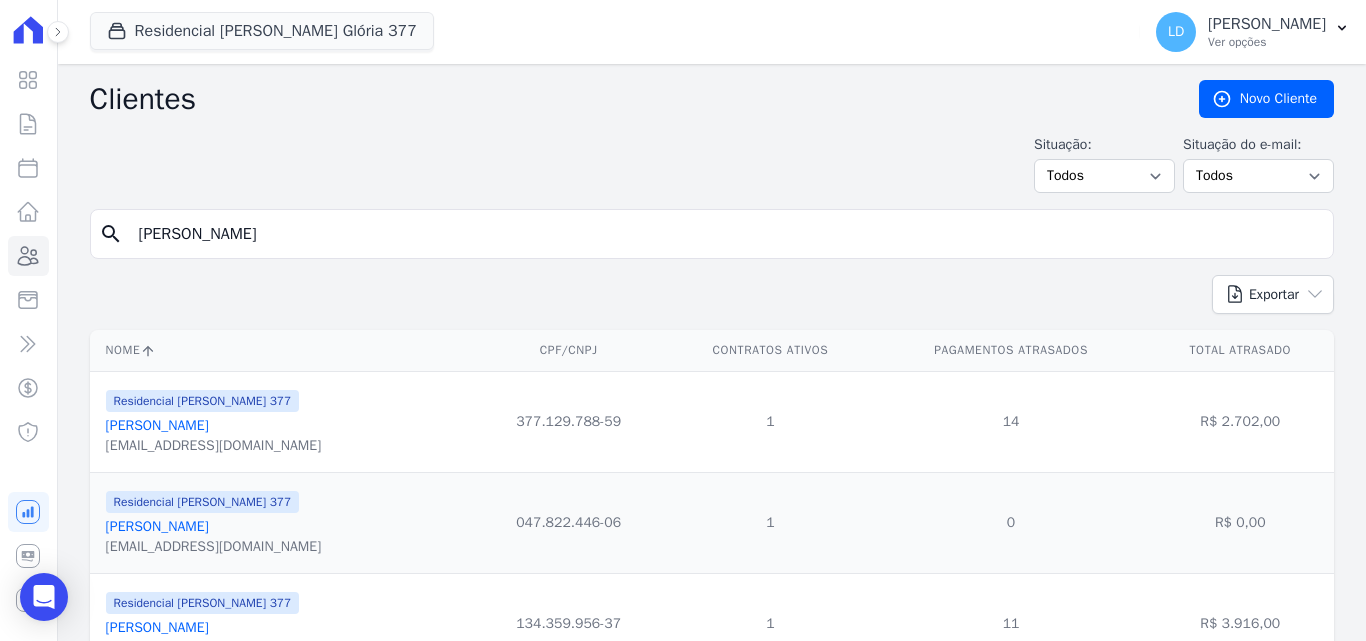 type on "pablo silva mendonça" 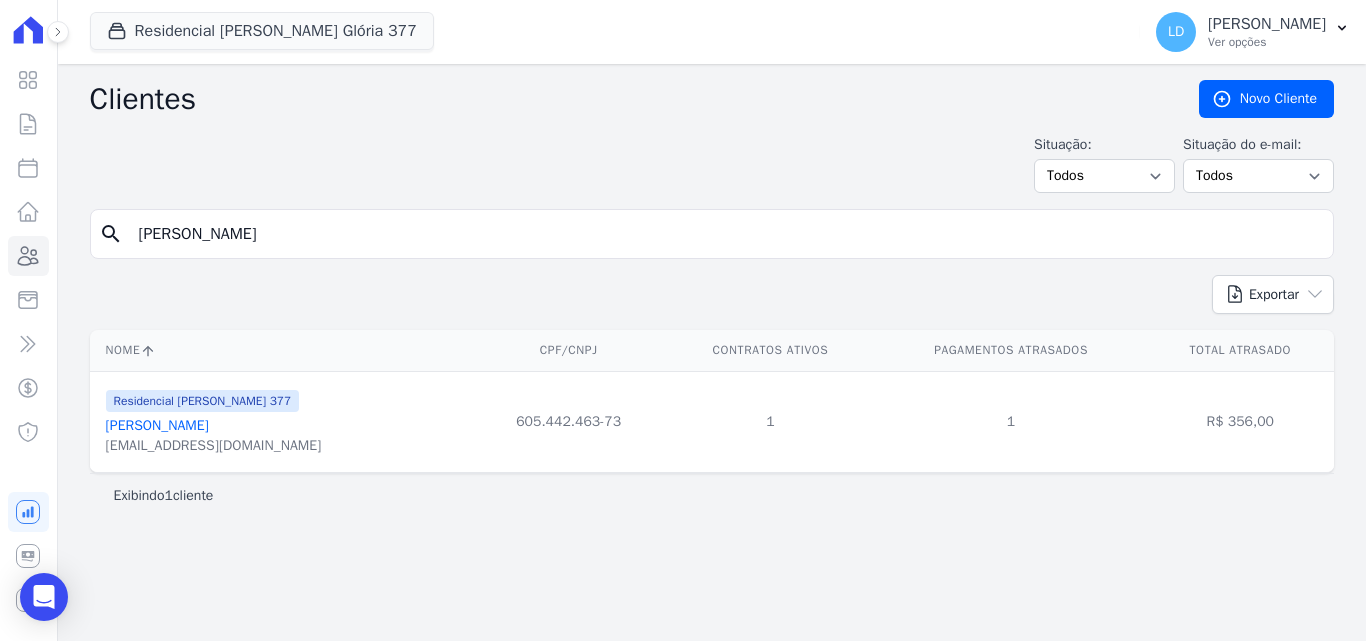click on "Pablo Silva Mendonça" at bounding box center (157, 425) 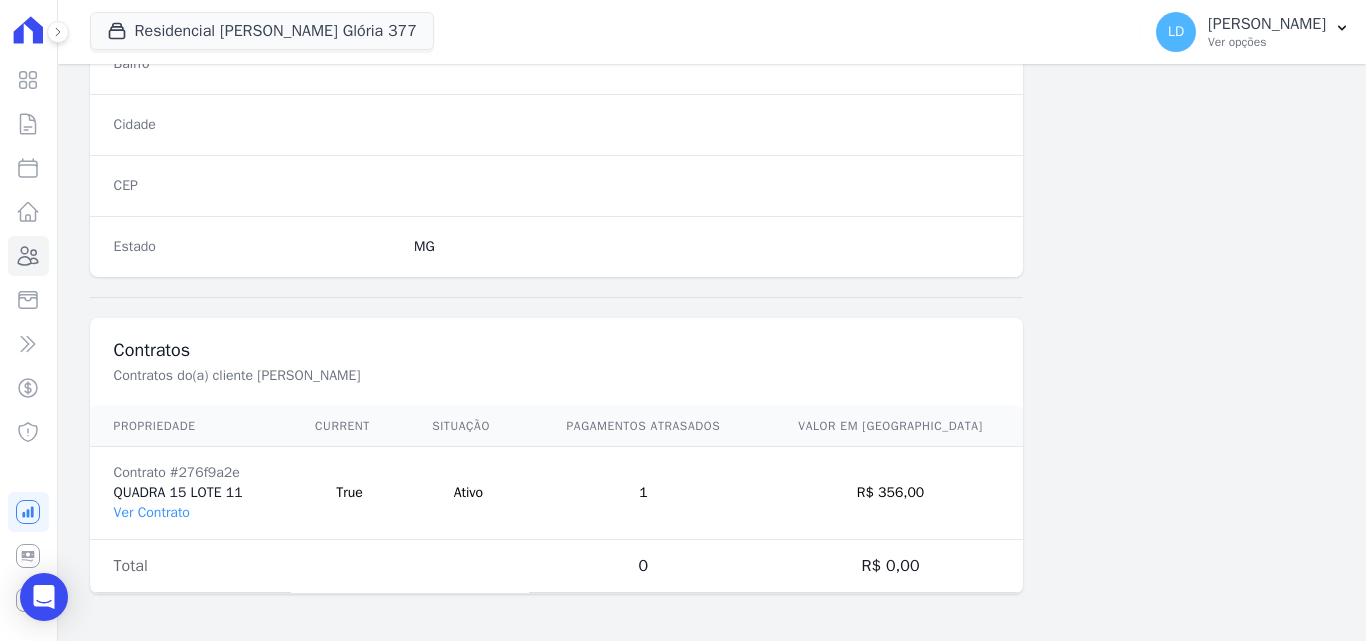 scroll, scrollTop: 1230, scrollLeft: 0, axis: vertical 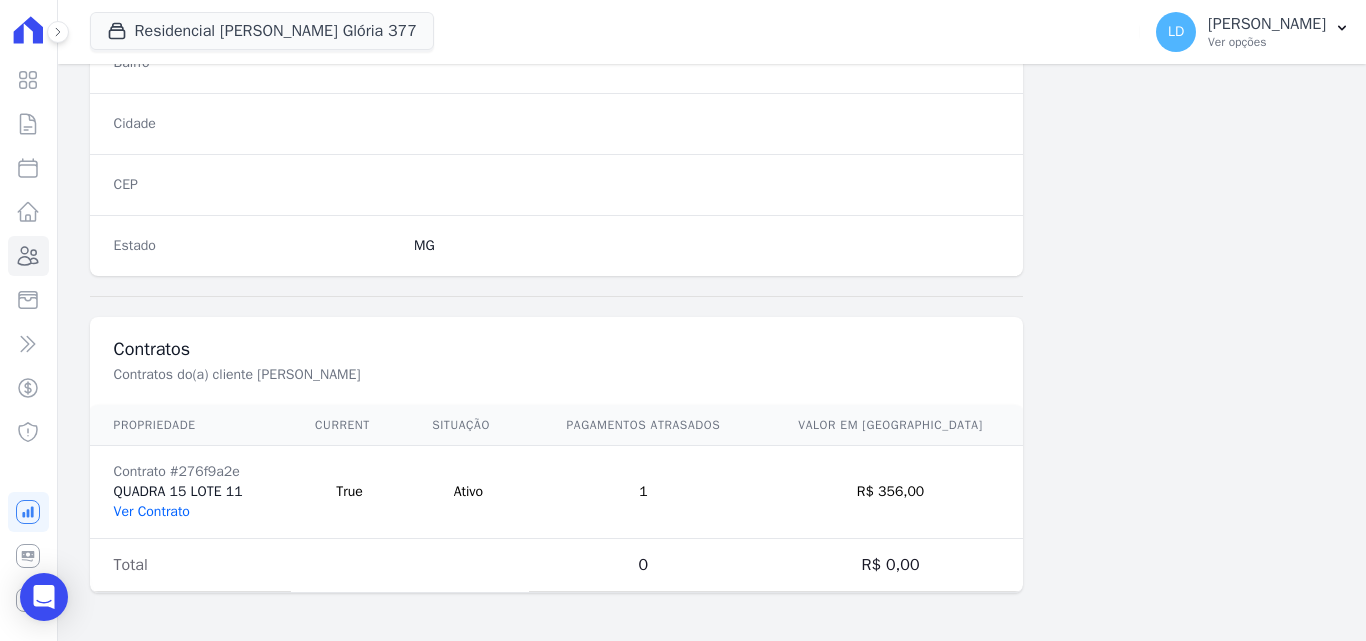 click on "Ver Contrato" at bounding box center [152, 511] 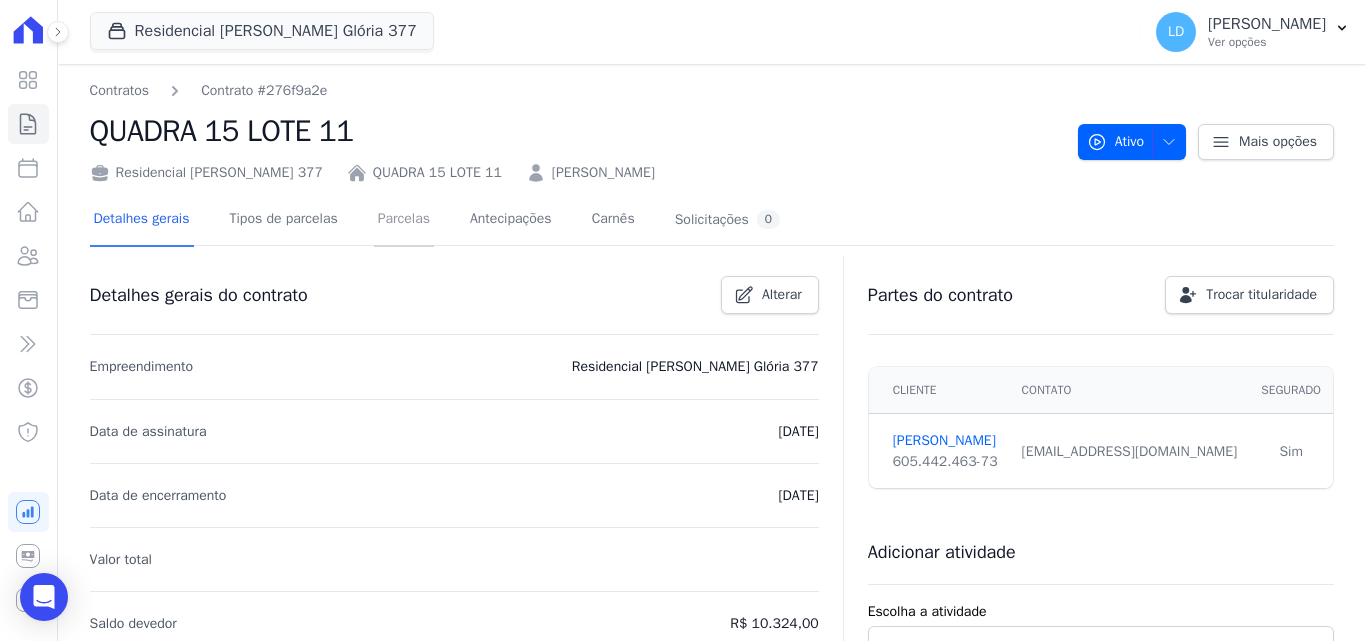 click on "Parcelas" at bounding box center [404, 220] 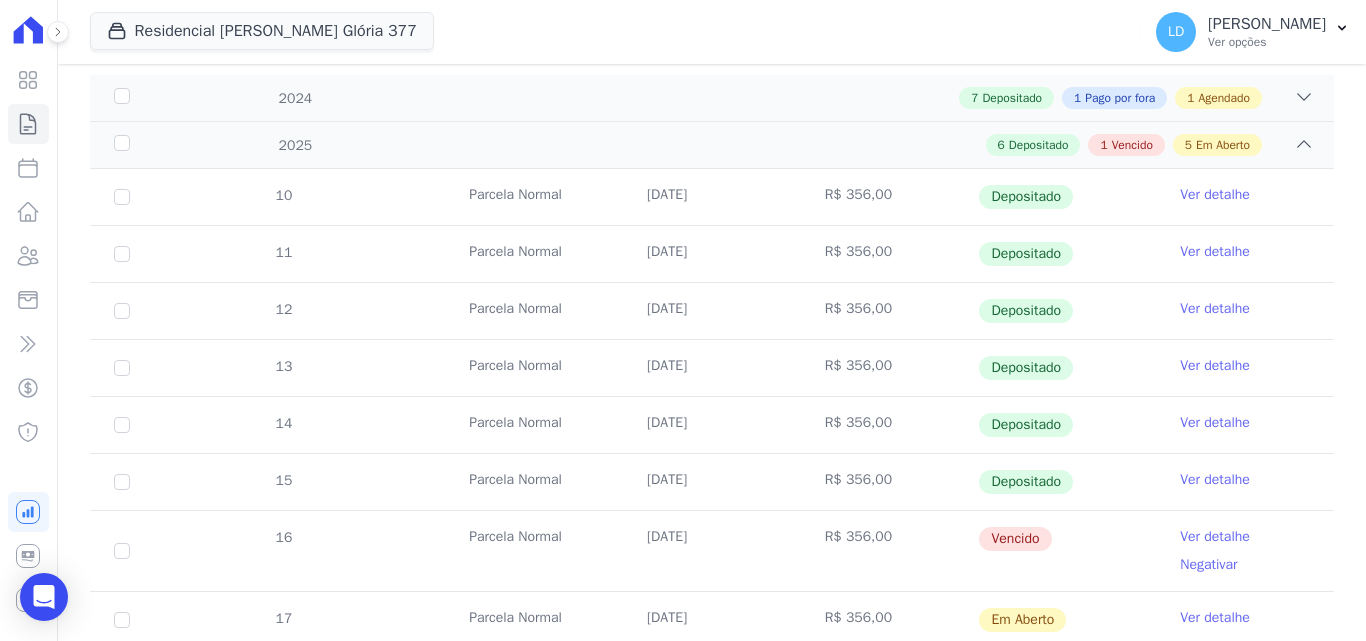 scroll, scrollTop: 400, scrollLeft: 0, axis: vertical 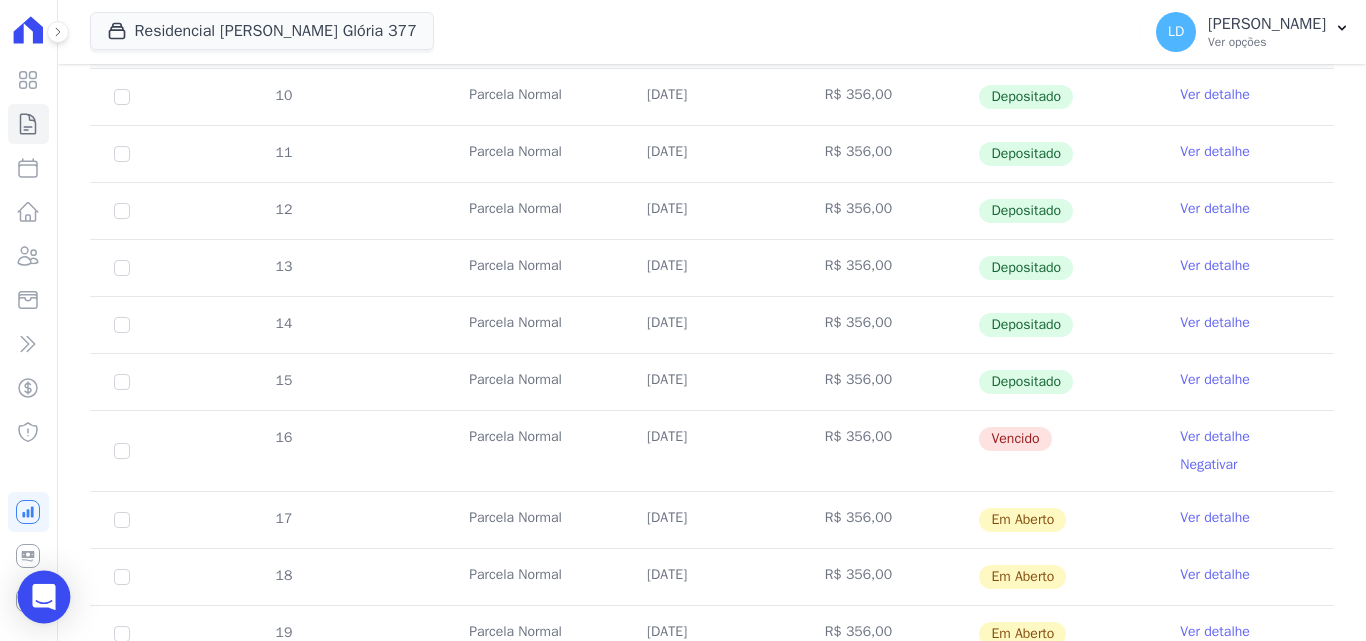 click 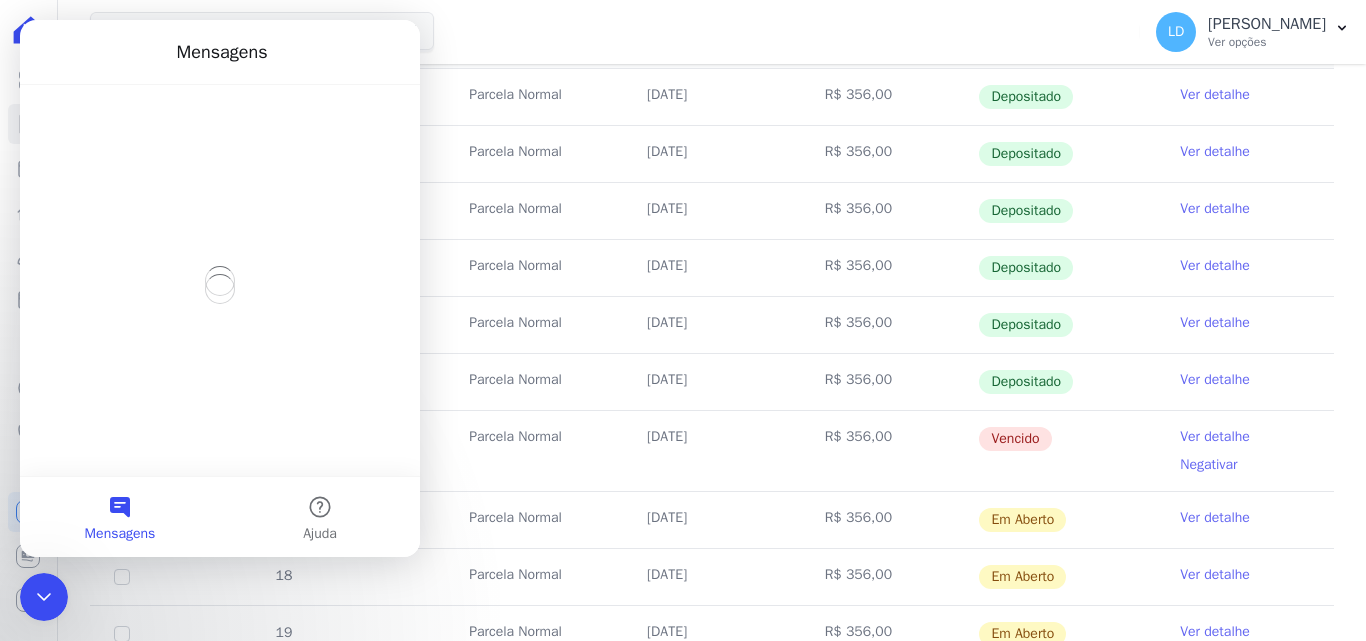 scroll, scrollTop: 0, scrollLeft: 0, axis: both 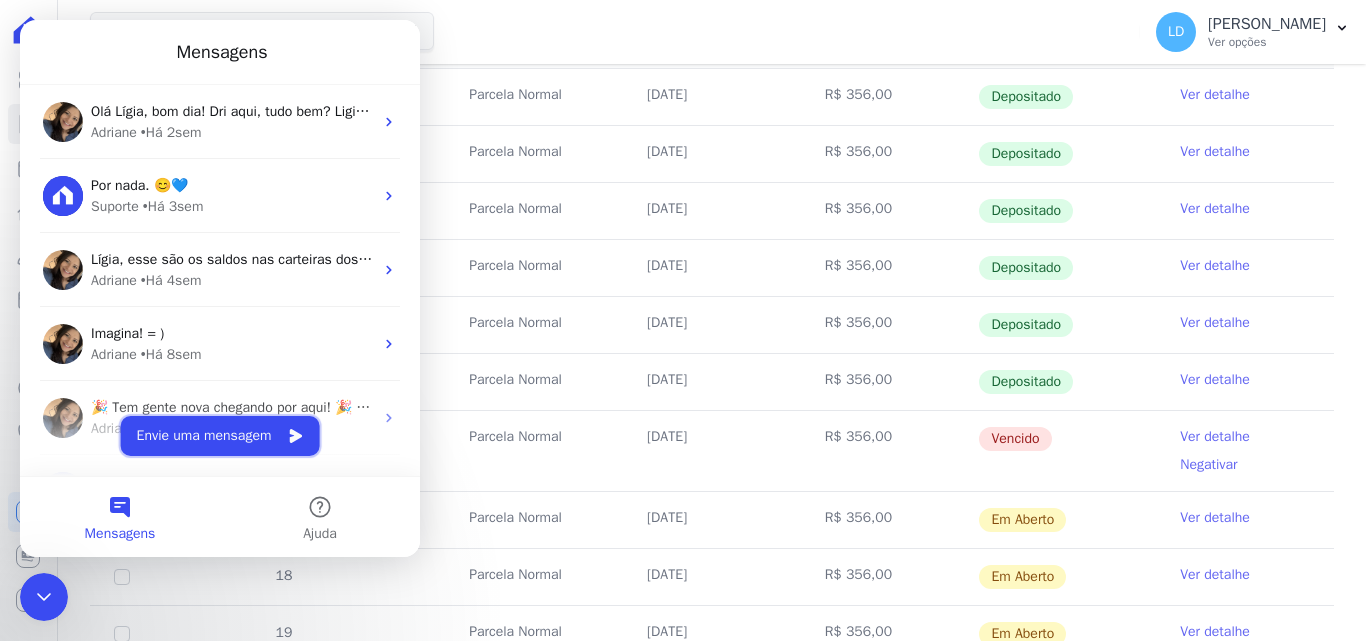 click on "Envie uma mensagem" at bounding box center (220, 436) 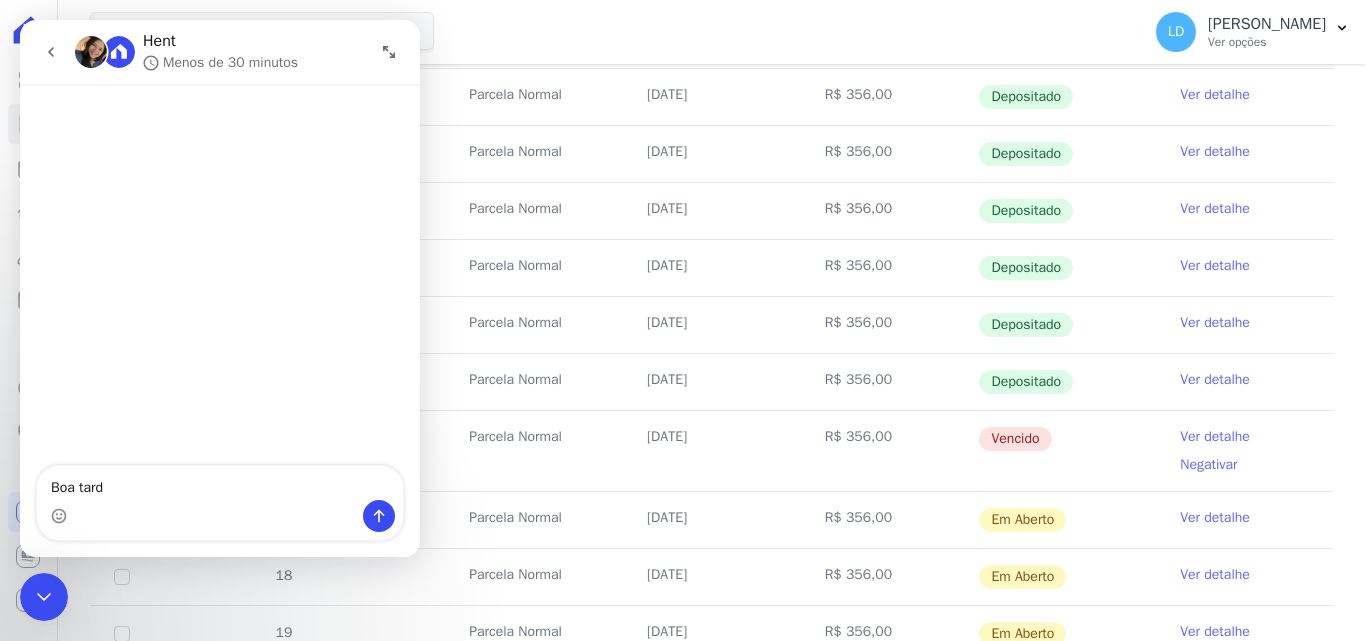 type on "Boa tarde" 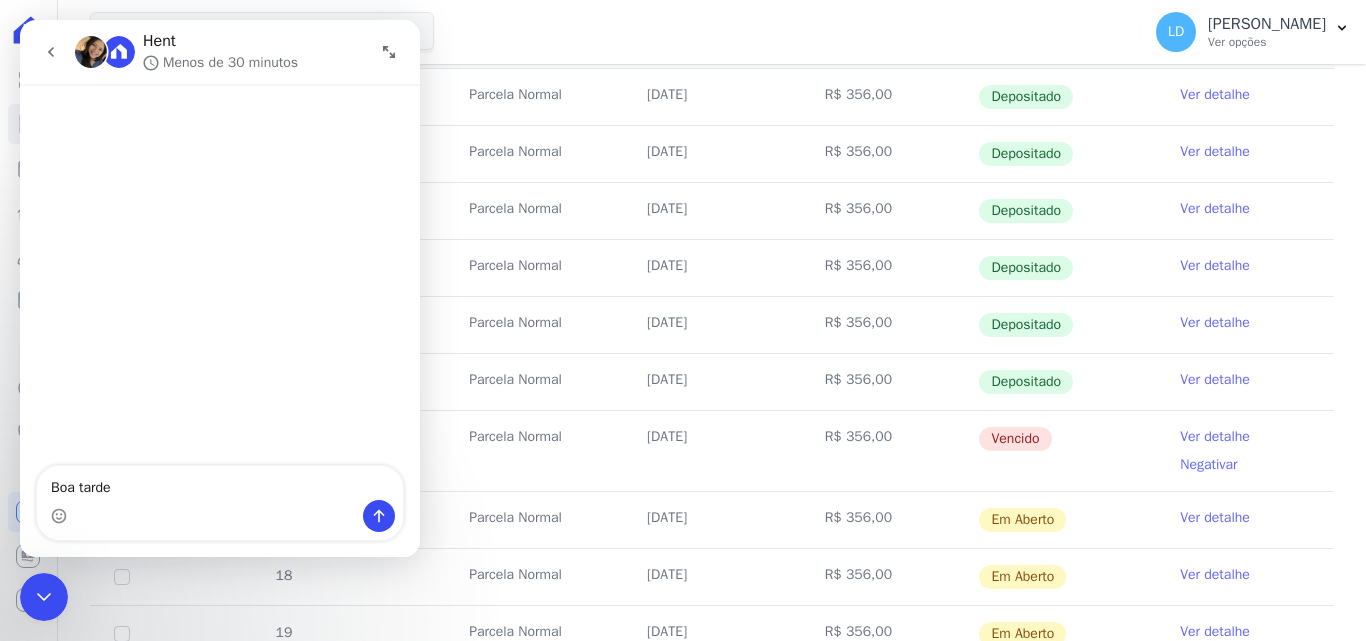 type 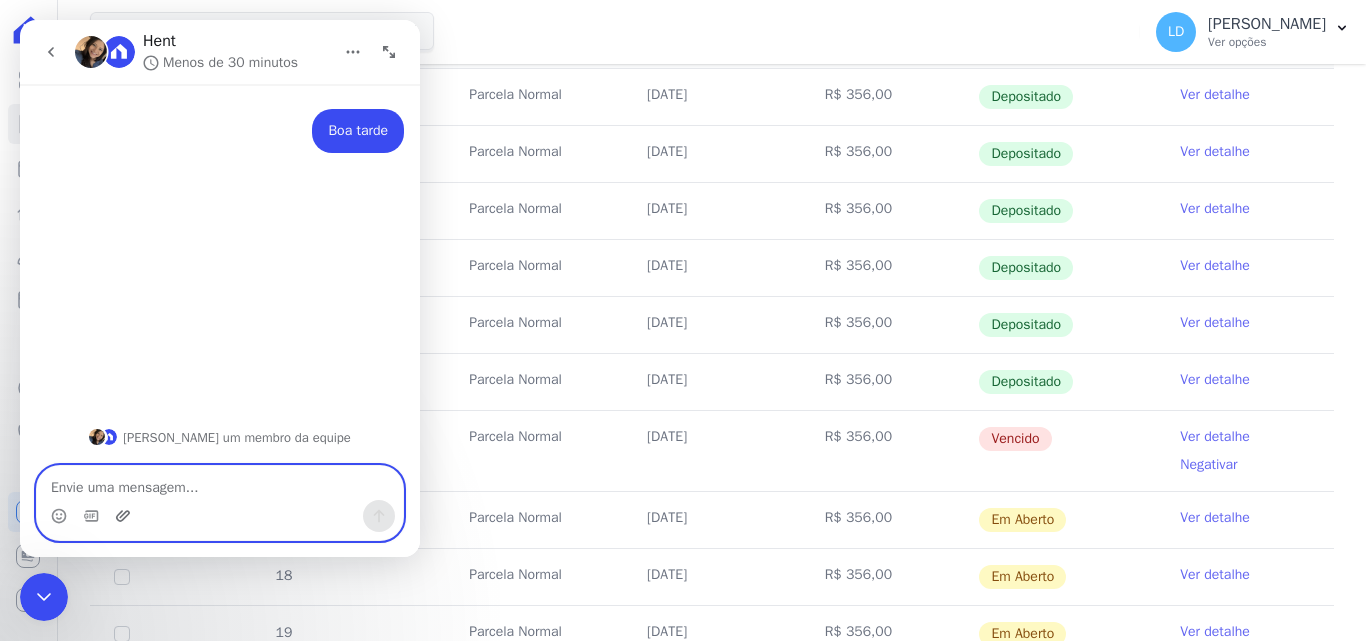 click 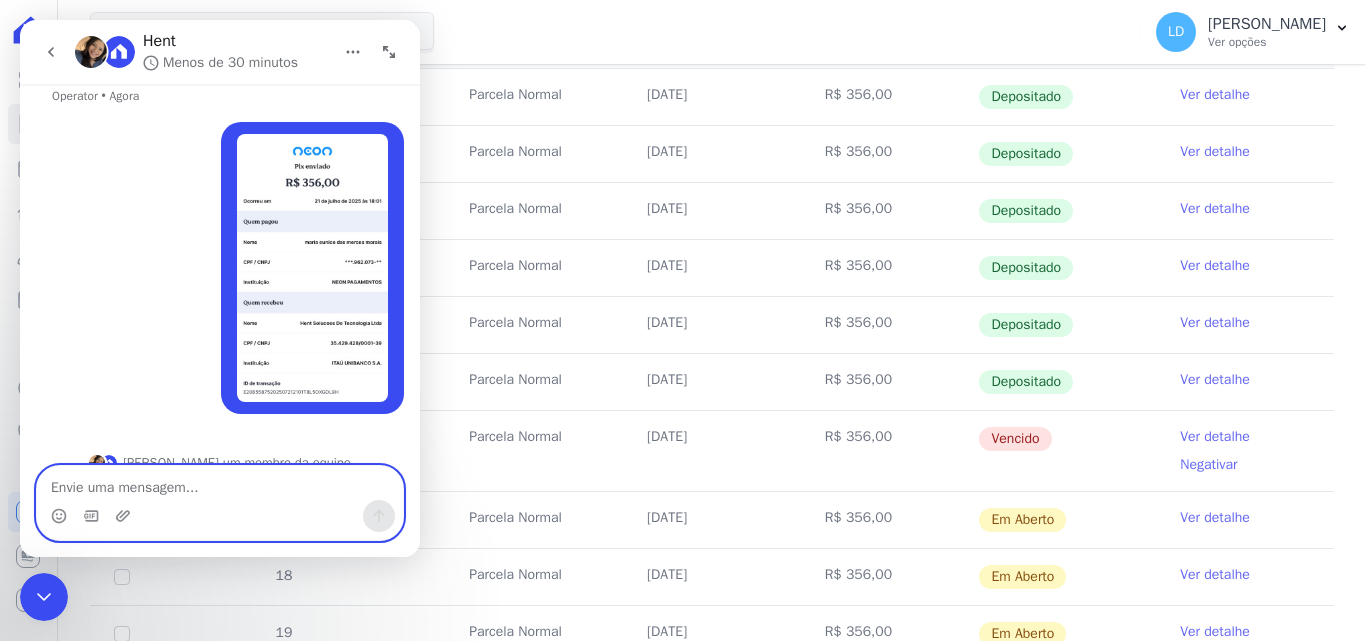 scroll, scrollTop: 241, scrollLeft: 0, axis: vertical 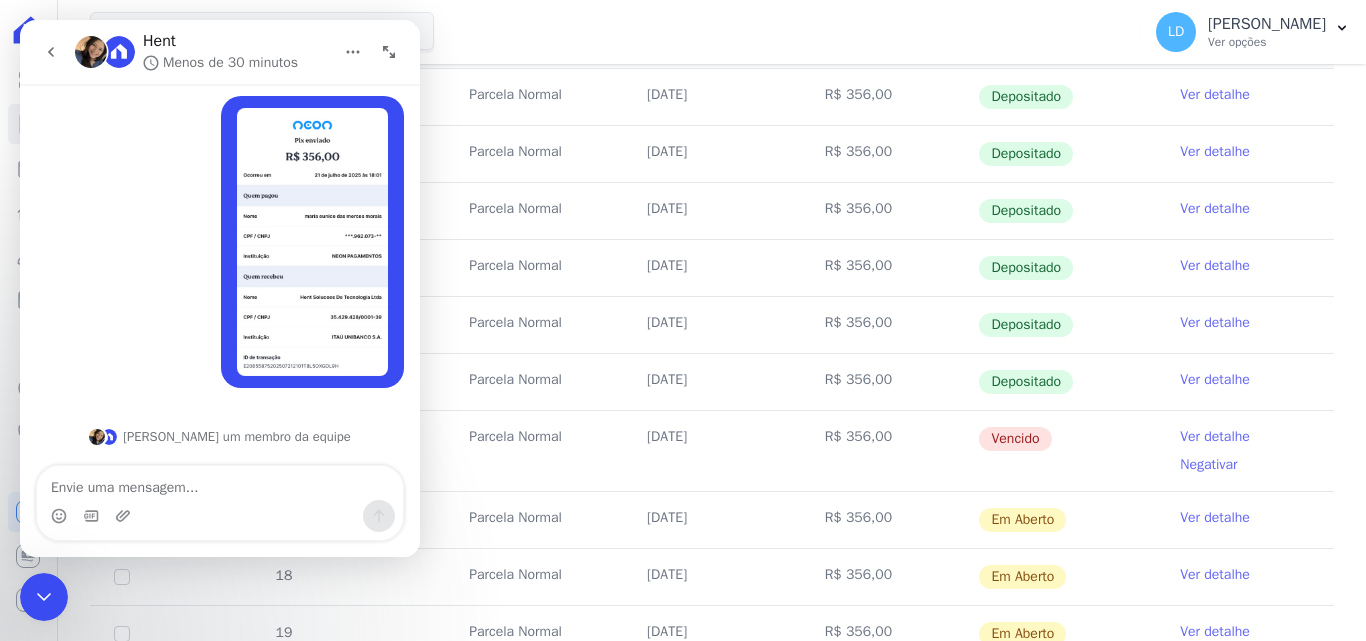 click on "R$ 356,00" at bounding box center [890, 451] 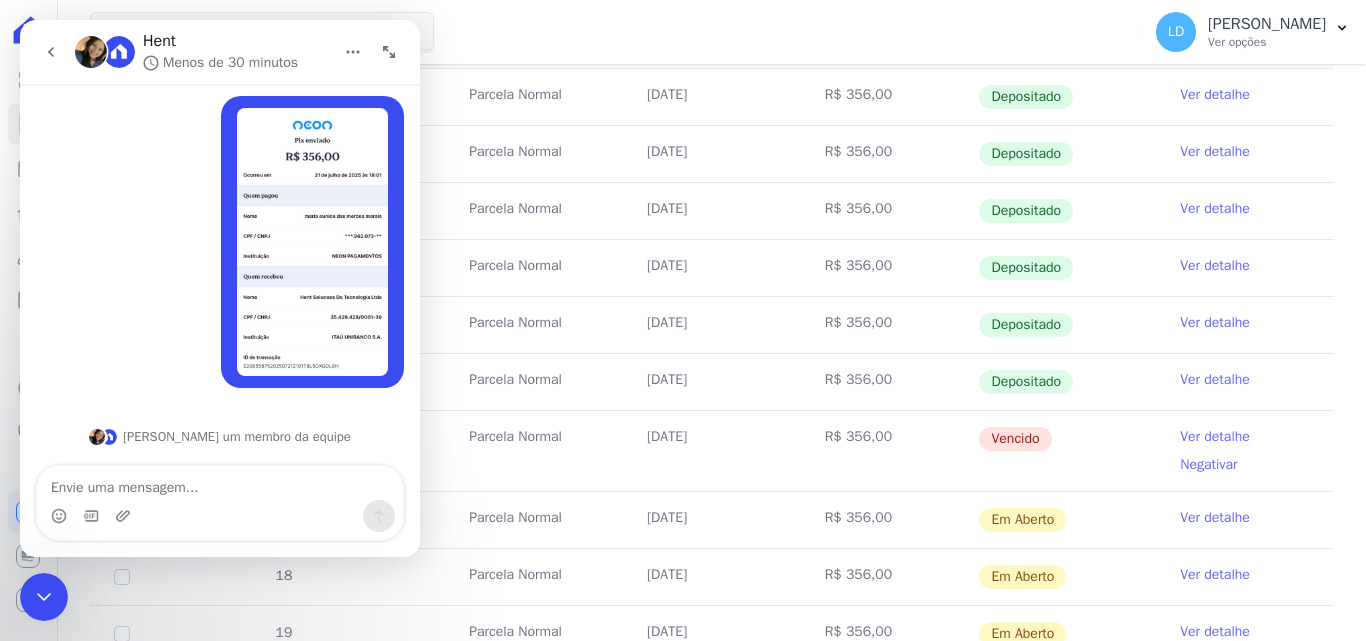 click 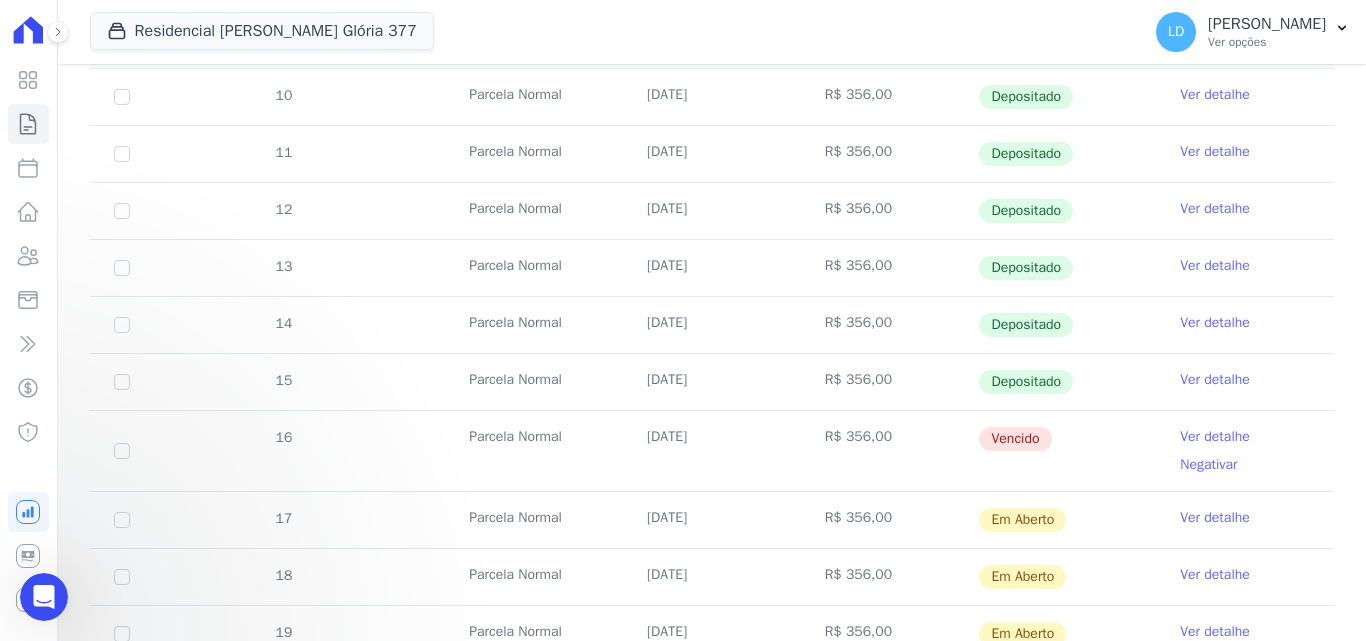 scroll, scrollTop: 0, scrollLeft: 0, axis: both 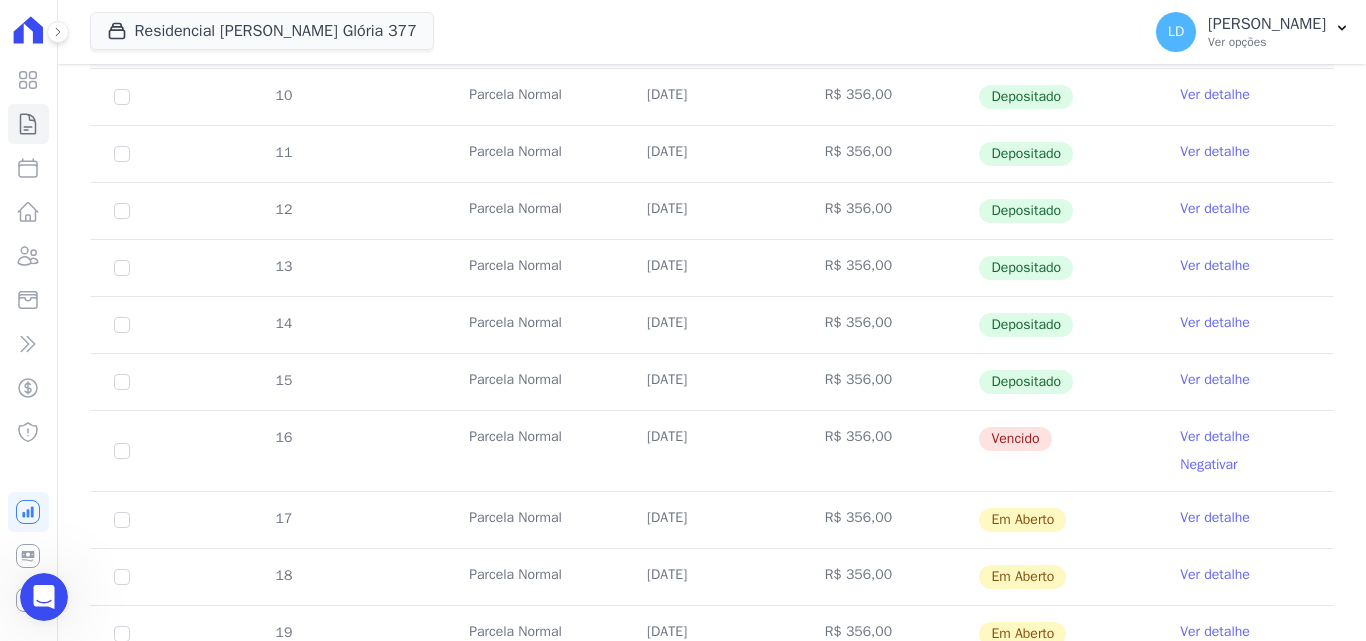 drag, startPoint x: 88, startPoint y: 1132, endPoint x: 52, endPoint y: 590, distance: 543.1943 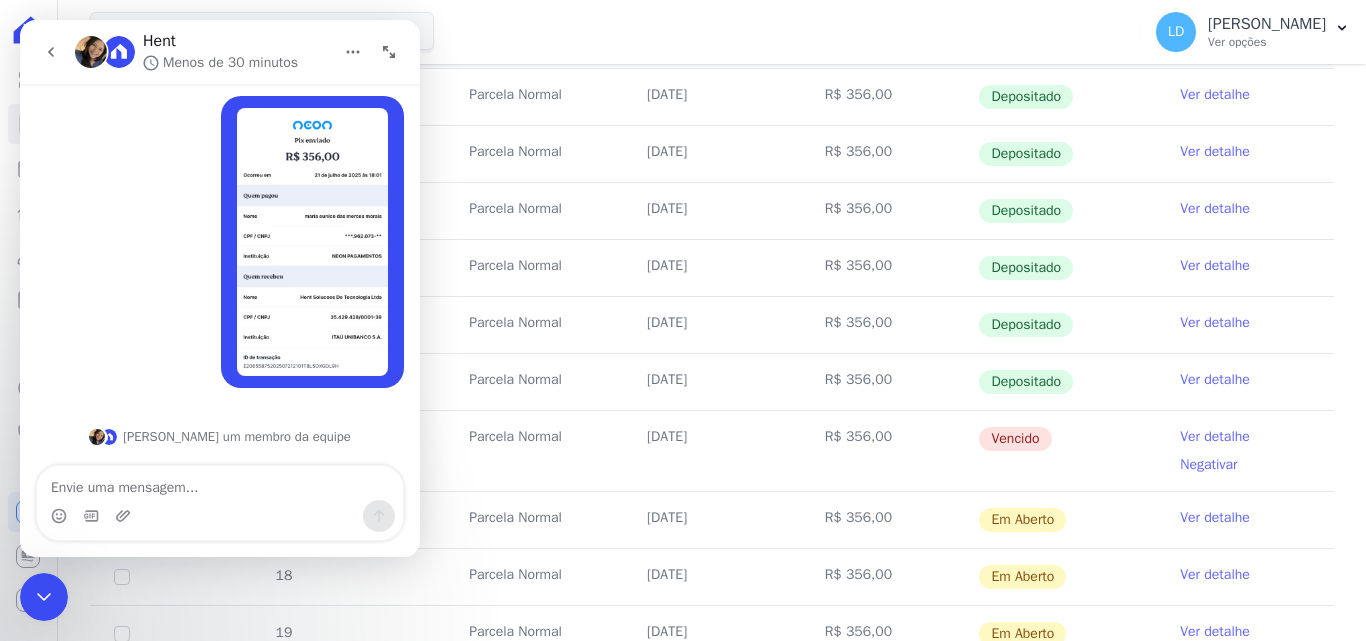 click at bounding box center (220, 483) 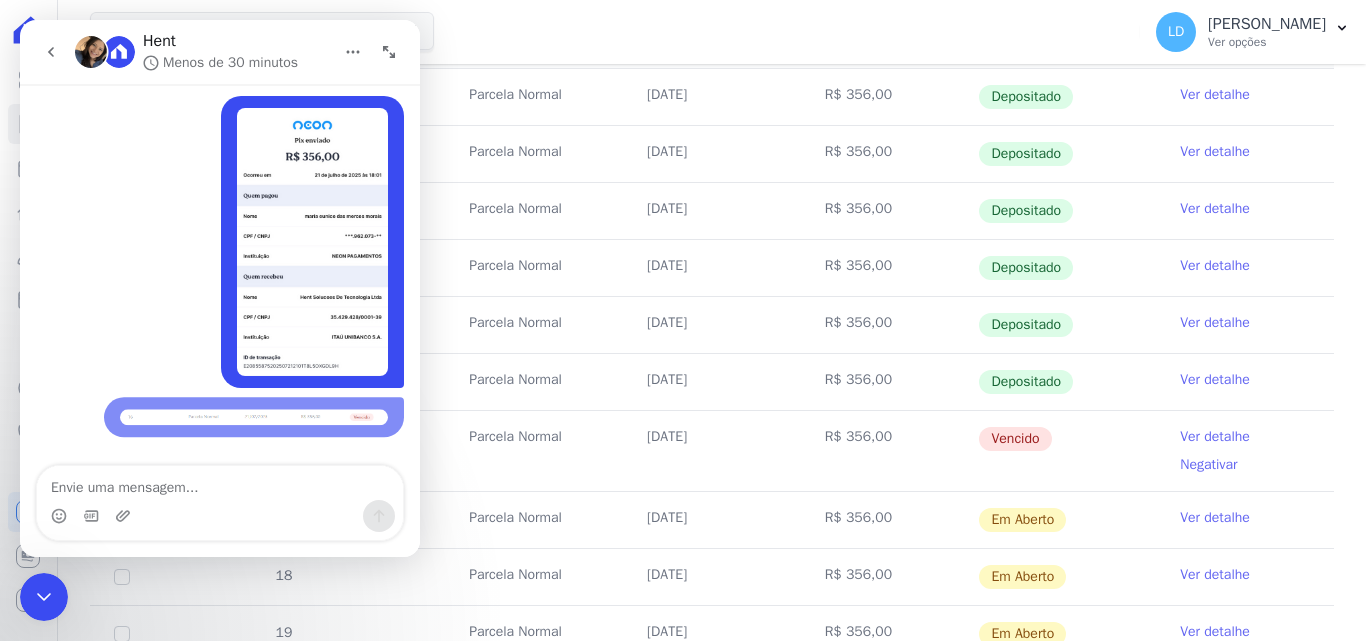 scroll, scrollTop: 283, scrollLeft: 0, axis: vertical 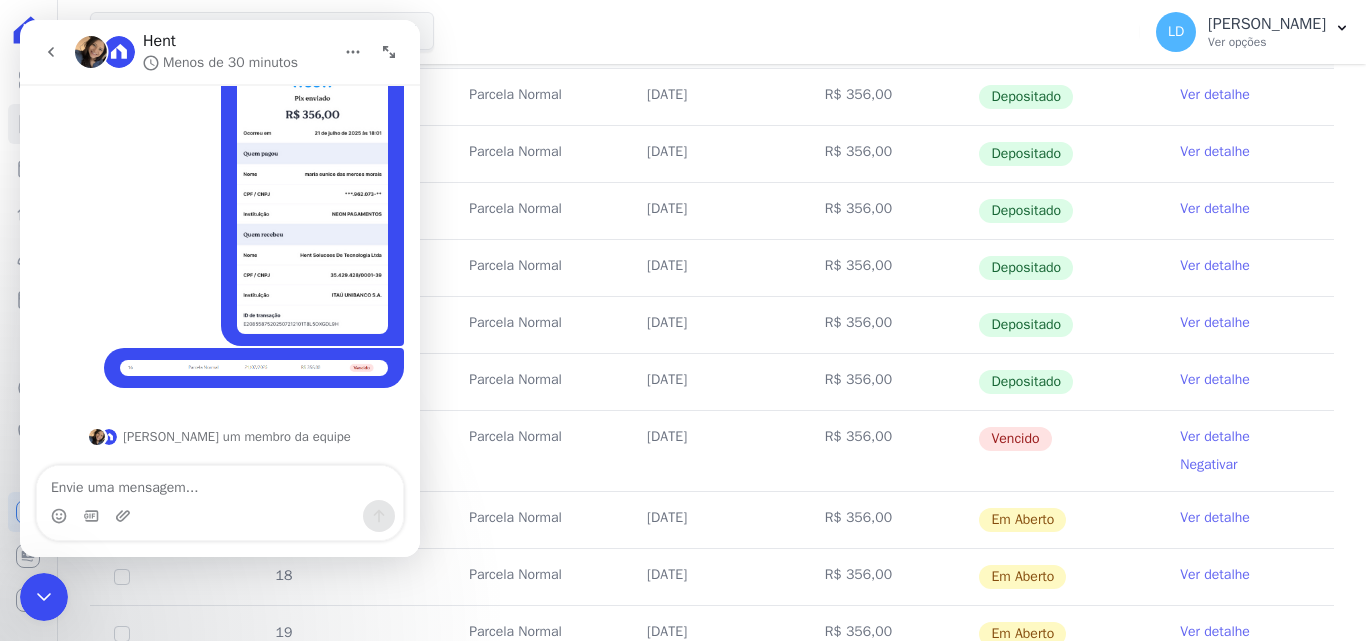 click at bounding box center (220, 483) 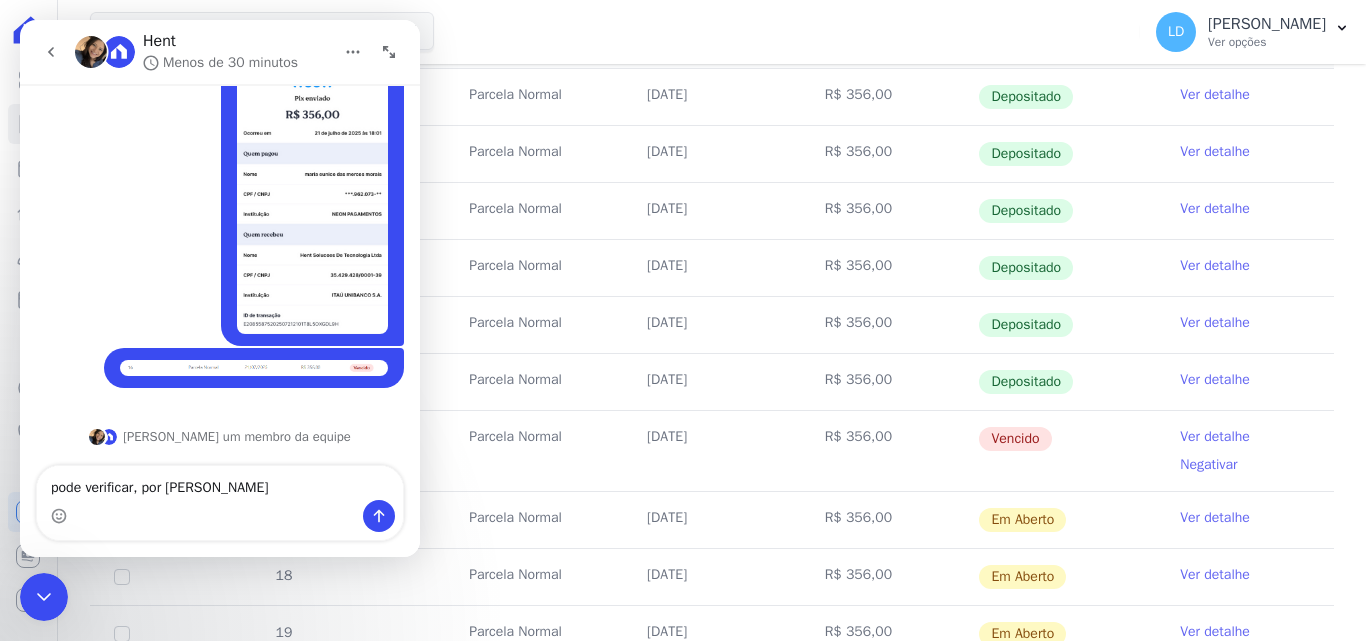 type on "pode verificar, por gentileza" 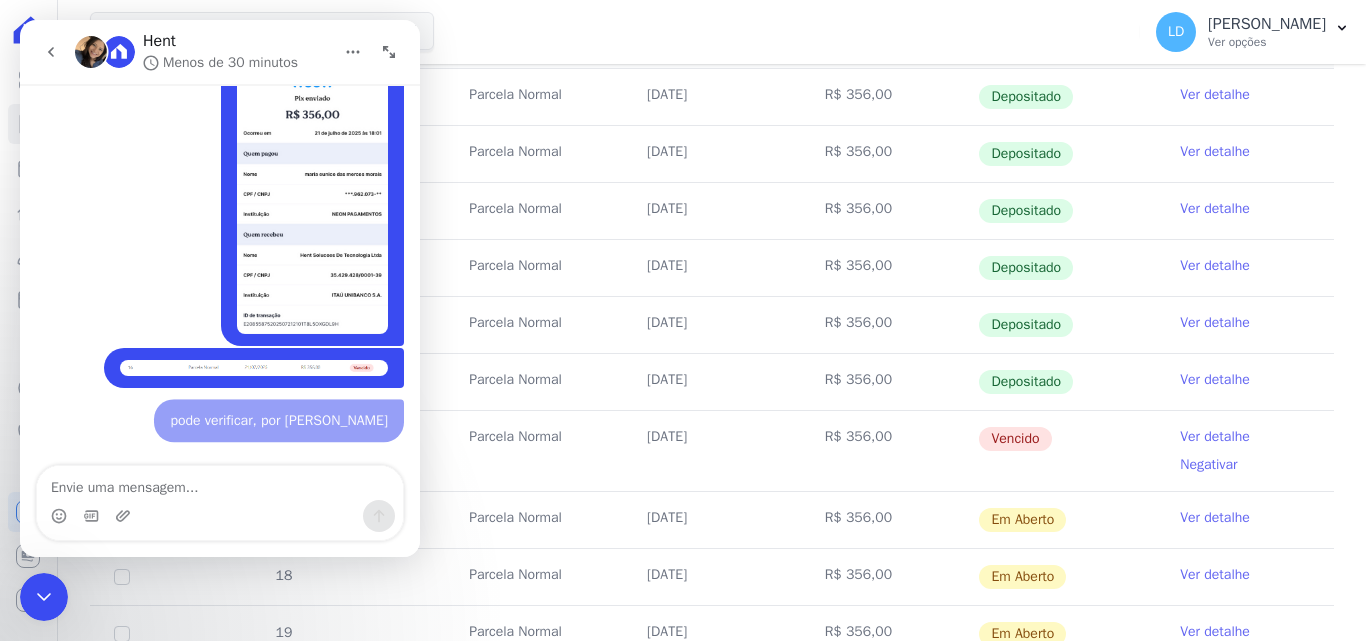 scroll, scrollTop: 328, scrollLeft: 0, axis: vertical 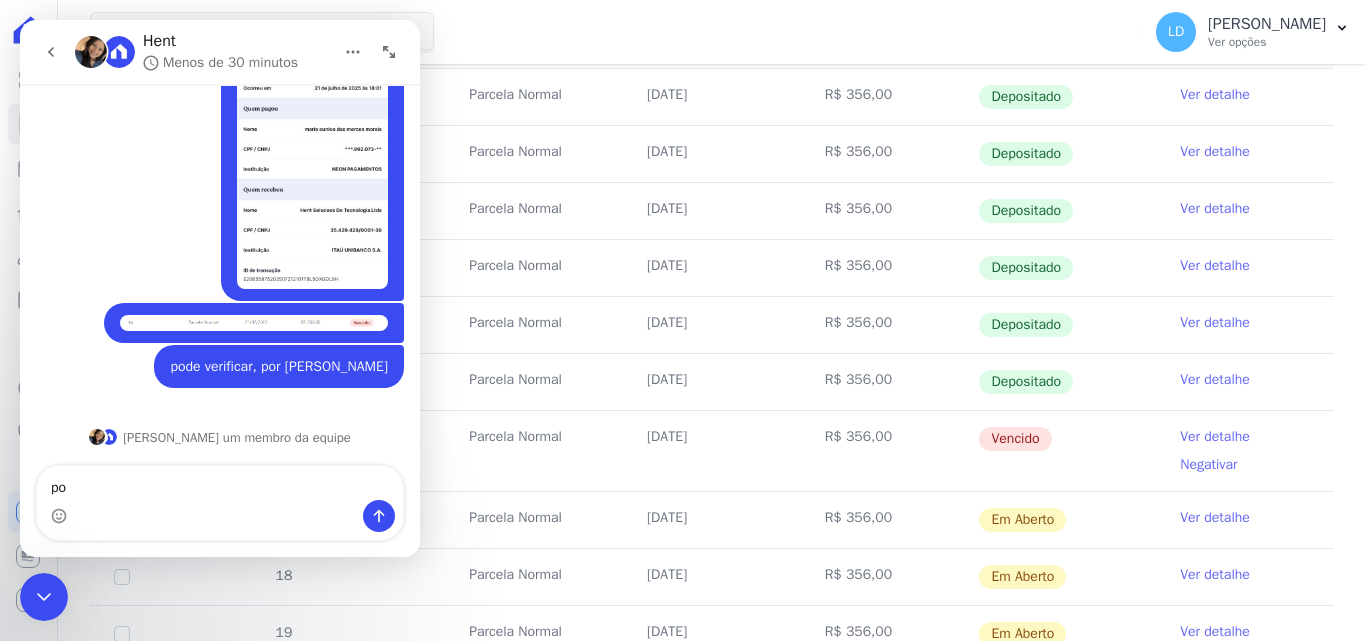 type on "p" 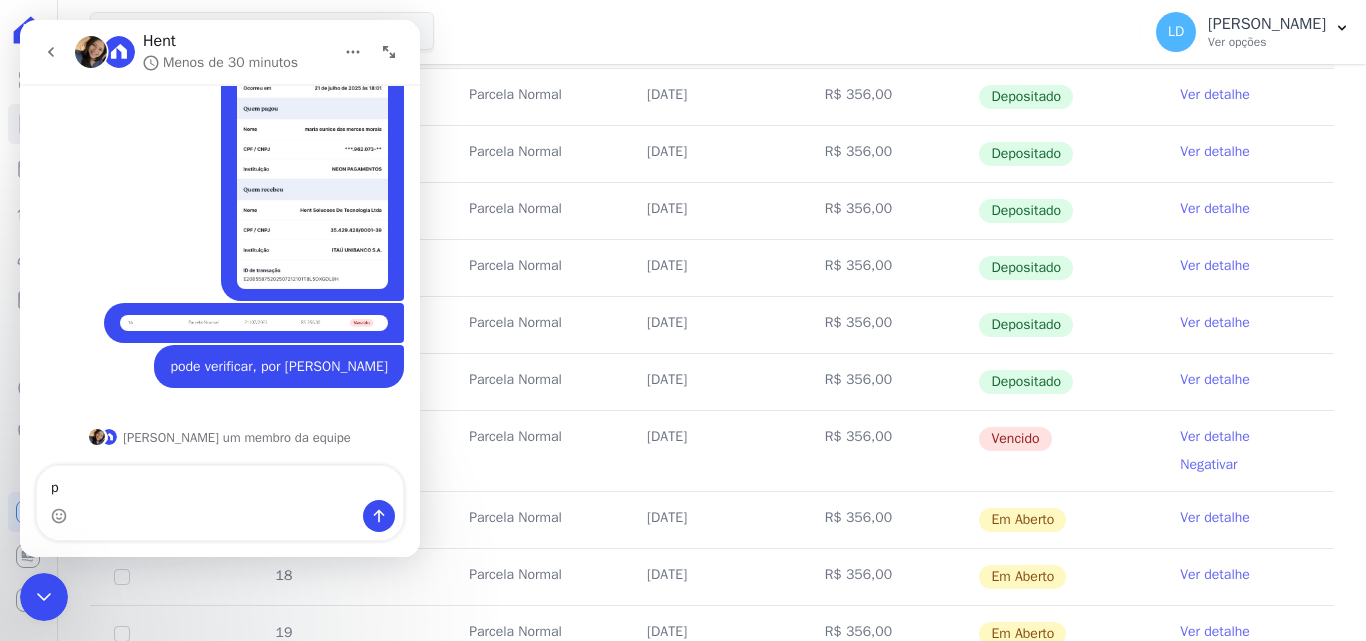 type 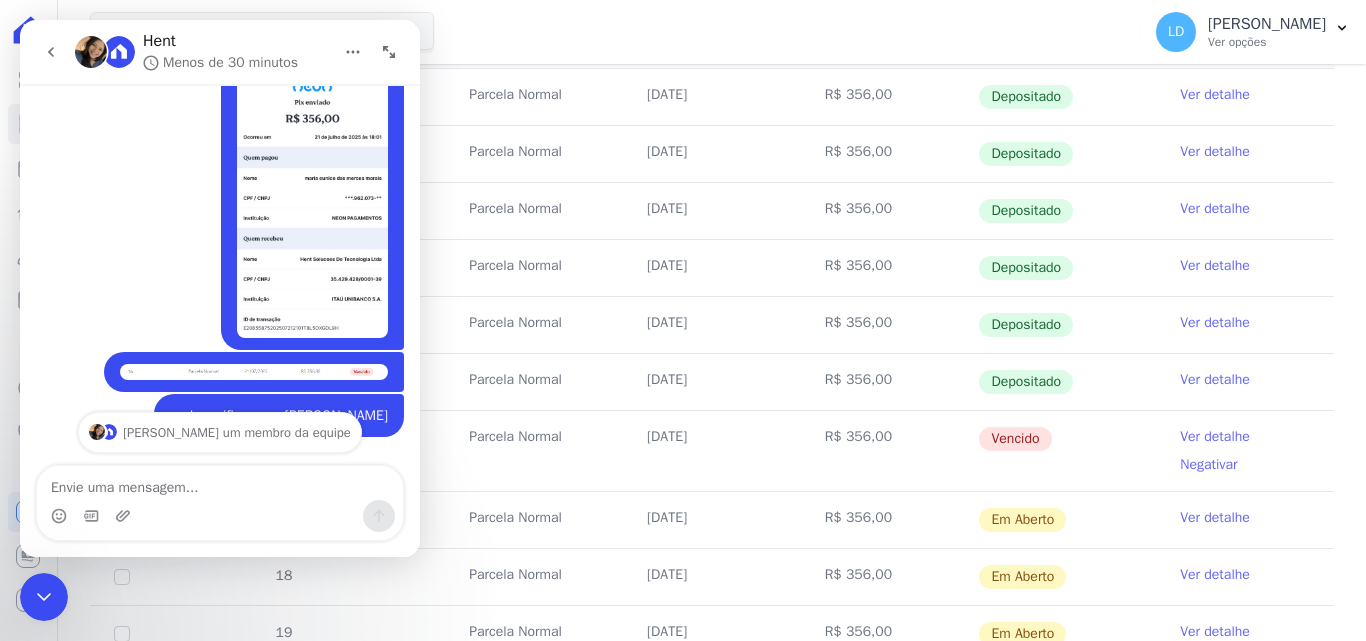 scroll, scrollTop: 328, scrollLeft: 0, axis: vertical 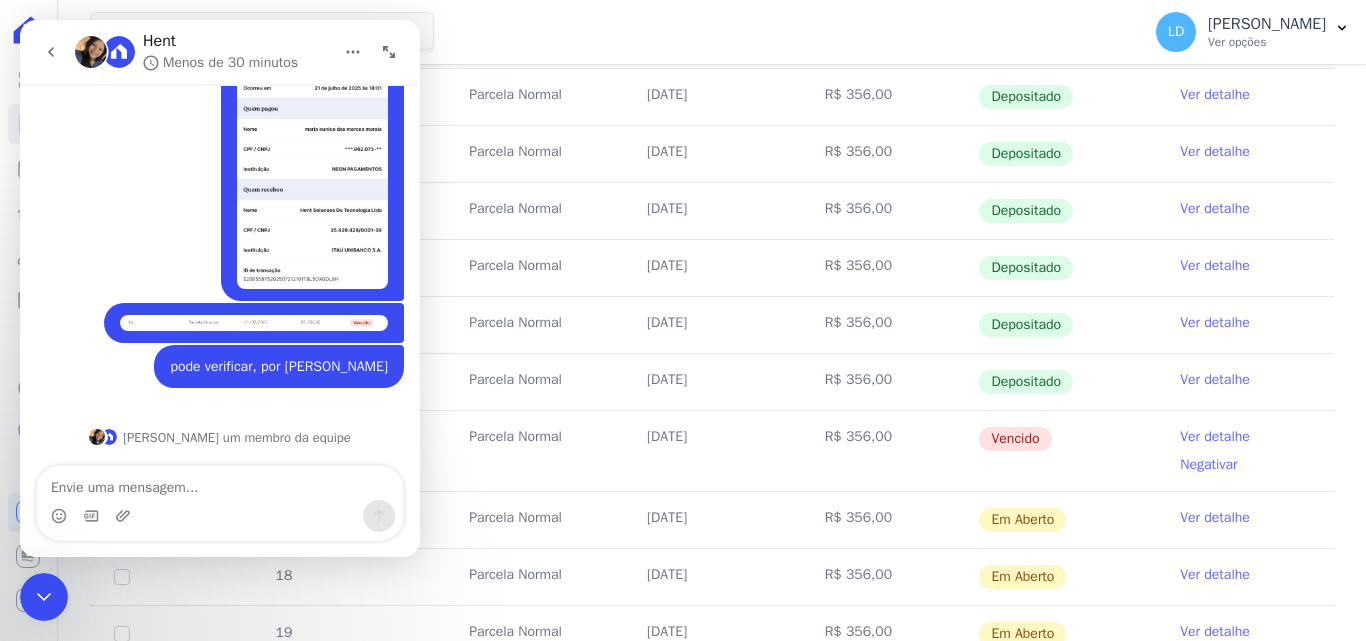 click at bounding box center [312, 155] 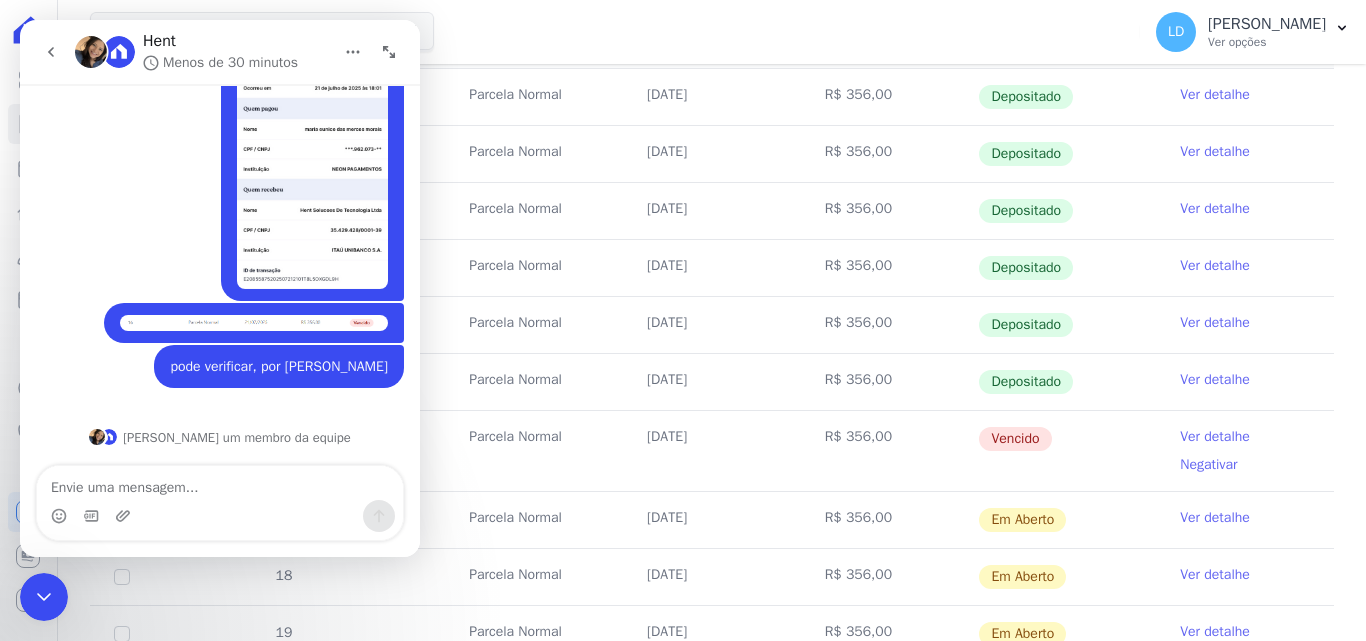 scroll, scrollTop: 0, scrollLeft: 0, axis: both 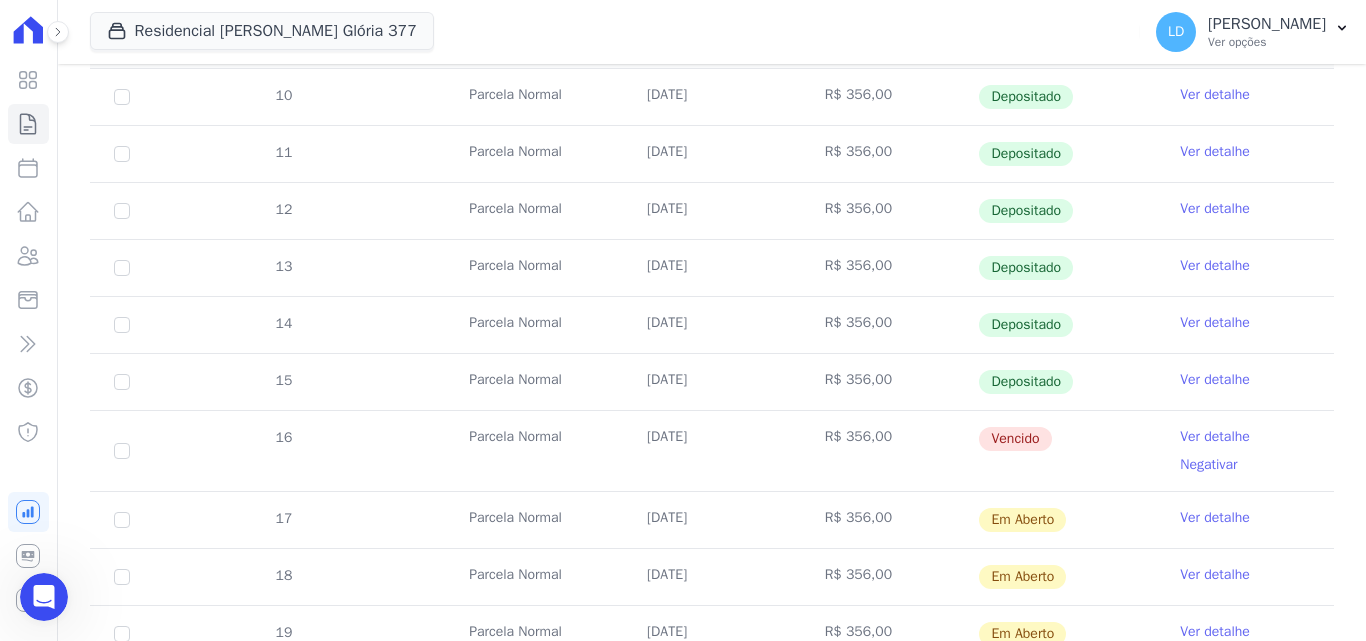 click at bounding box center (44, 597) 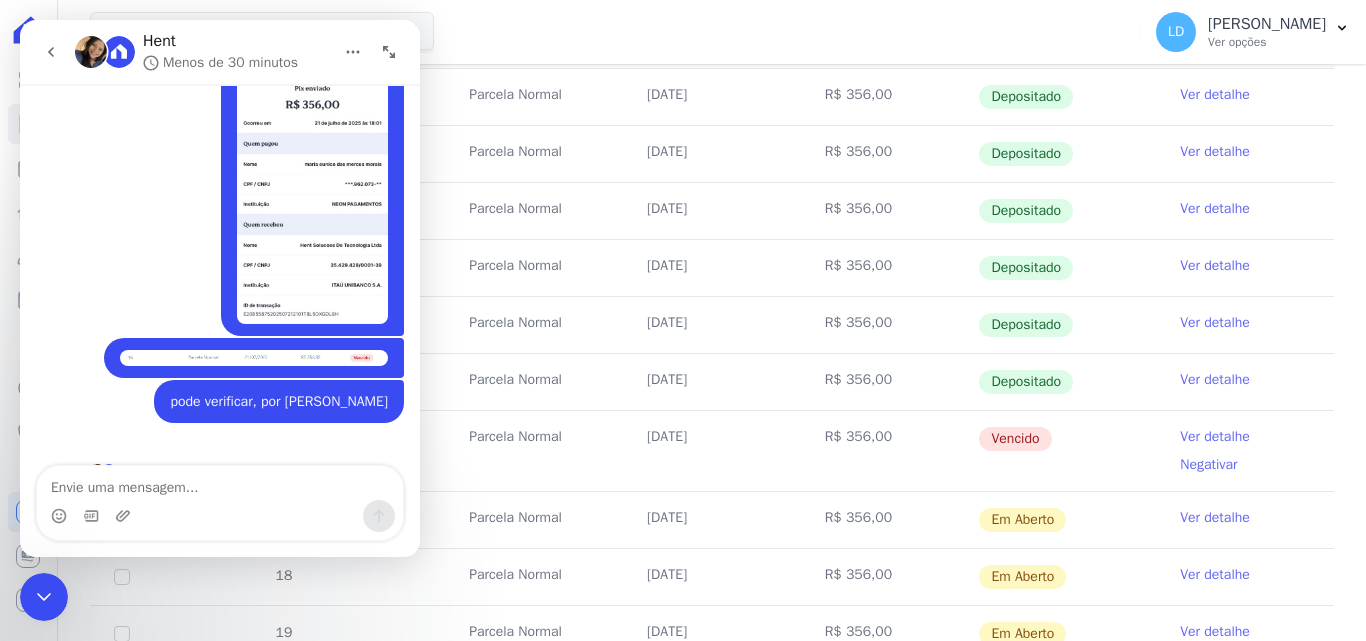 scroll, scrollTop: 328, scrollLeft: 0, axis: vertical 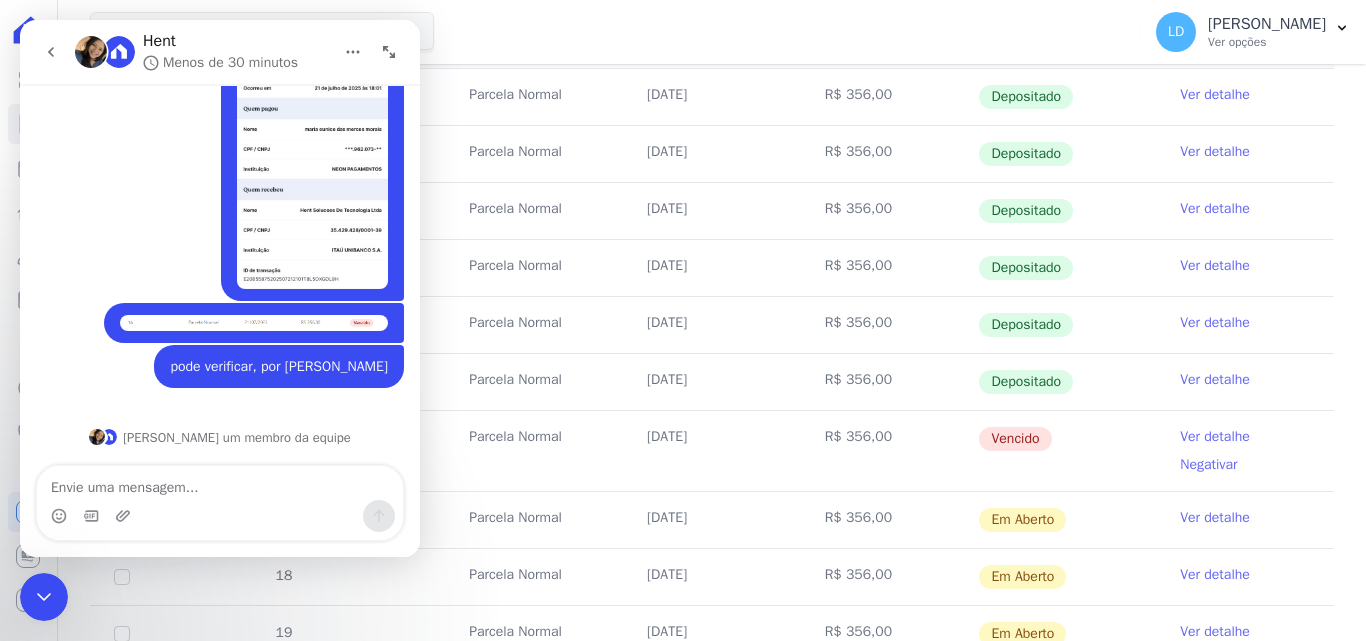 drag, startPoint x: 55, startPoint y: 589, endPoint x: 77, endPoint y: 1132, distance: 543.4455 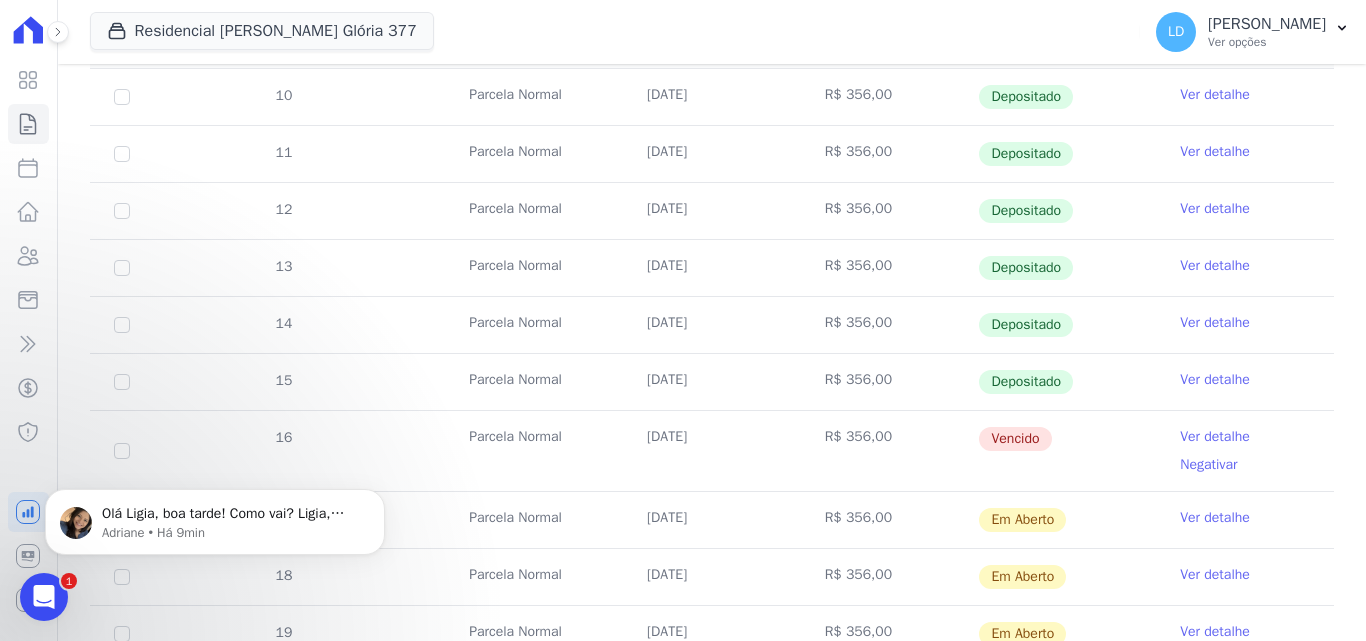 scroll, scrollTop: 0, scrollLeft: 0, axis: both 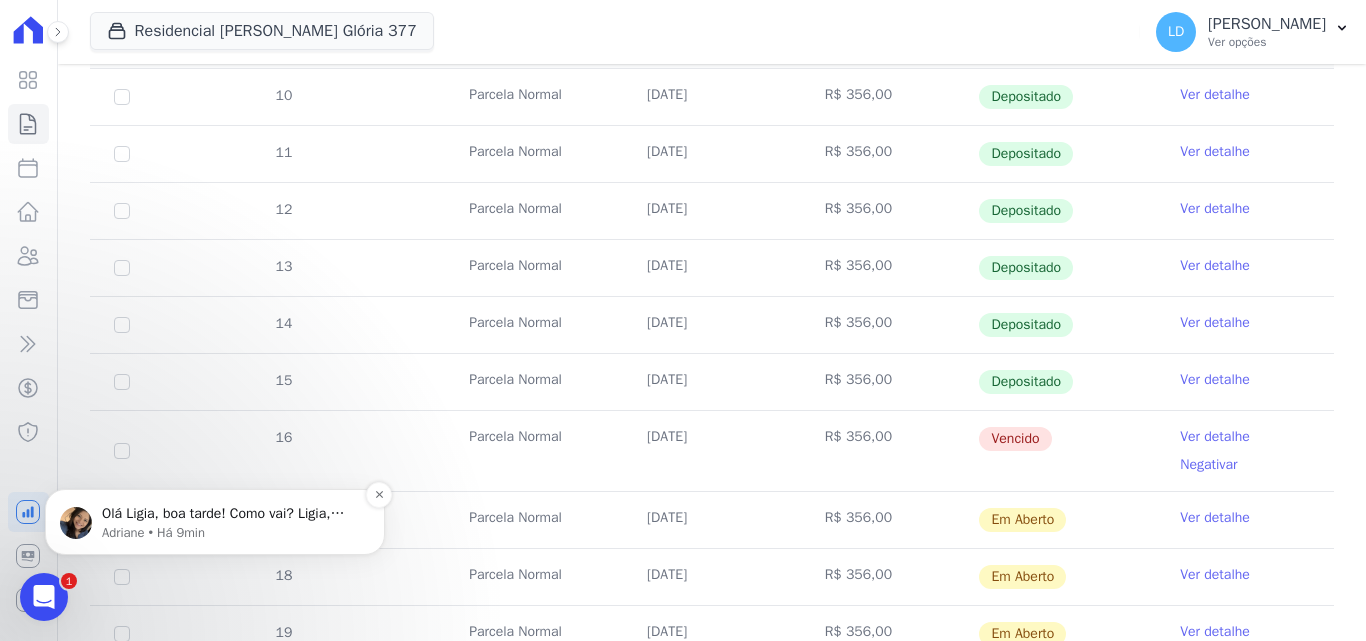 click on "Olá Ligia, boa tarde!    Como vai?    Ligia, cliente realizou o pagamento via pix direto para a nossa conta do Itau.  Não aceitamos esse tipo de operação e iremos devolver o valor para a cliente, para que o pagamento seja realizado via linha digitavel, leitura do código de barras ou qr code disponibilizado no boleto.   Por favor, poderia solicitar a cliente os dados bancários?" at bounding box center [231, 514] 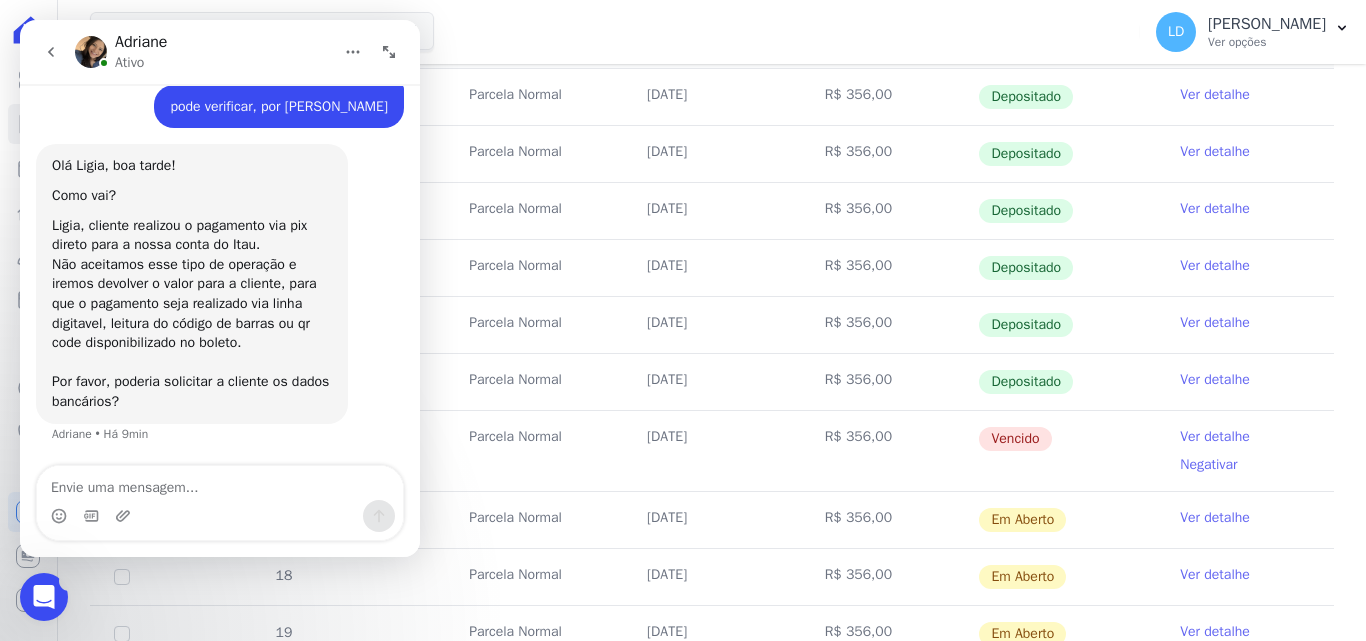scroll, scrollTop: 0, scrollLeft: 0, axis: both 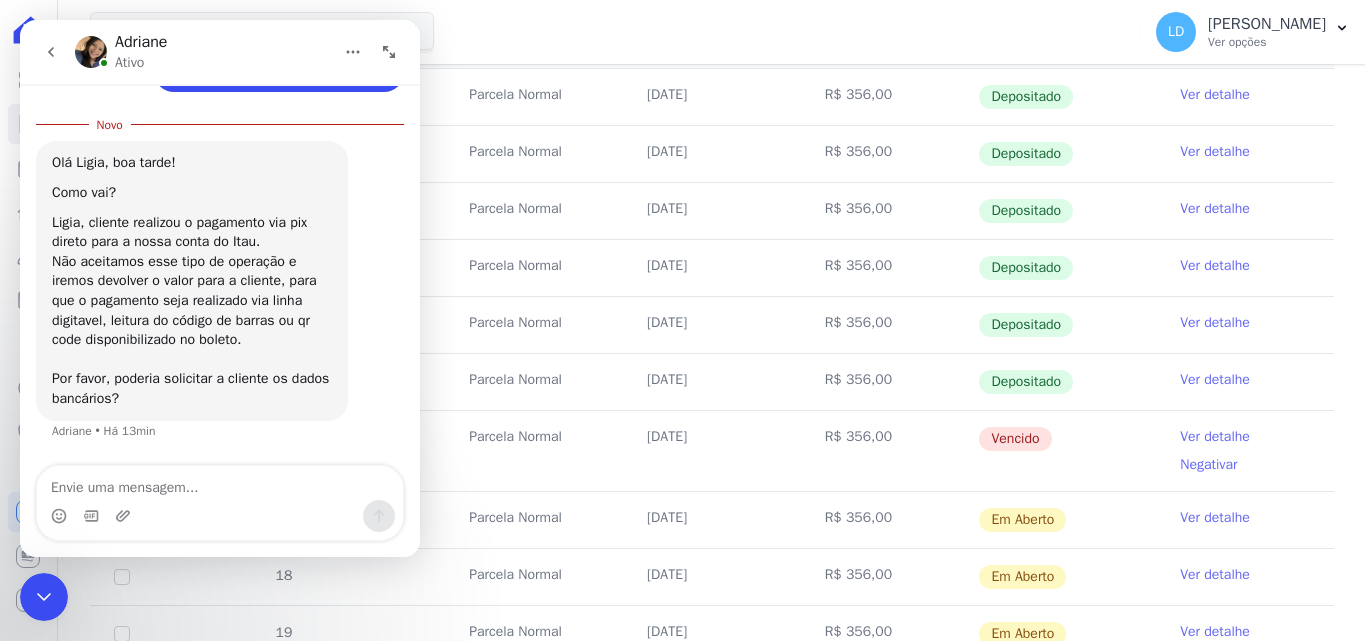 click at bounding box center (44, 597) 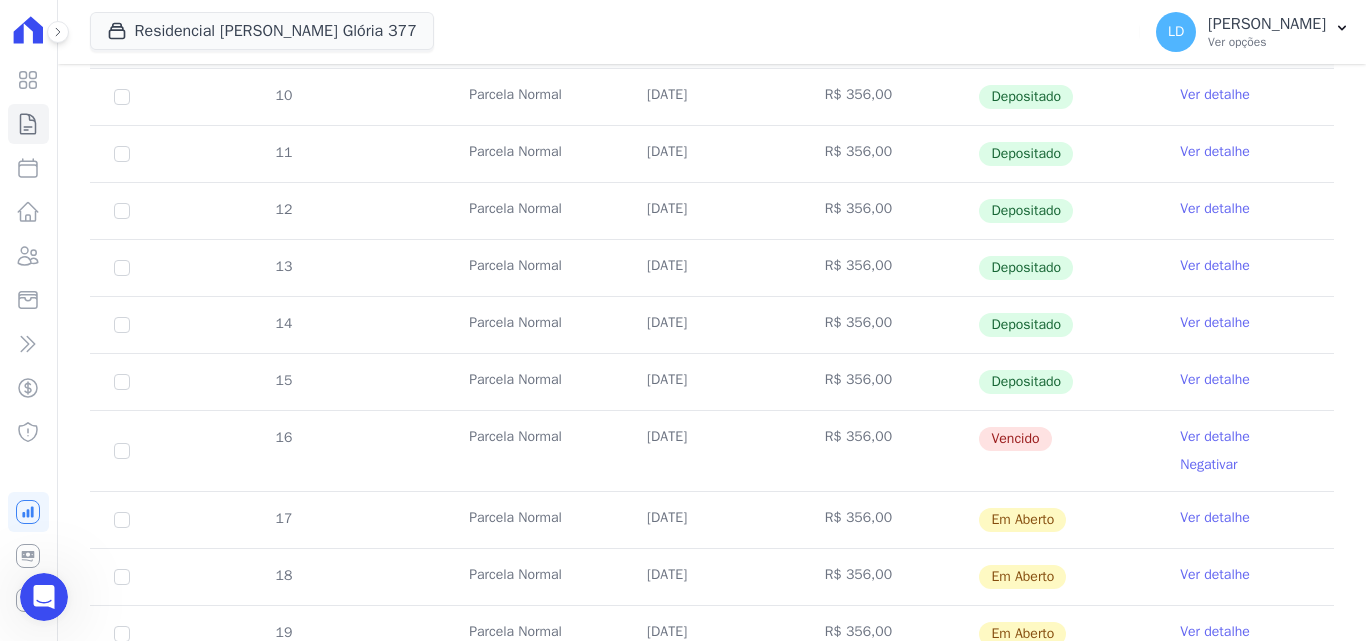 click 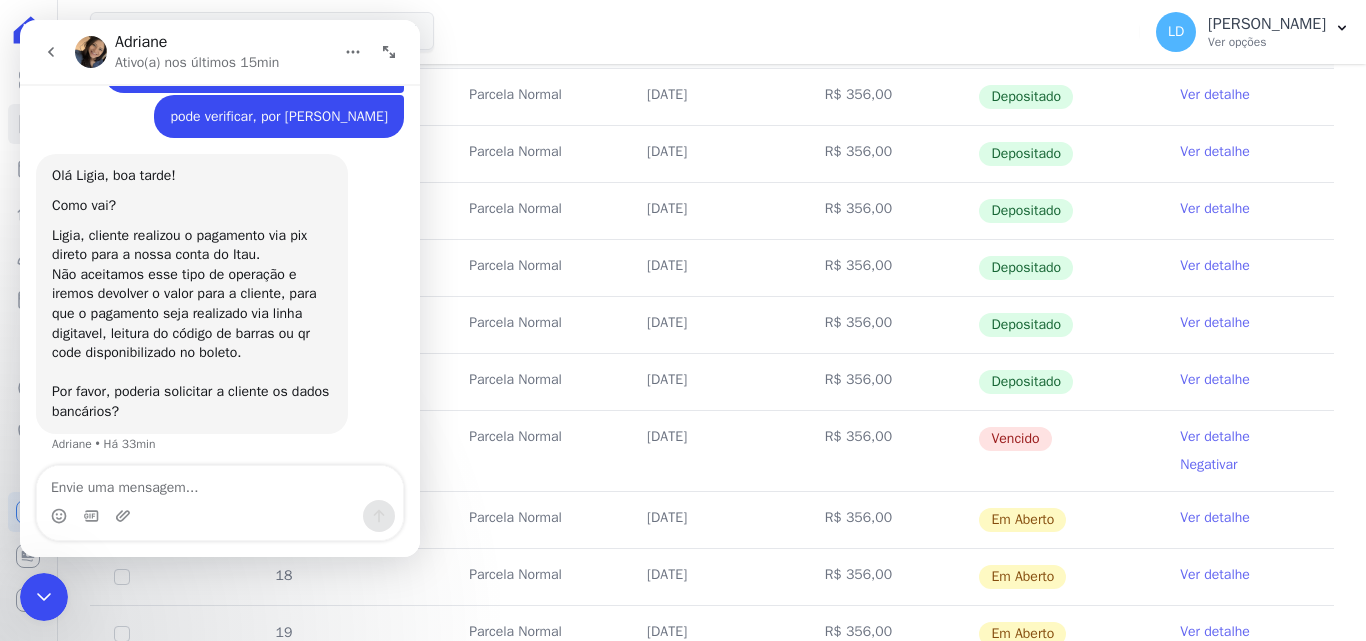 scroll, scrollTop: 568, scrollLeft: 0, axis: vertical 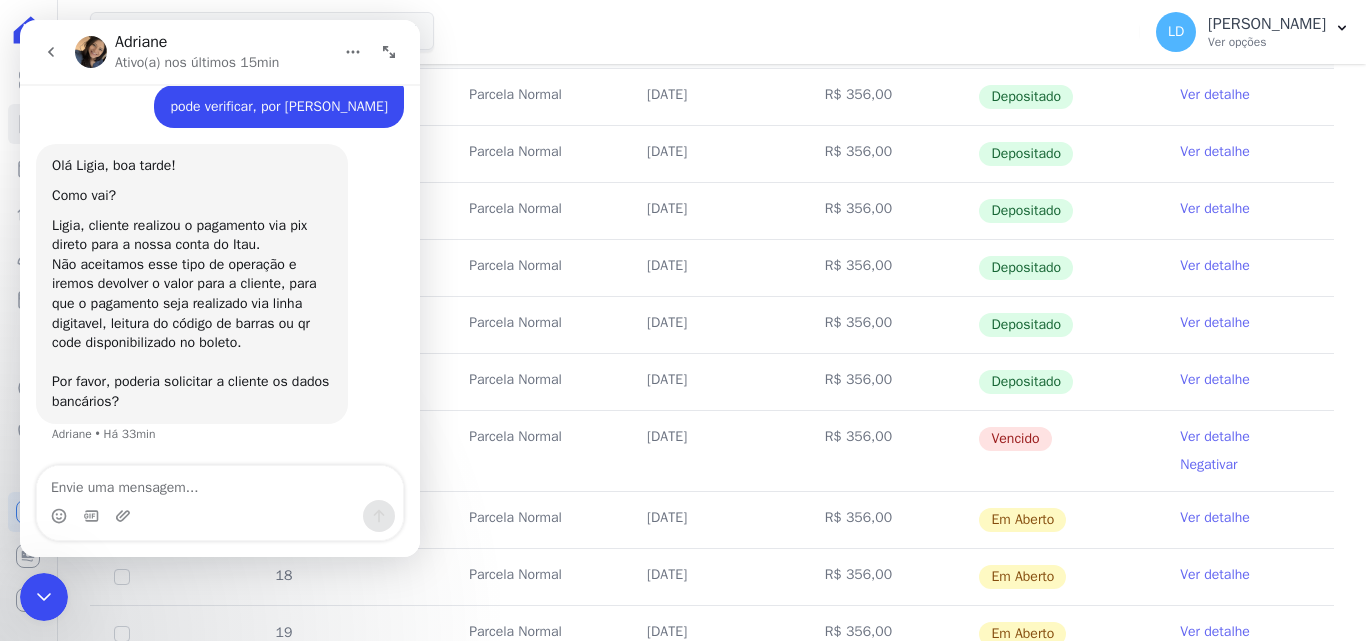click at bounding box center (220, 483) 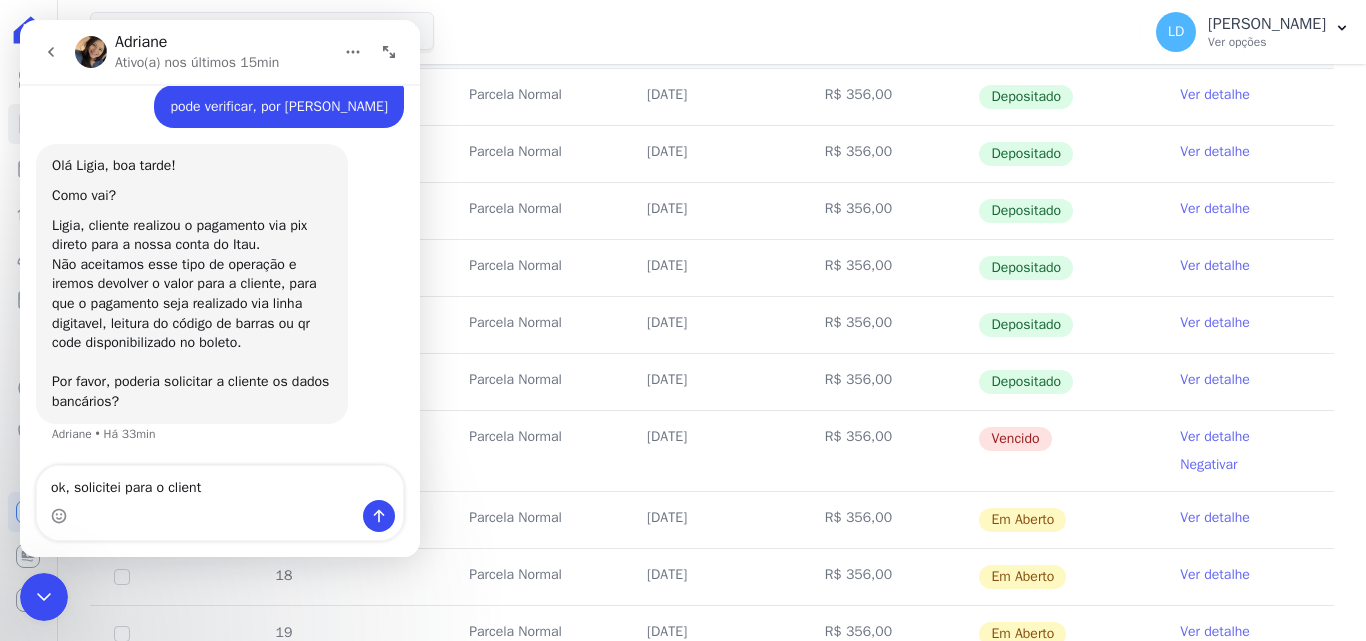 type on "ok, solicitei para o cliente" 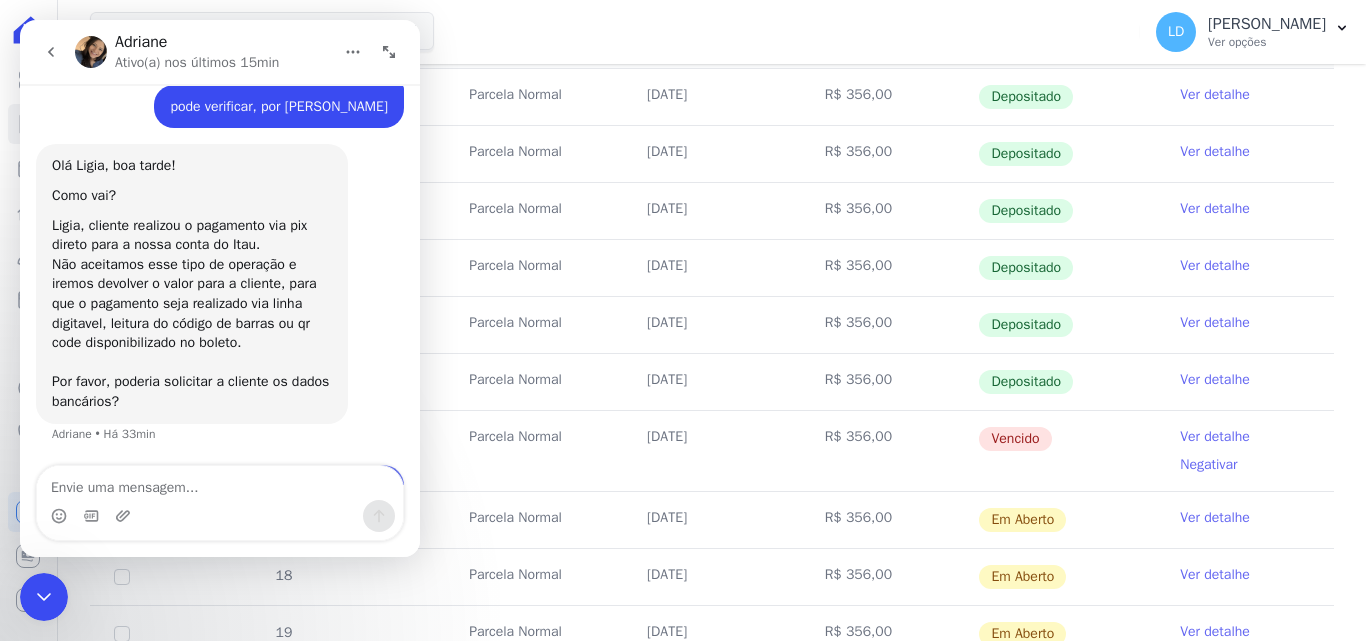 scroll, scrollTop: 627, scrollLeft: 0, axis: vertical 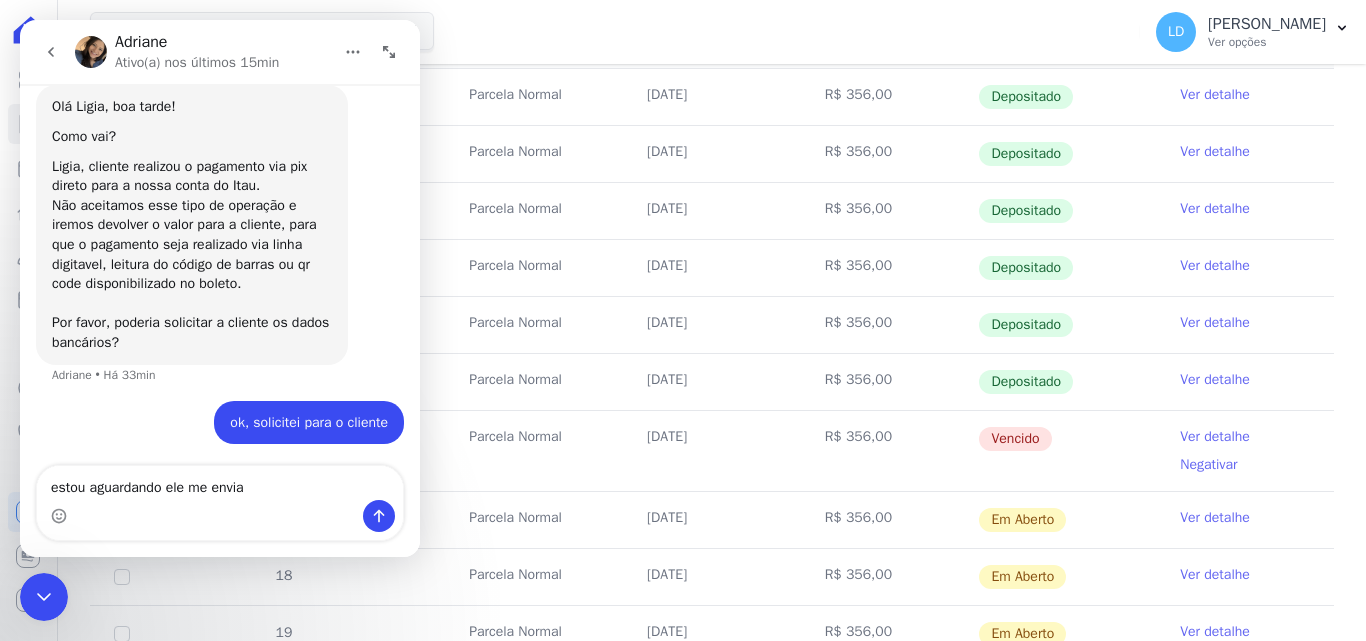 type on "estou aguardando ele me enviar" 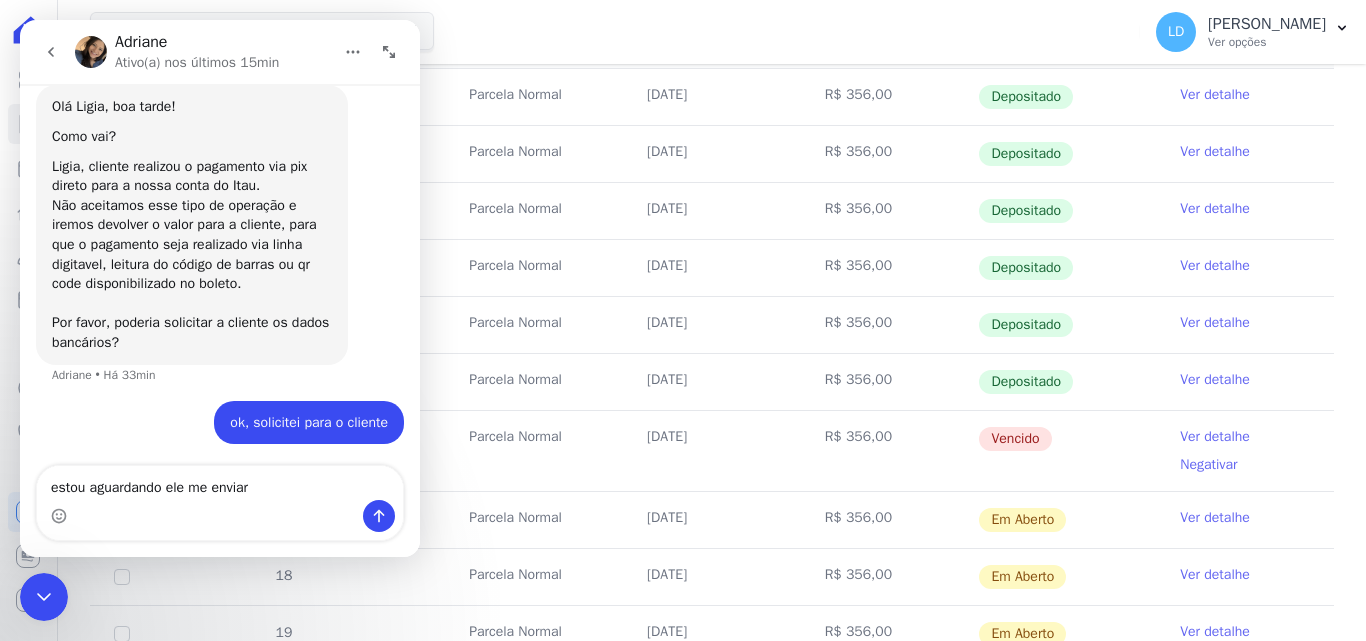 type 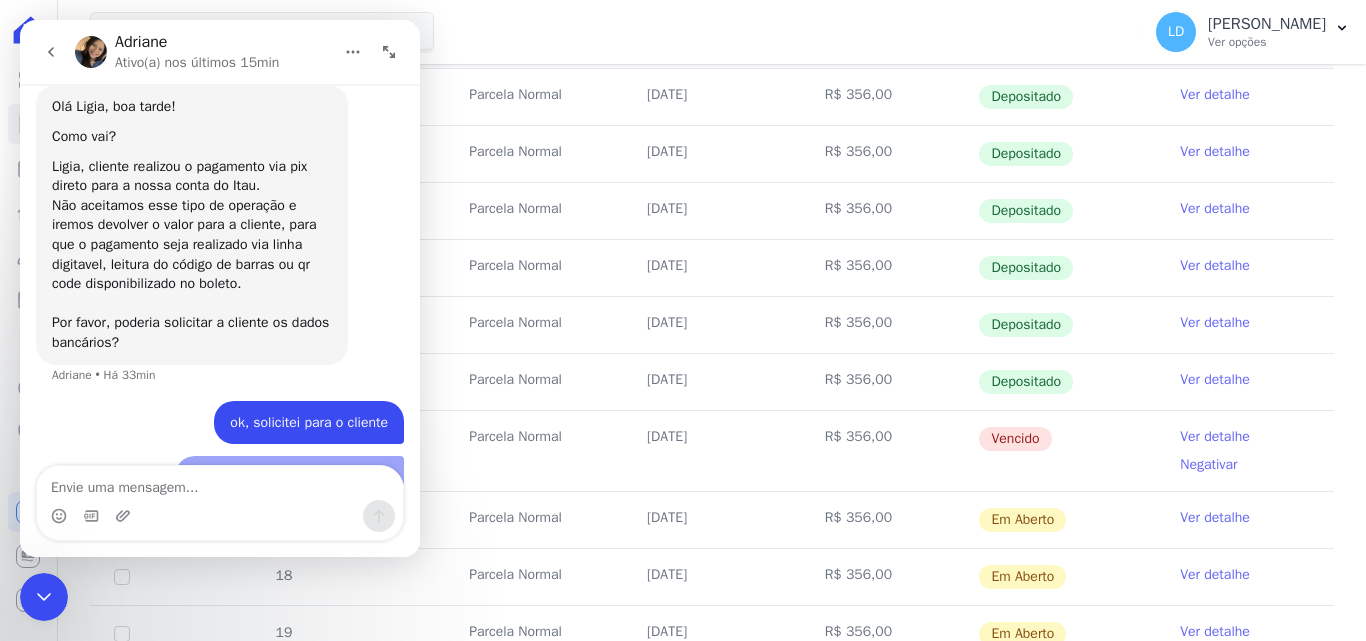 scroll, scrollTop: 673, scrollLeft: 0, axis: vertical 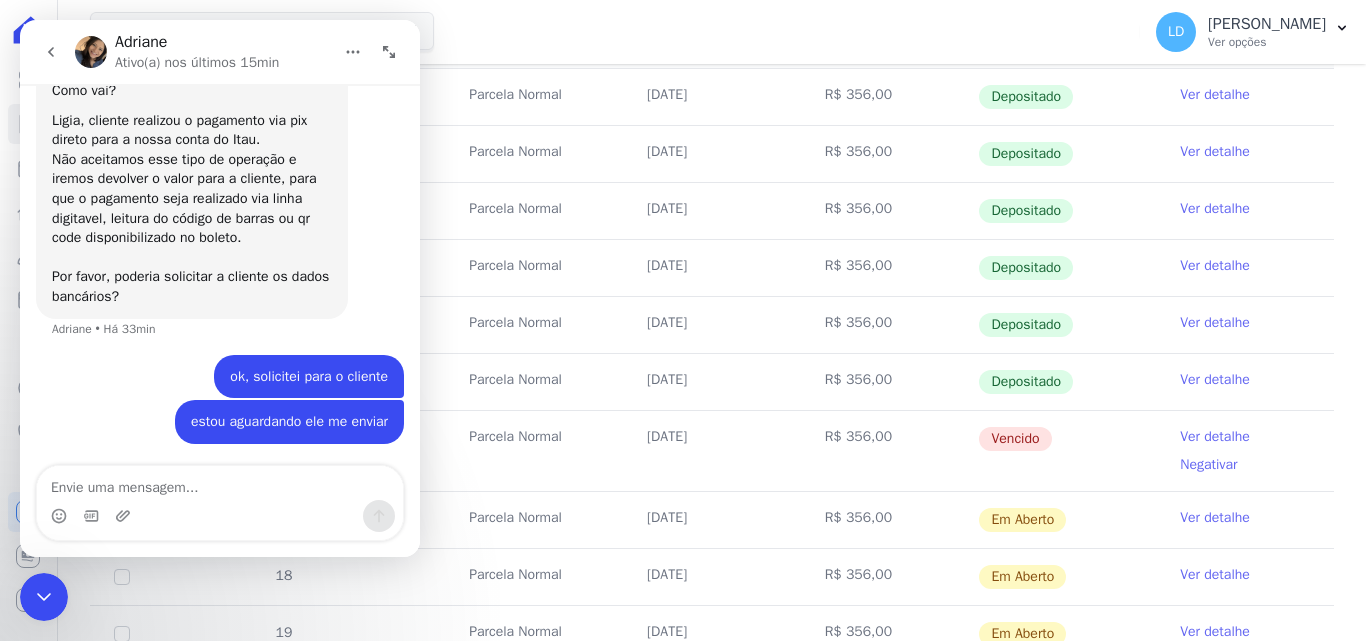 click 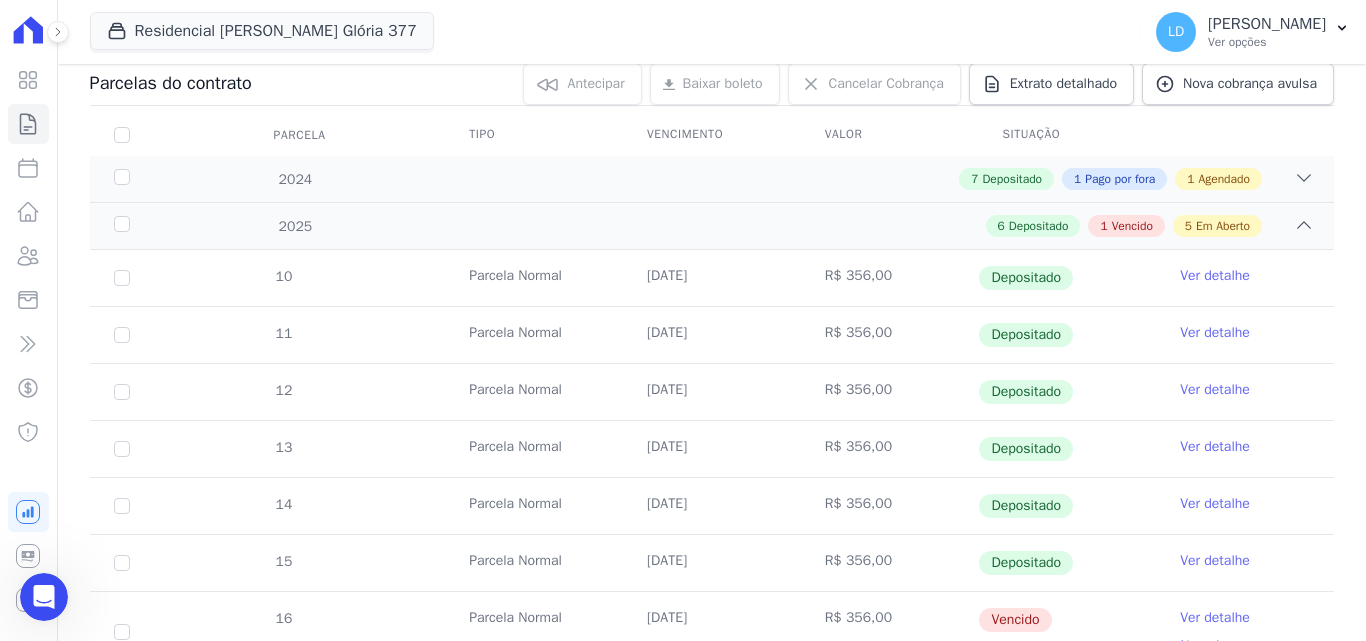 scroll, scrollTop: 0, scrollLeft: 0, axis: both 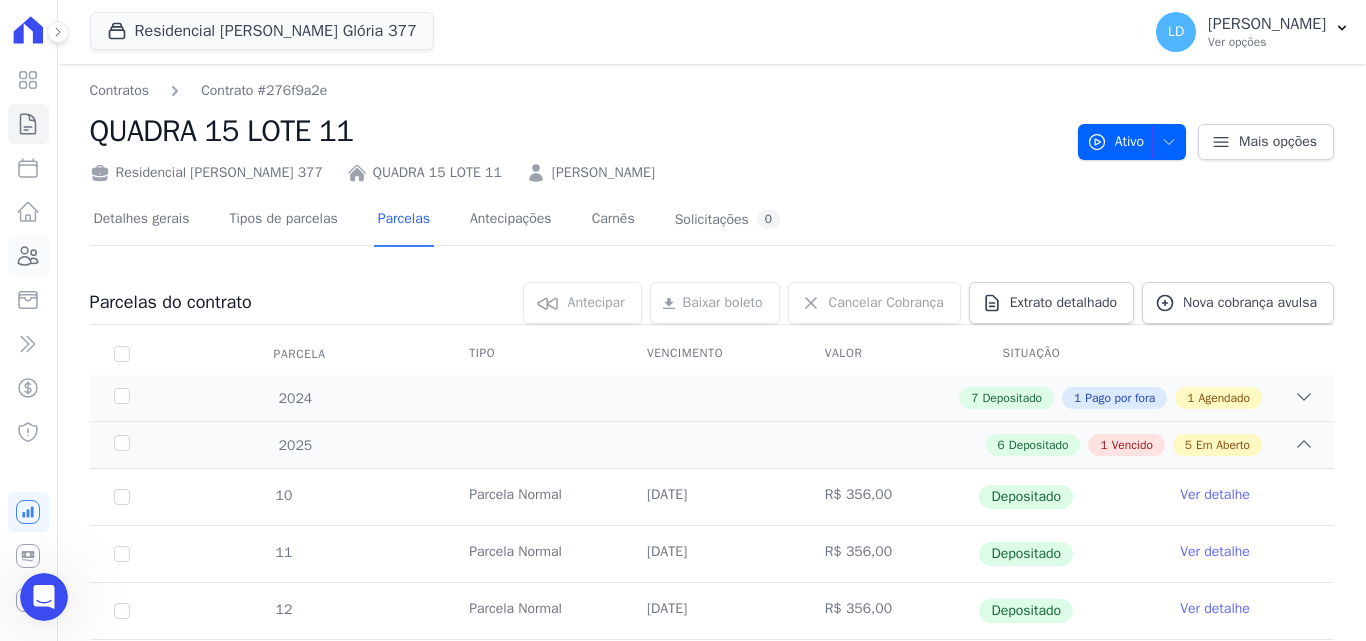 click 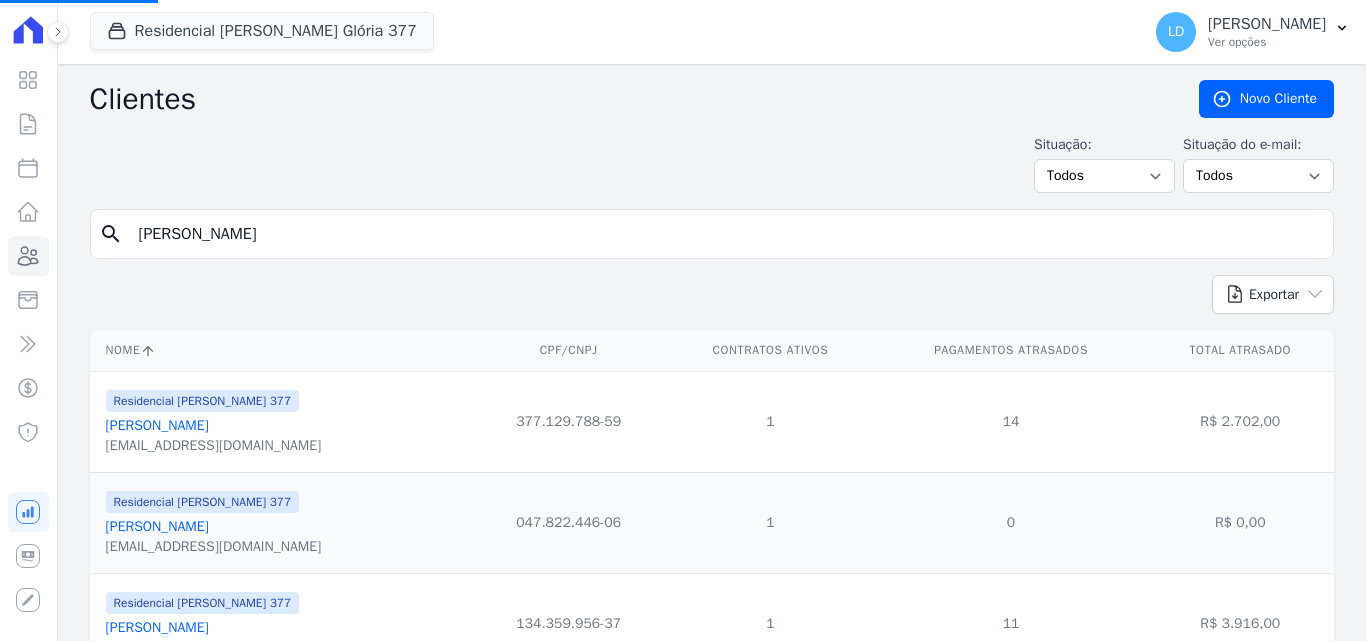 drag, startPoint x: 320, startPoint y: 242, endPoint x: 115, endPoint y: 237, distance: 205.06097 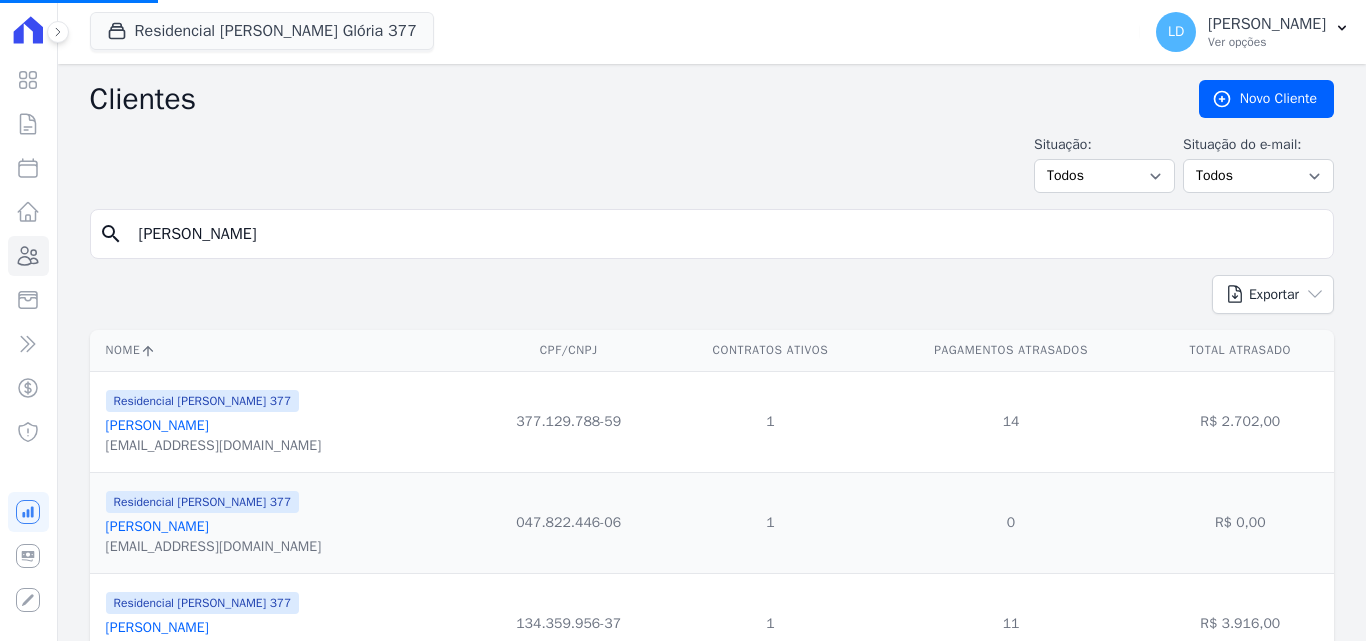 click on "search
pablo silva mendonça" at bounding box center [712, 234] 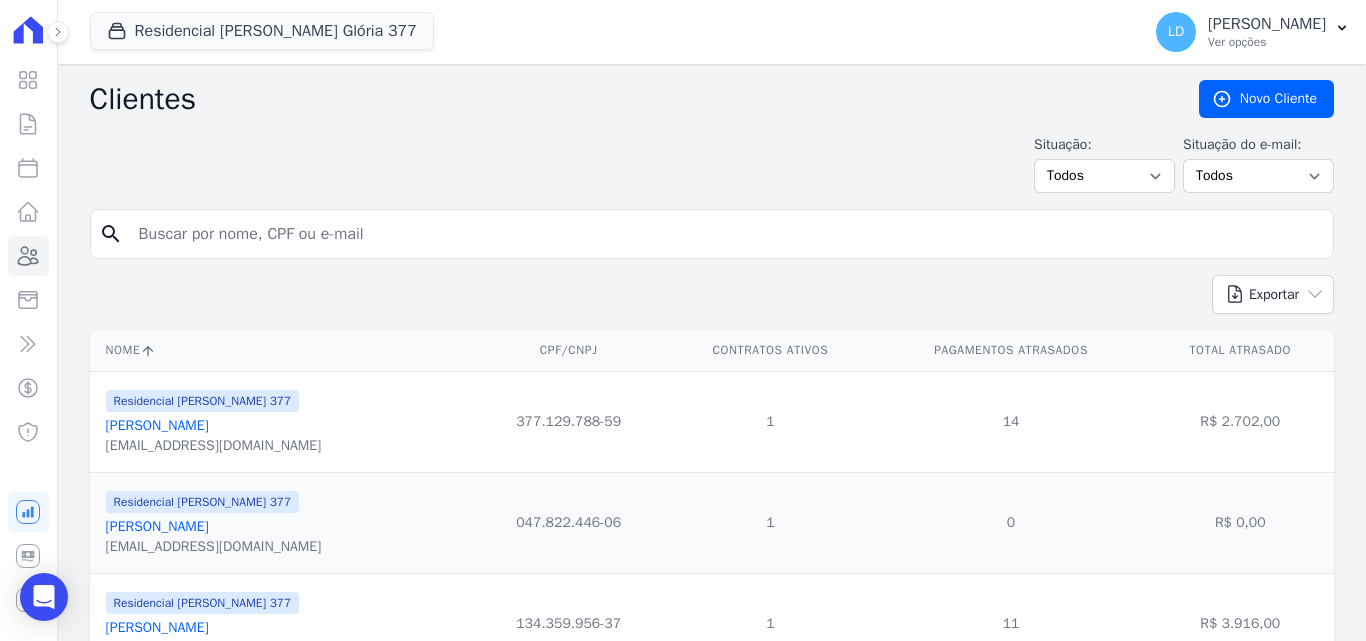 click at bounding box center [726, 234] 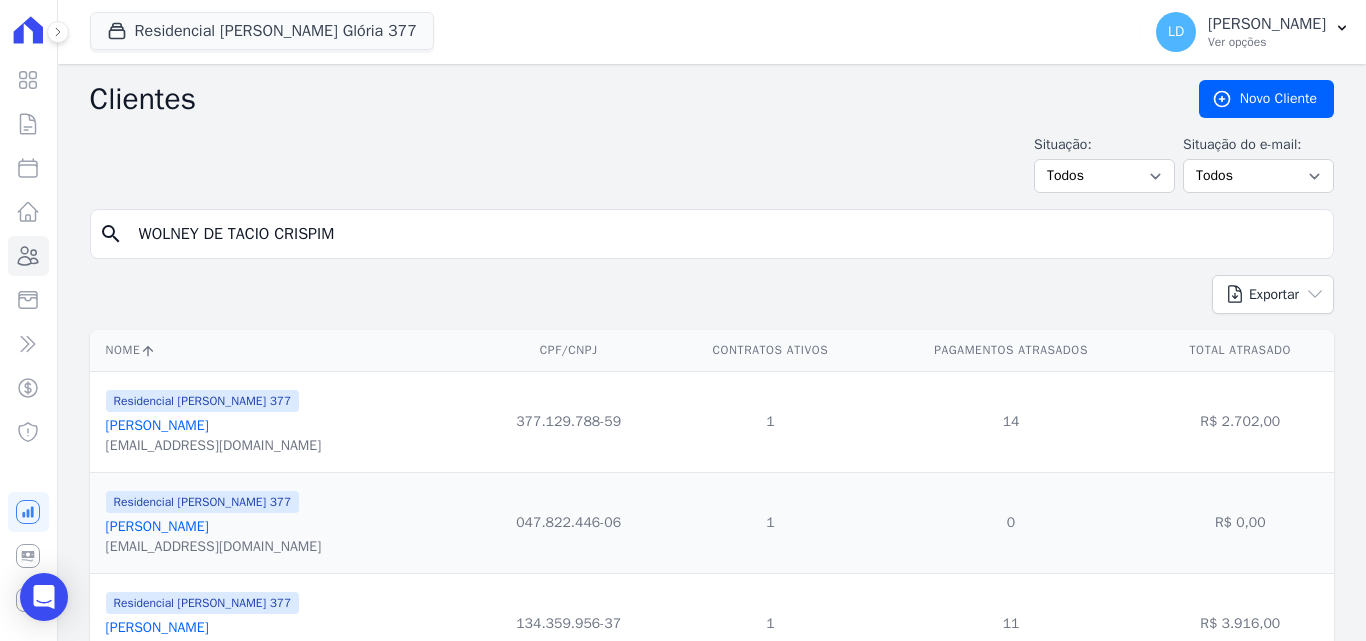 type on "WOLNEY DE TACIO CRISPIM" 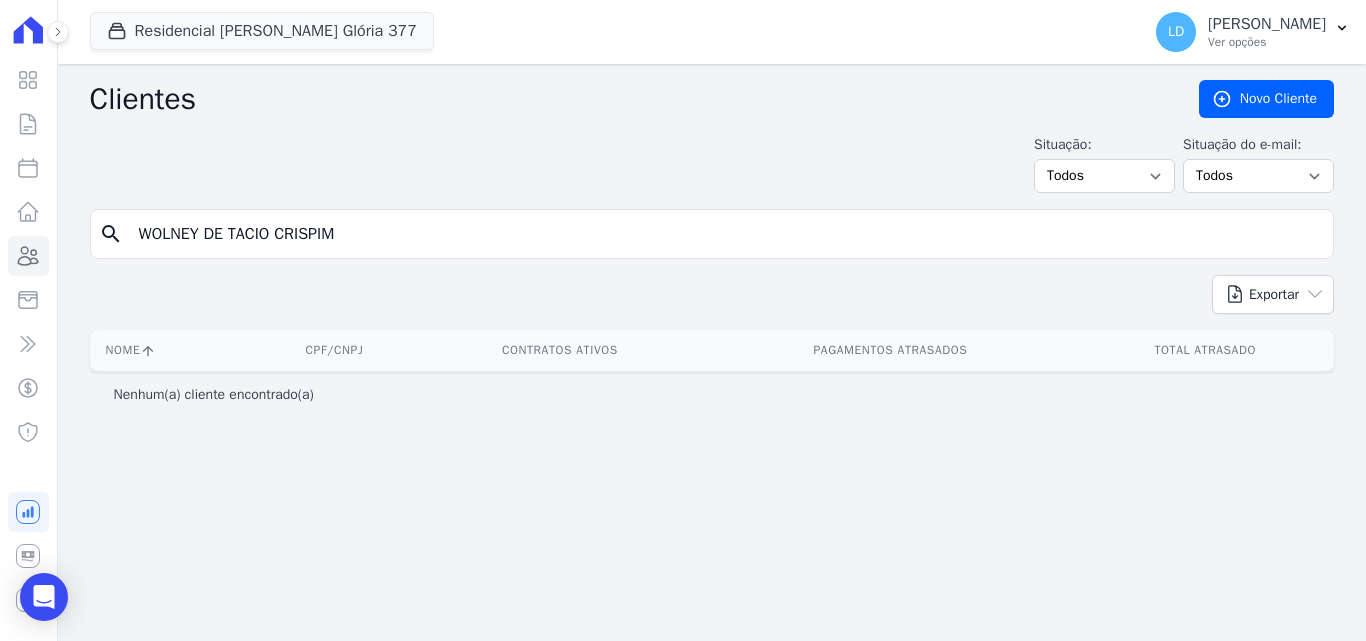 drag, startPoint x: 201, startPoint y: 230, endPoint x: 695, endPoint y: 251, distance: 494.44617 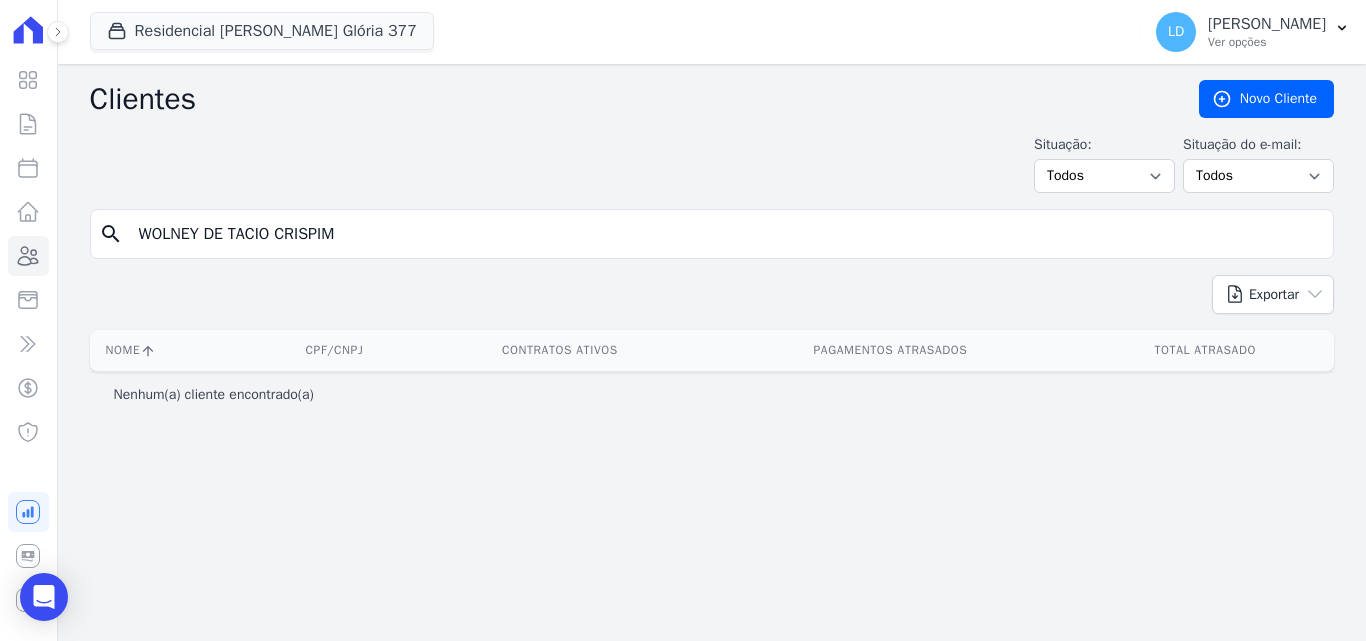 click on "WOLNEY DE TACIO CRISPIM" at bounding box center (726, 234) 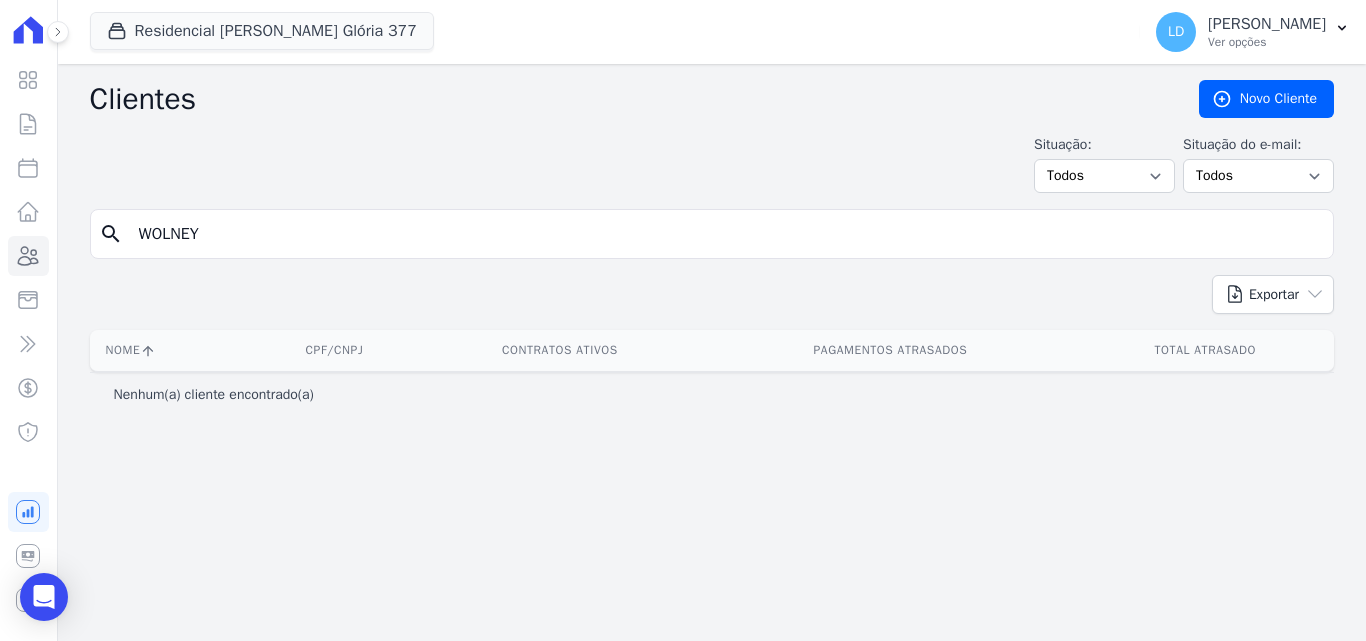 type on "WOLNEY" 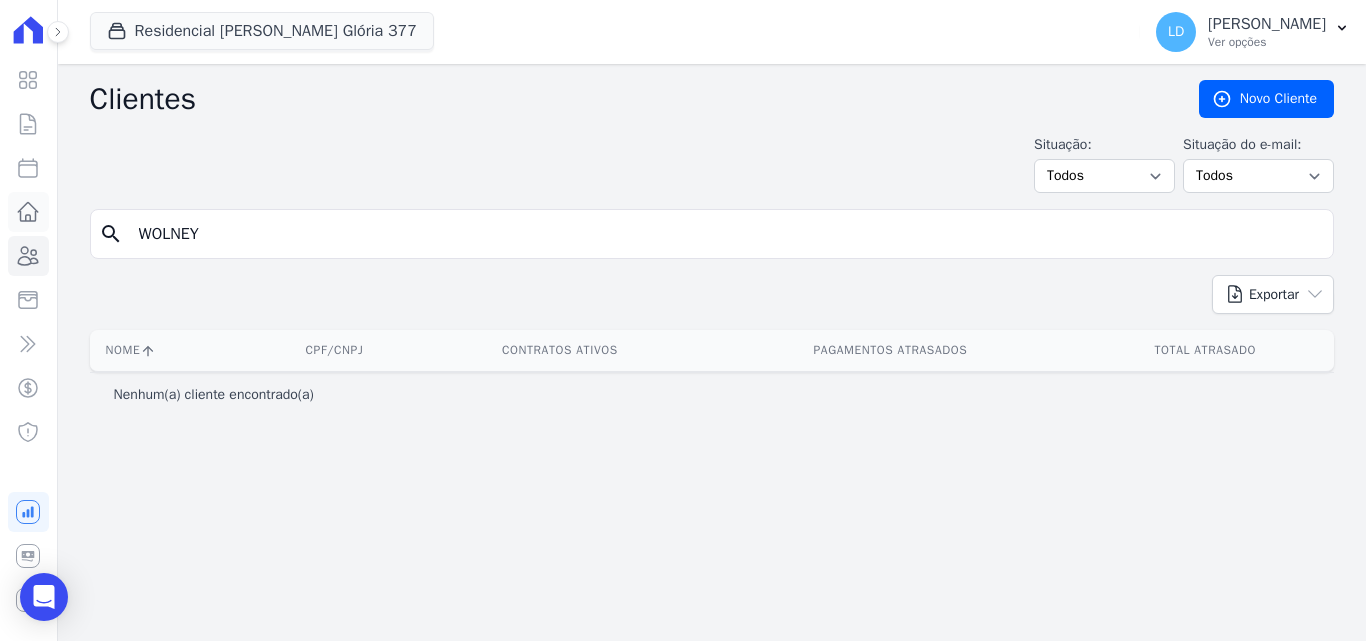drag, startPoint x: 223, startPoint y: 224, endPoint x: 46, endPoint y: 227, distance: 177.02542 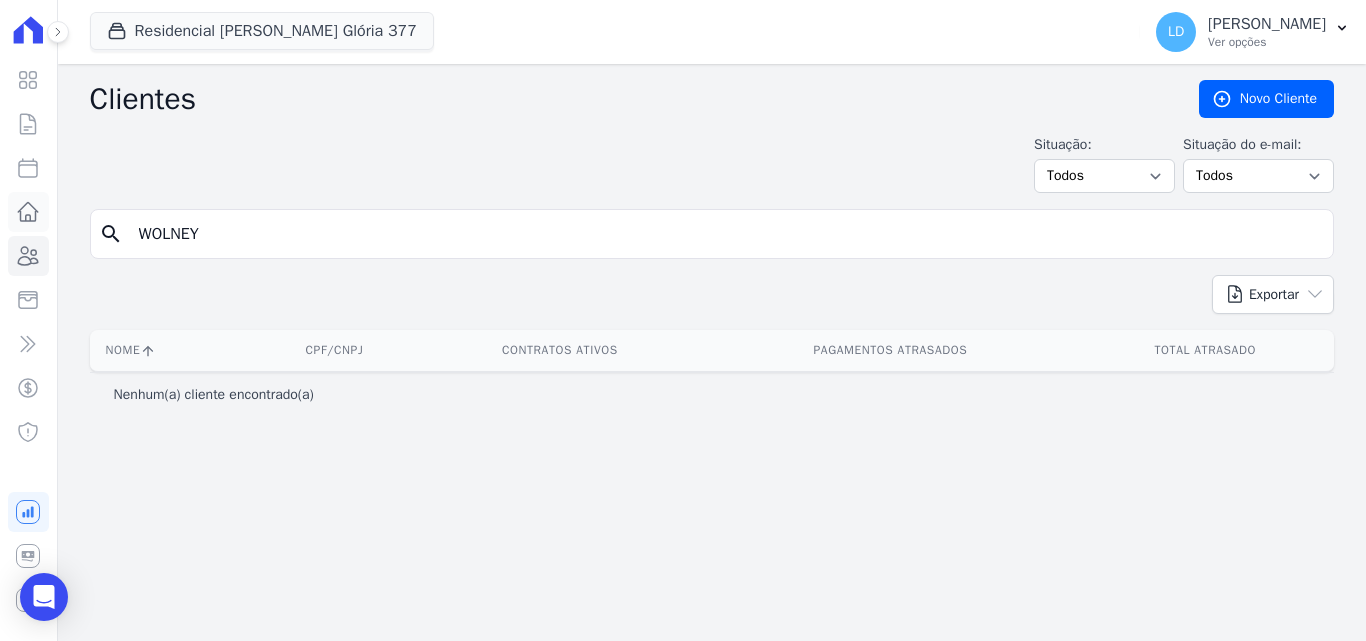 type on "W" 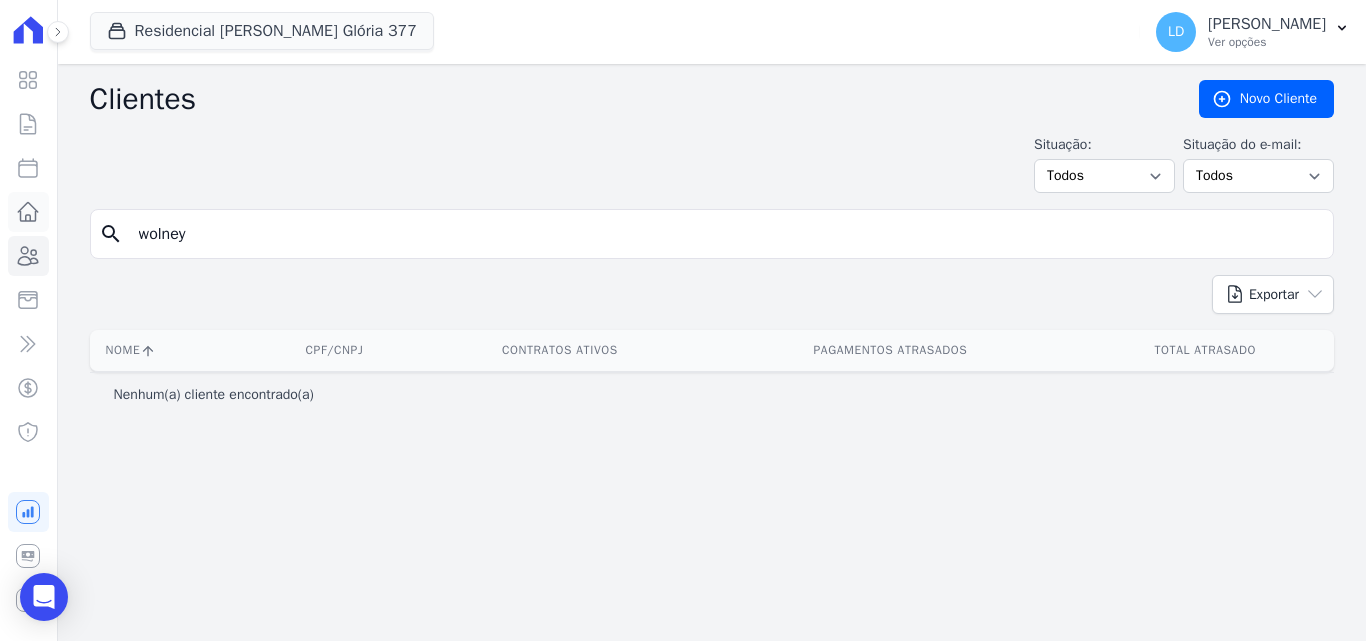 type on "wolney" 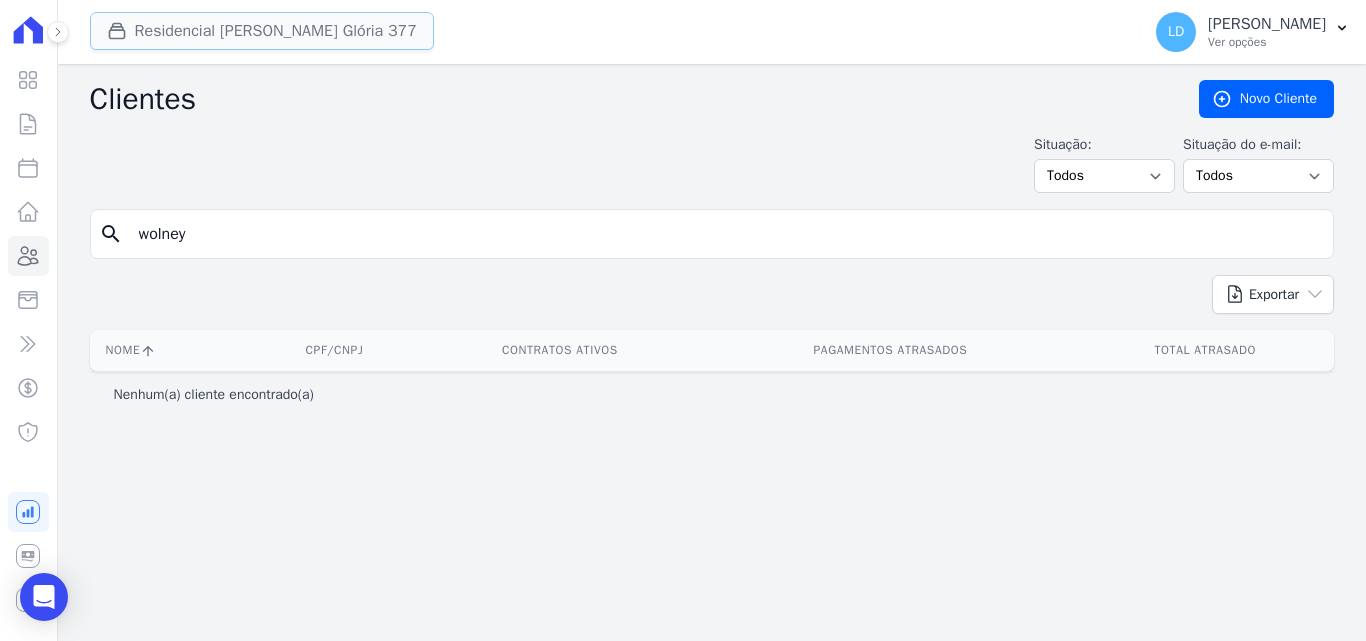 click on "Residencial Maria Da Glória 377" at bounding box center [262, 31] 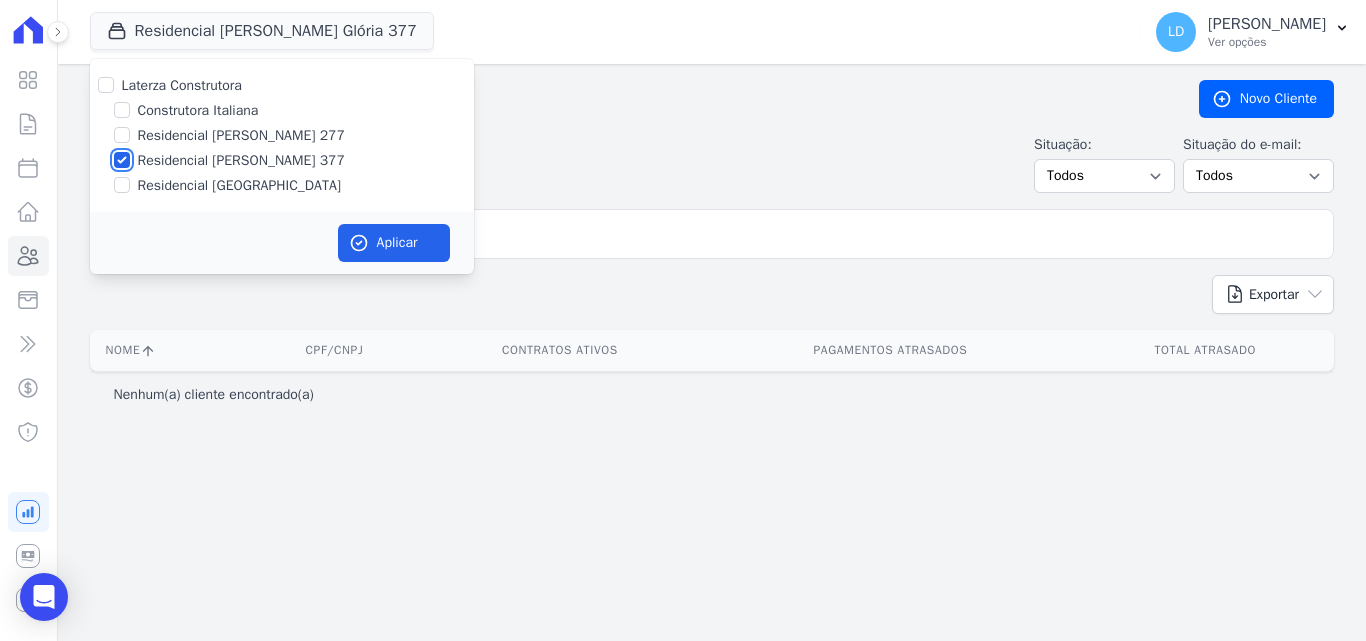 drag, startPoint x: 122, startPoint y: 161, endPoint x: 156, endPoint y: 123, distance: 50.990196 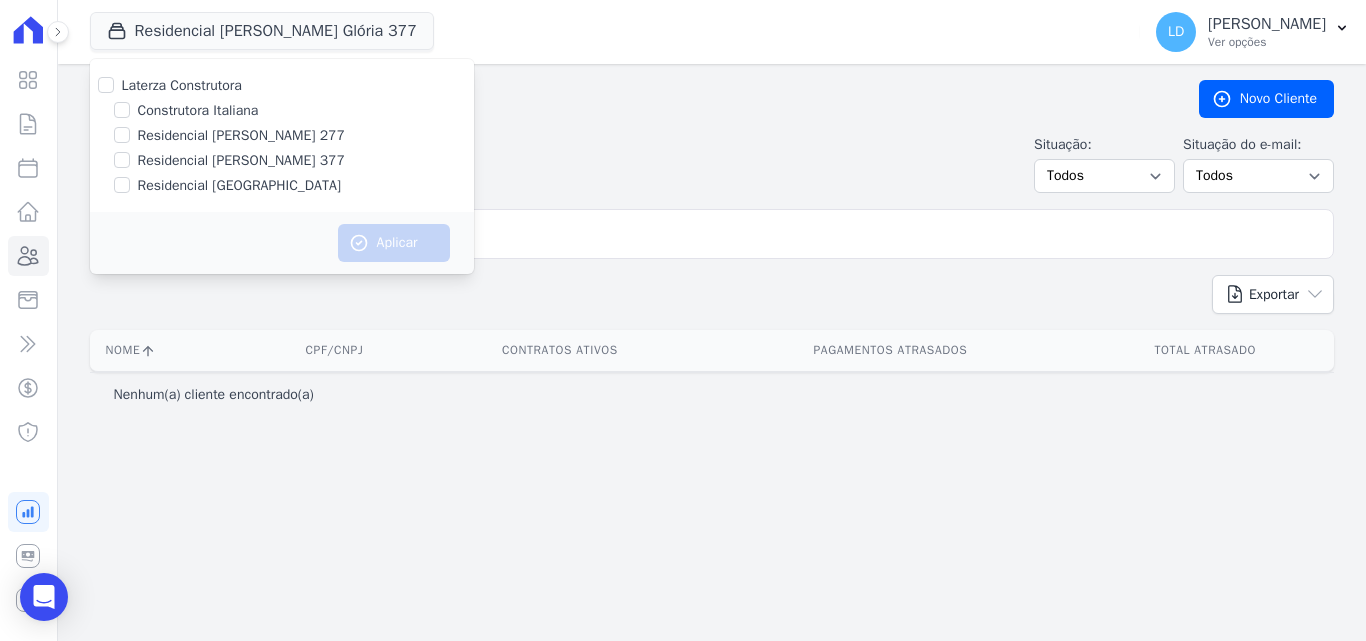 click on "Construtora Italiana" at bounding box center [198, 110] 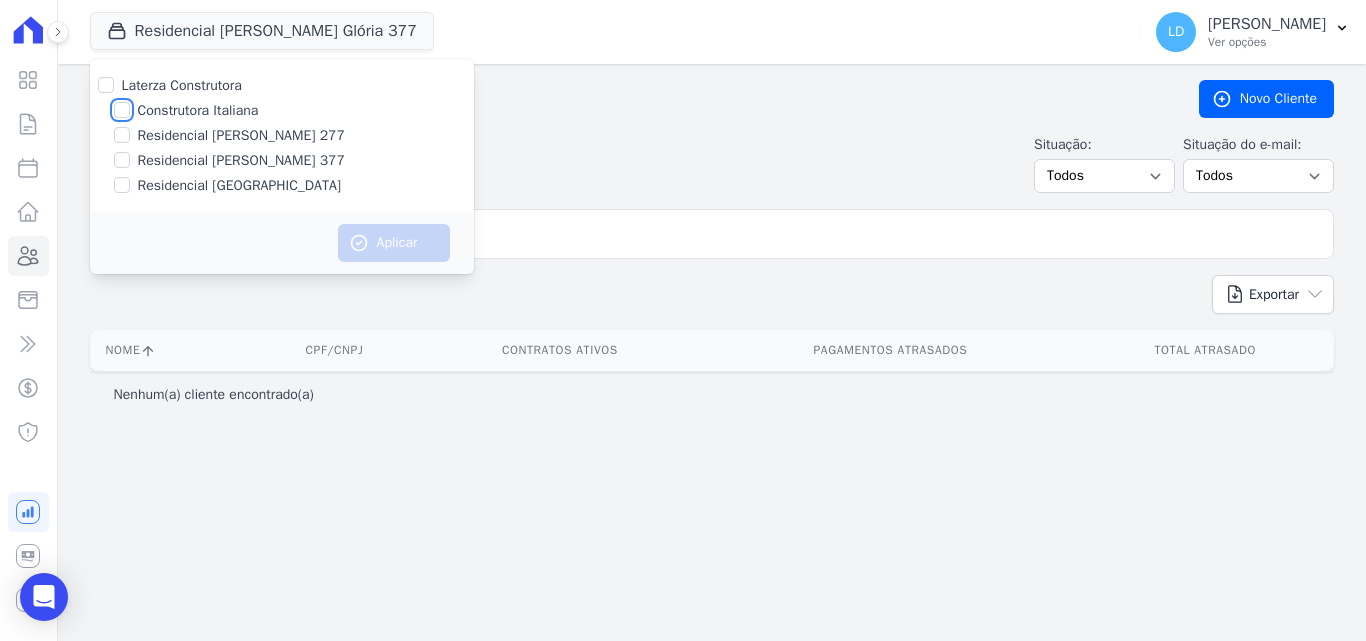click on "Construtora Italiana" at bounding box center [122, 110] 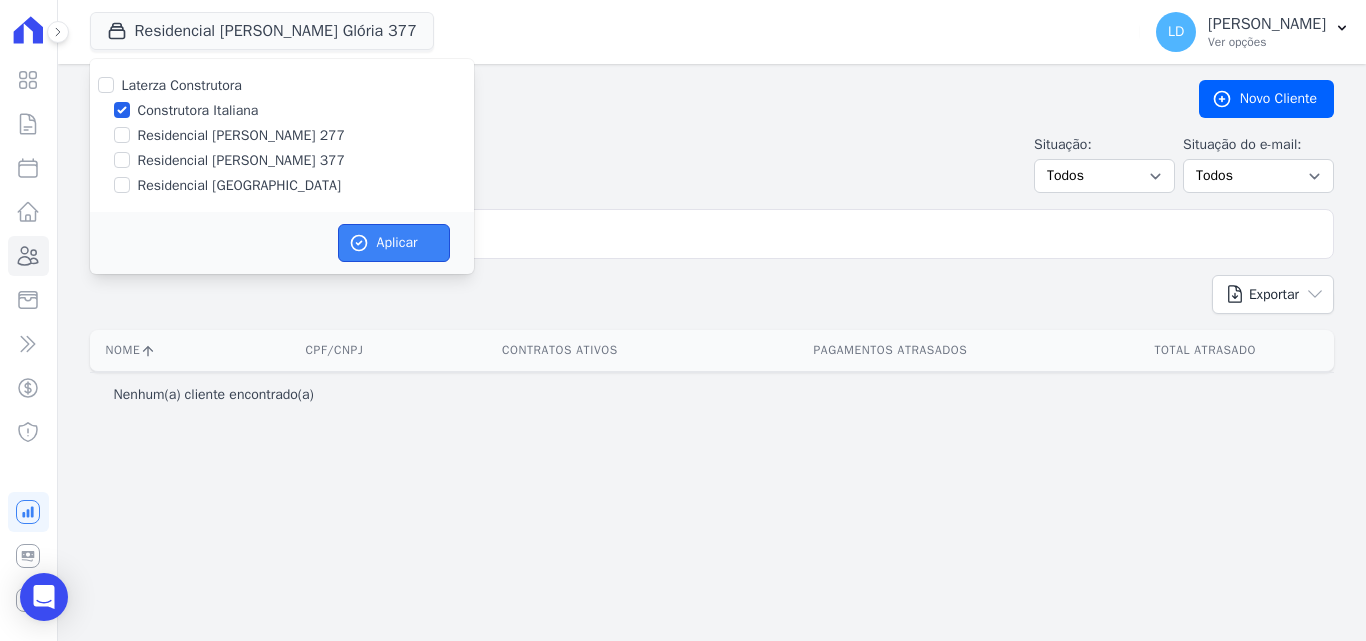 click on "Aplicar" at bounding box center [394, 243] 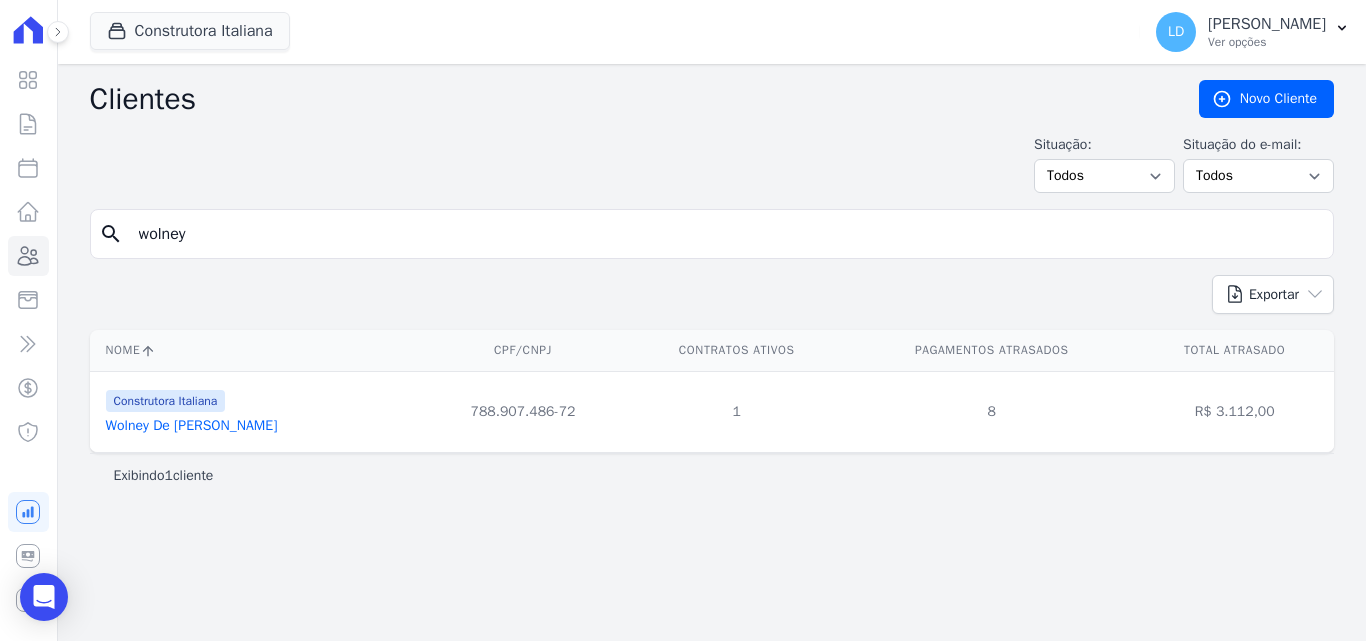 click on "wolney" at bounding box center (726, 234) 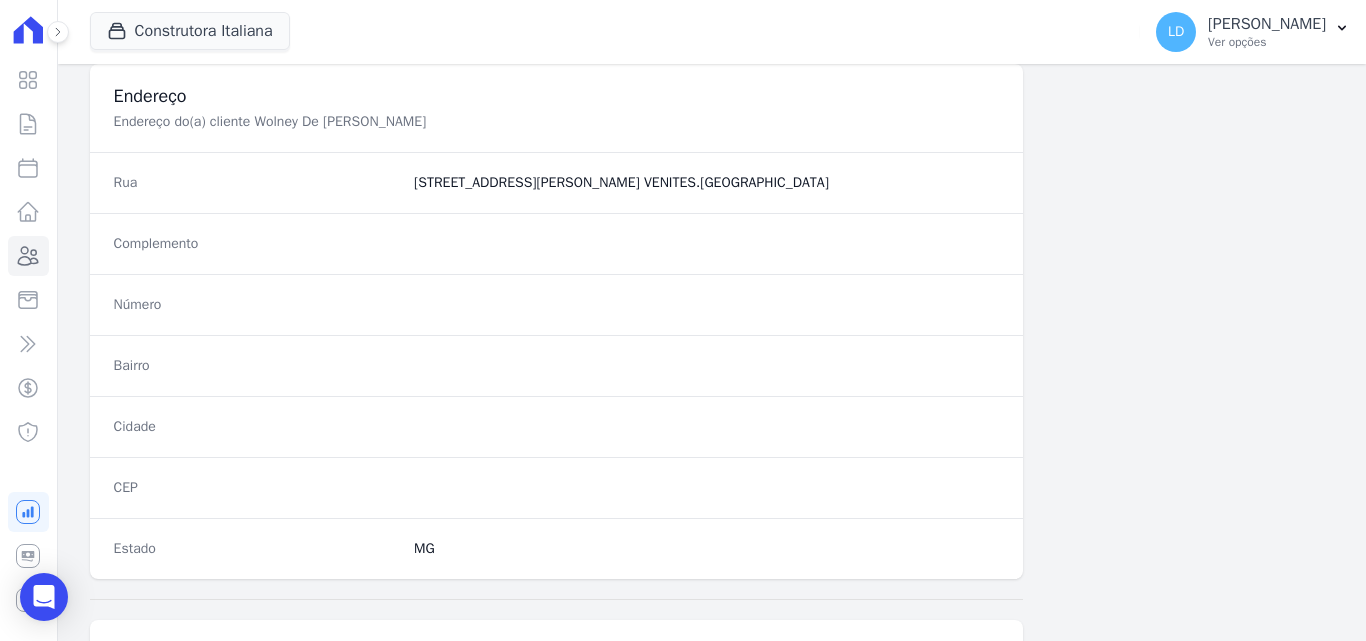 scroll, scrollTop: 1200, scrollLeft: 0, axis: vertical 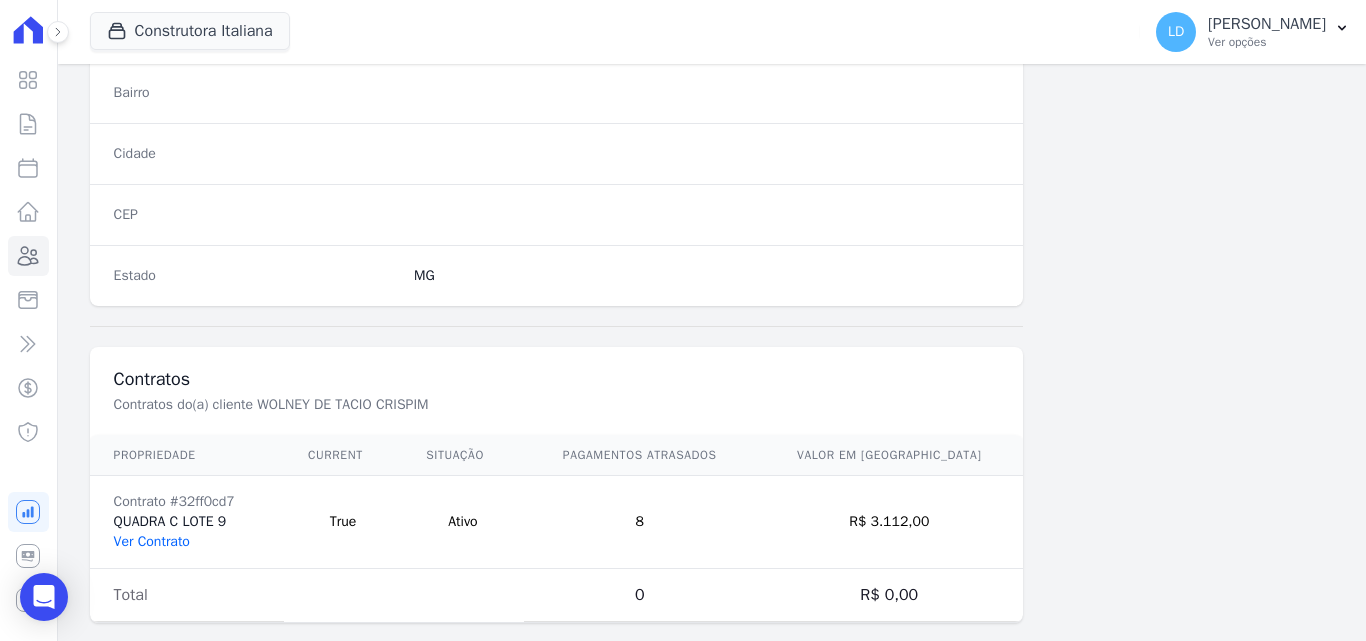 click on "Ver Contrato" at bounding box center (152, 541) 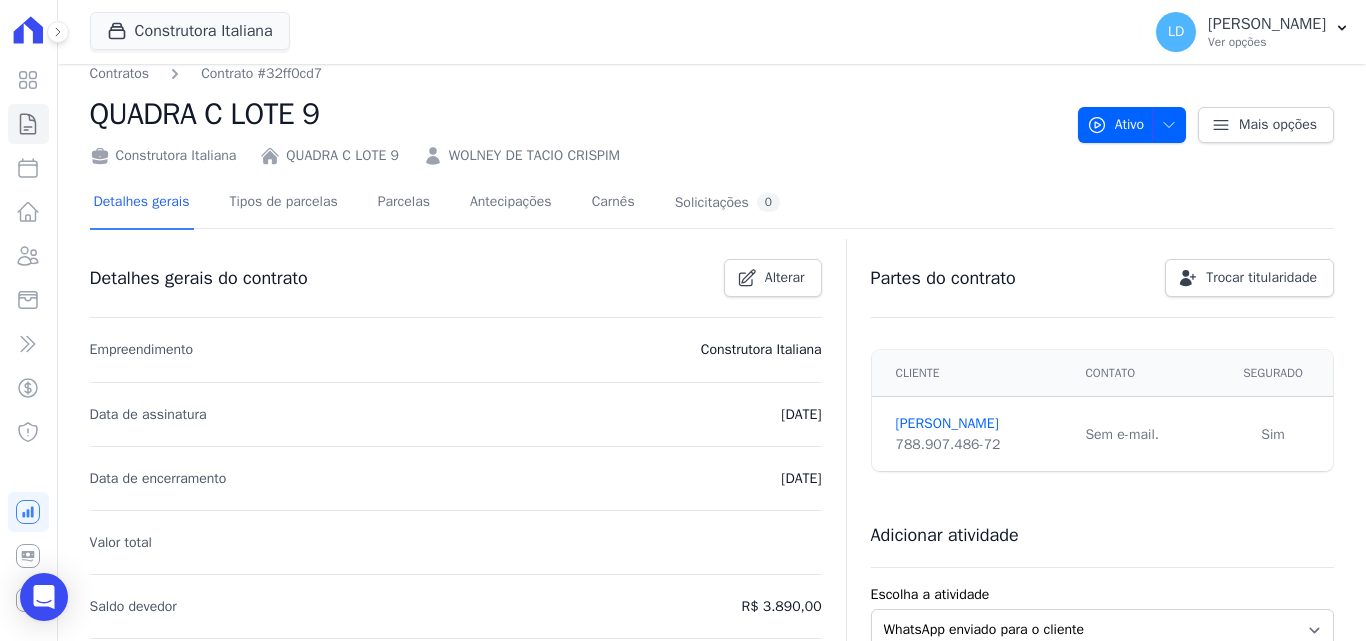 scroll, scrollTop: 0, scrollLeft: 0, axis: both 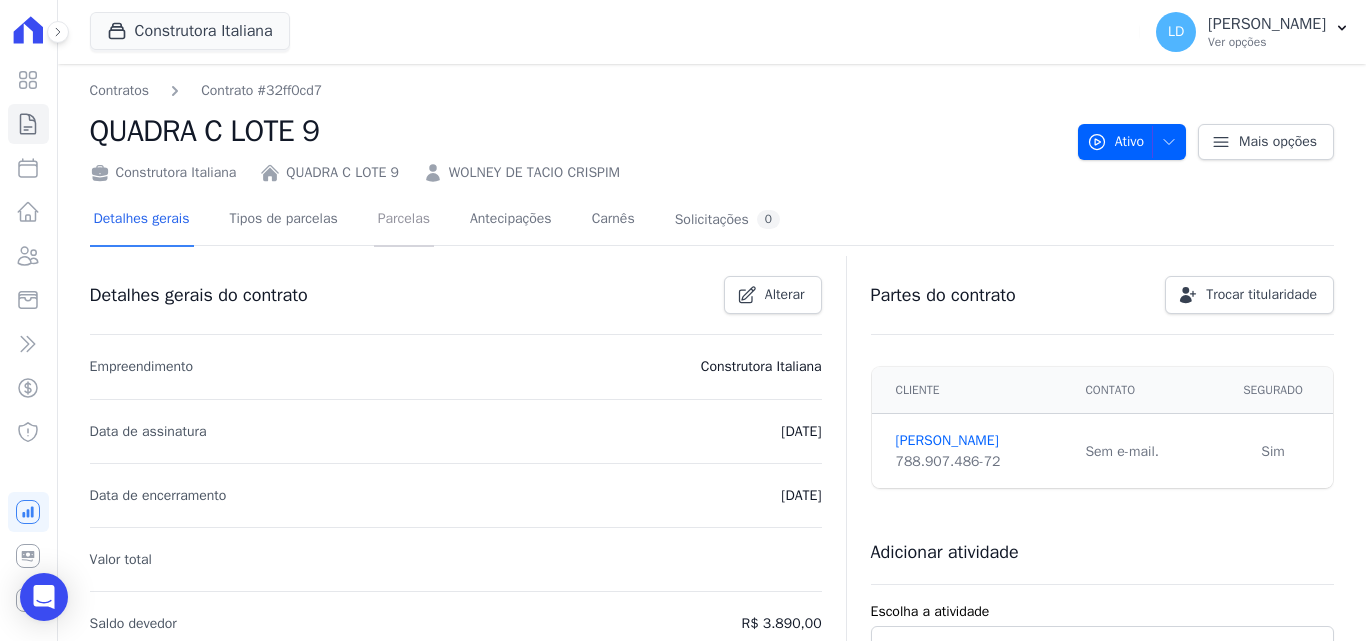 click on "Parcelas" at bounding box center [404, 220] 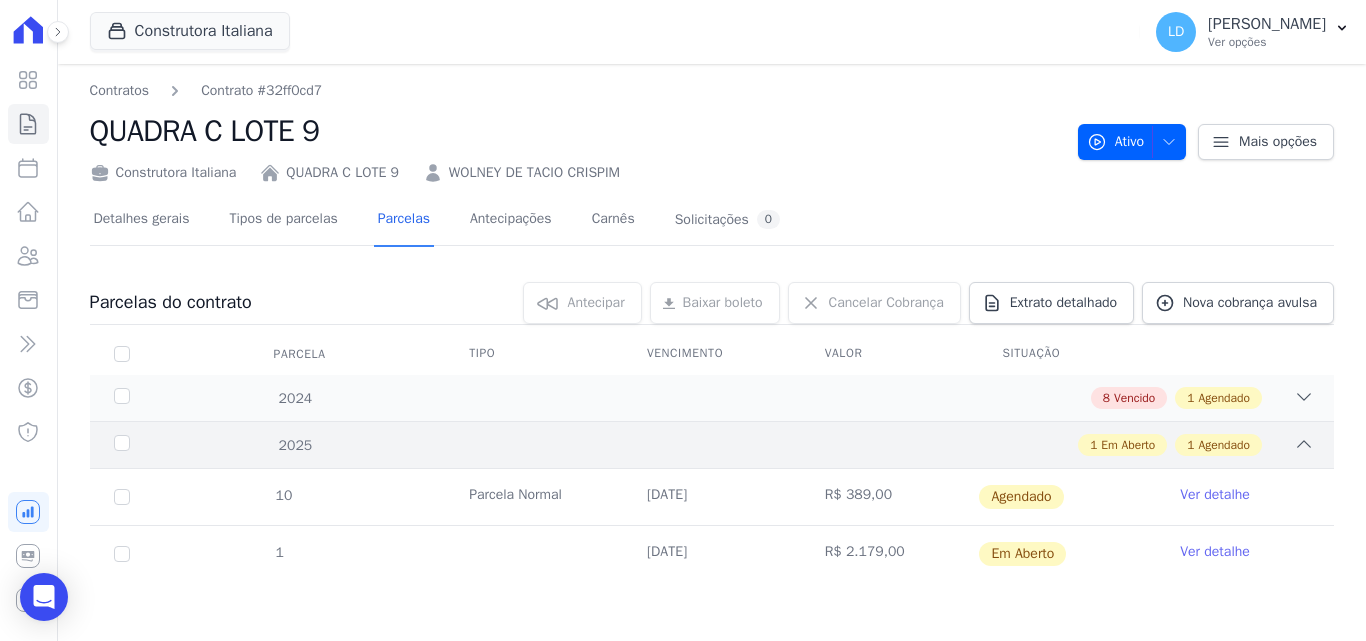 scroll, scrollTop: 1, scrollLeft: 0, axis: vertical 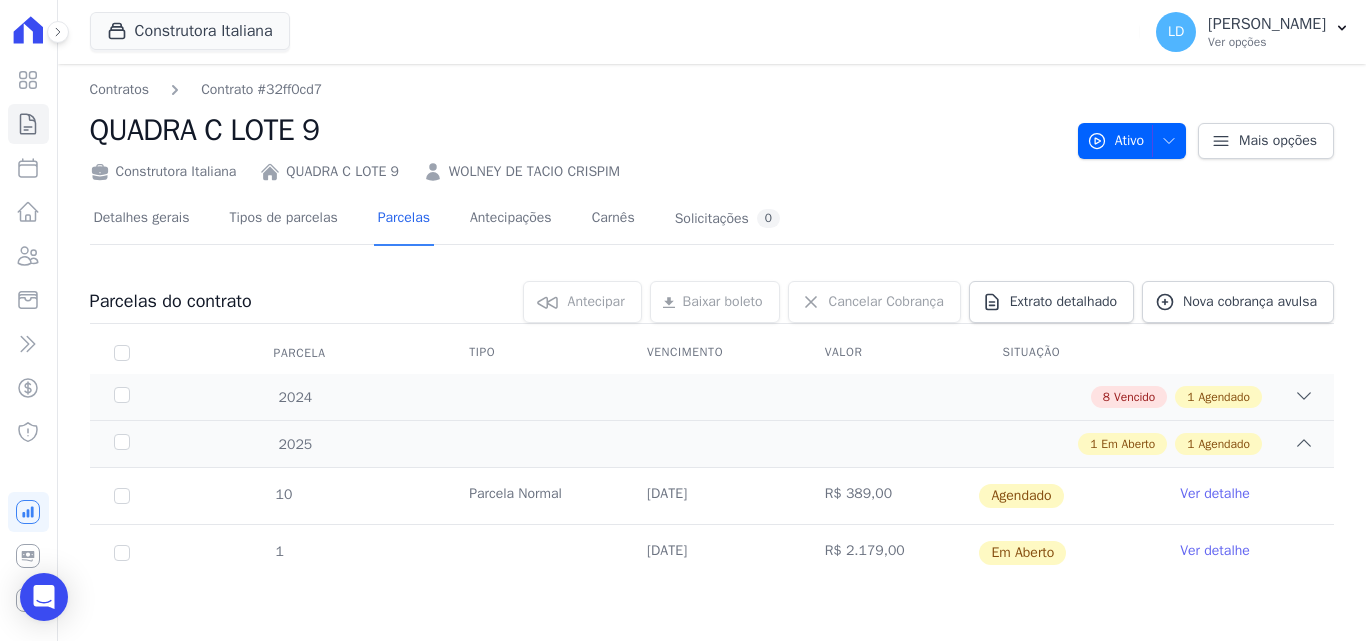 click on "Ver detalhe" at bounding box center (1215, 494) 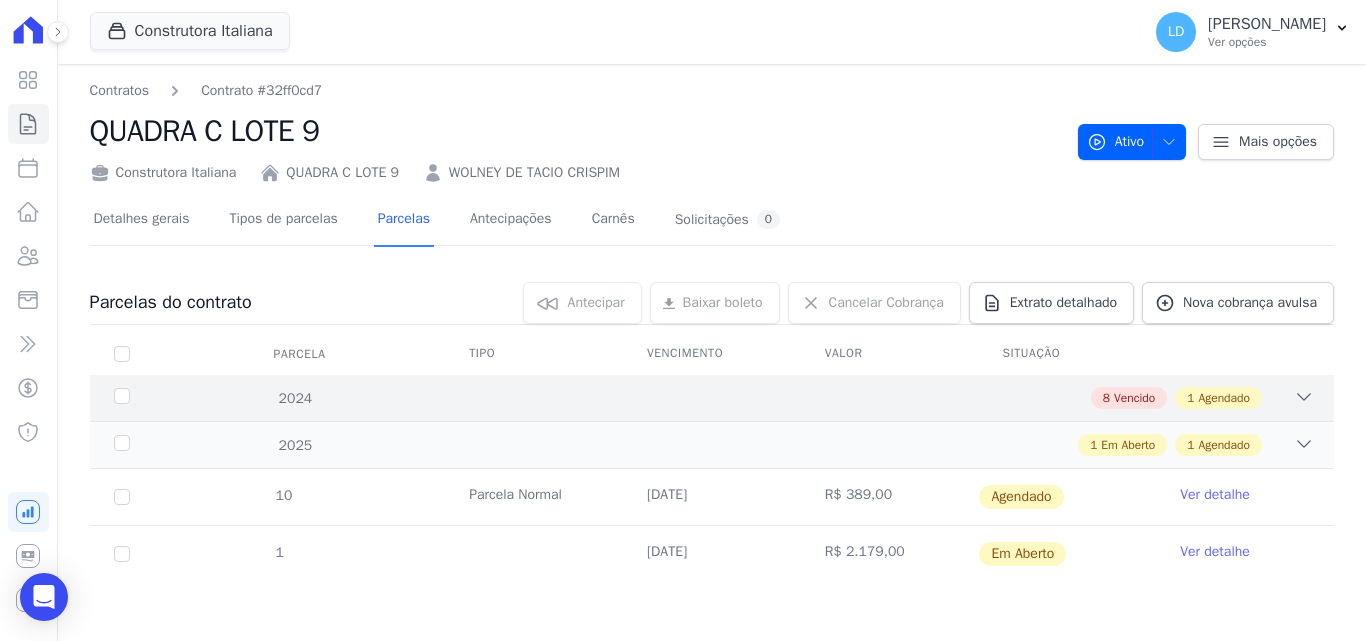scroll, scrollTop: 1, scrollLeft: 0, axis: vertical 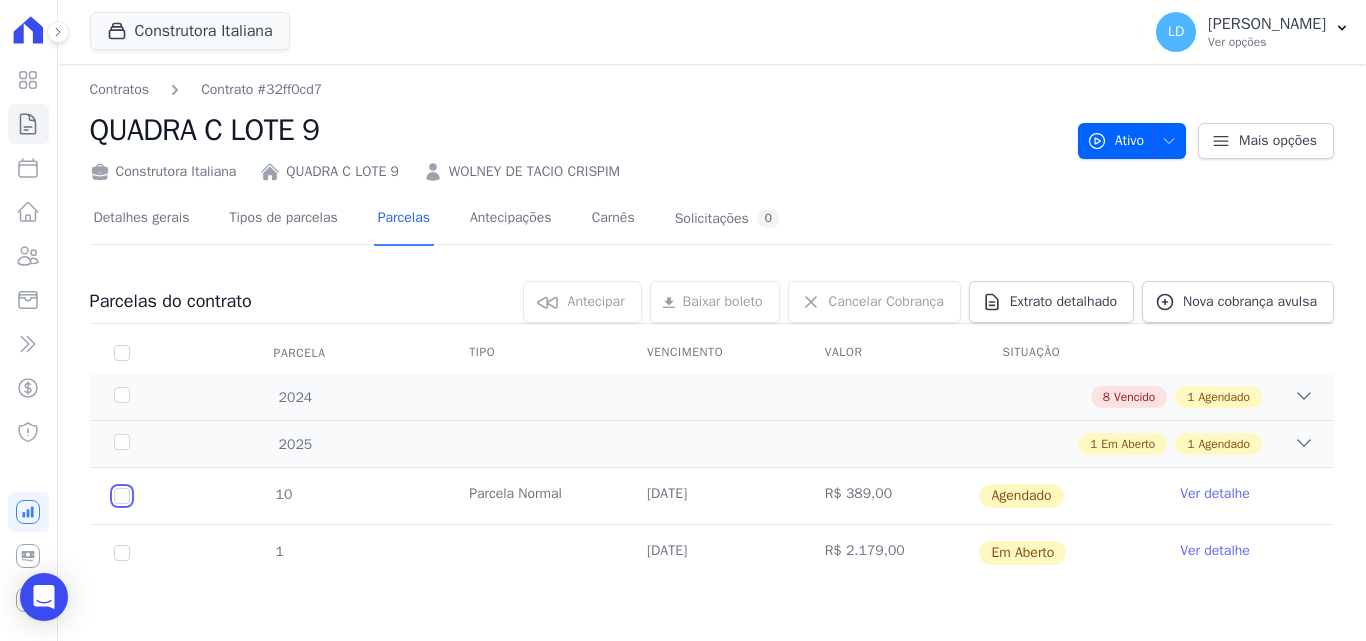 click at bounding box center (122, 496) 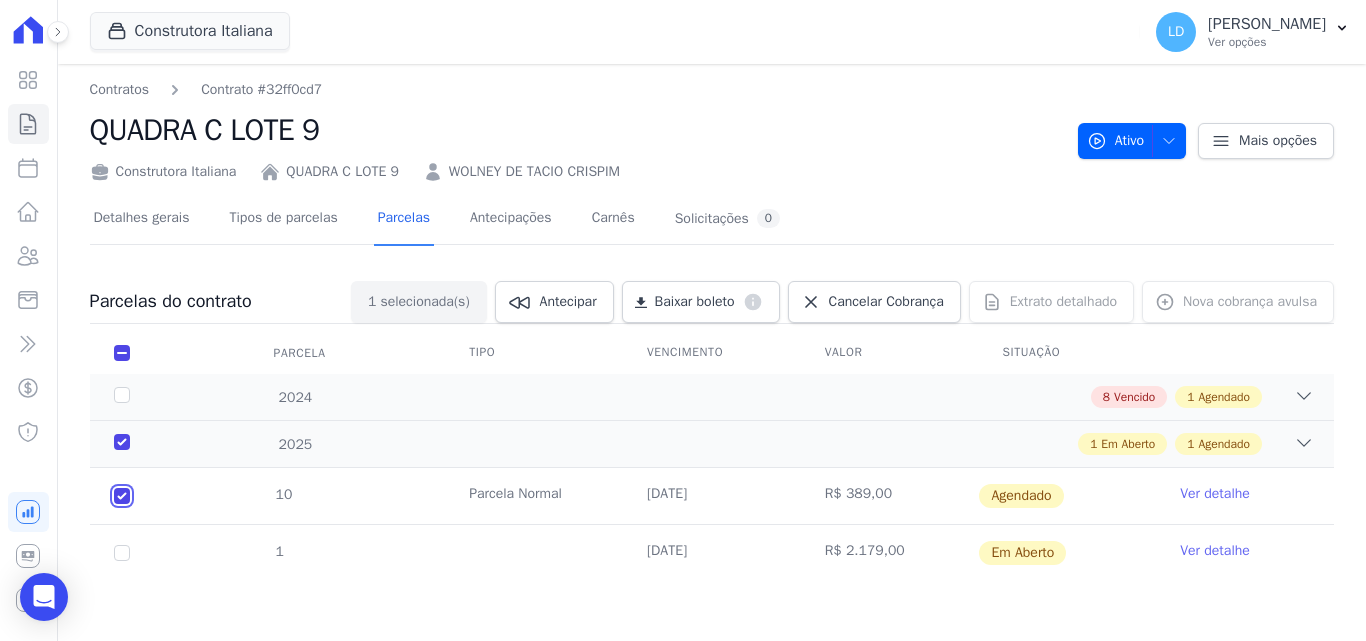 checkbox on "true" 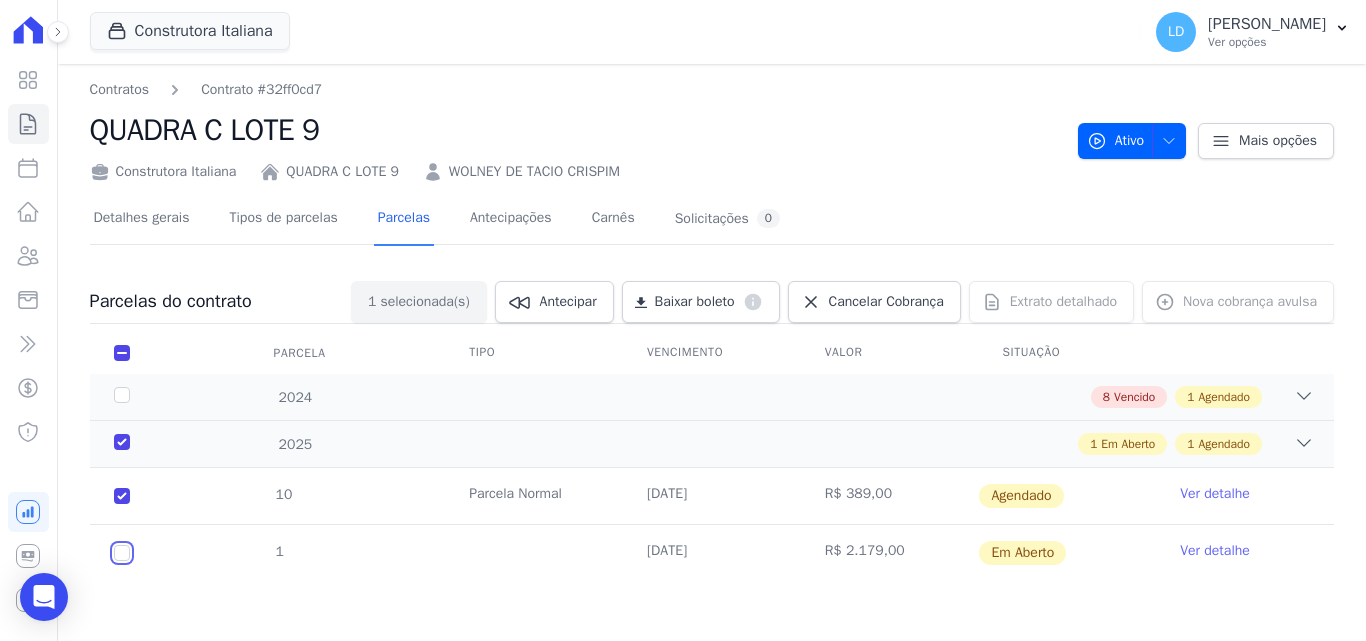 click at bounding box center (122, 553) 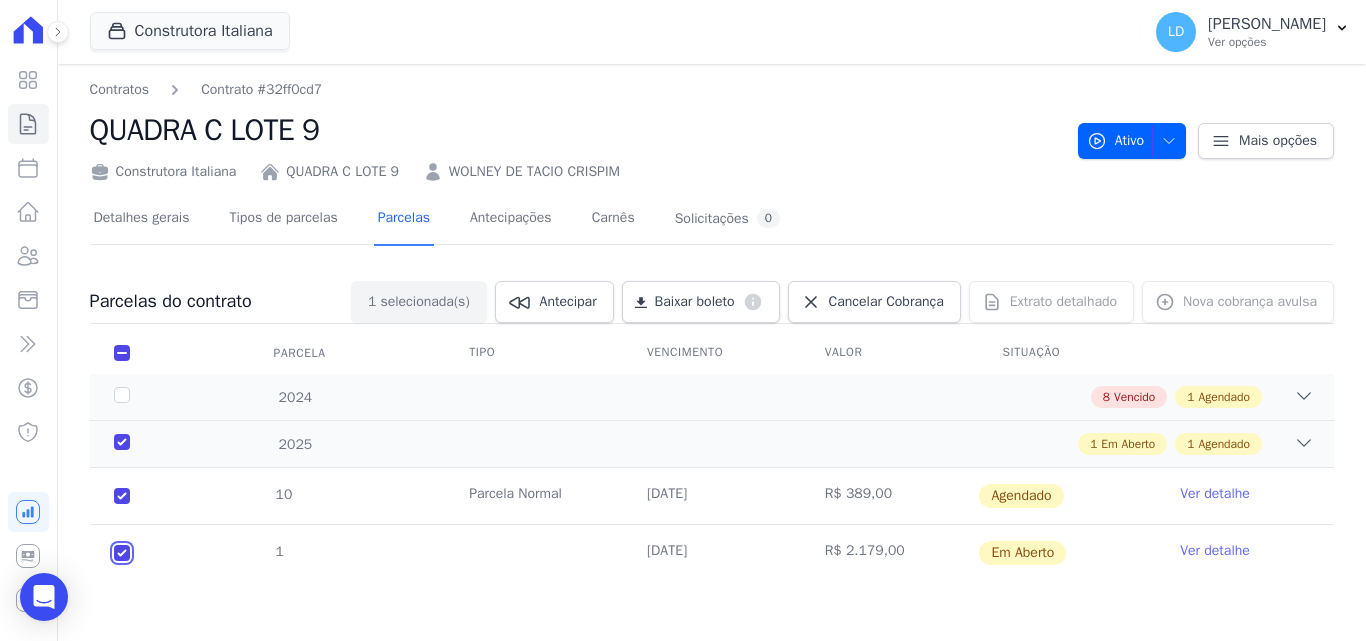 checkbox on "true" 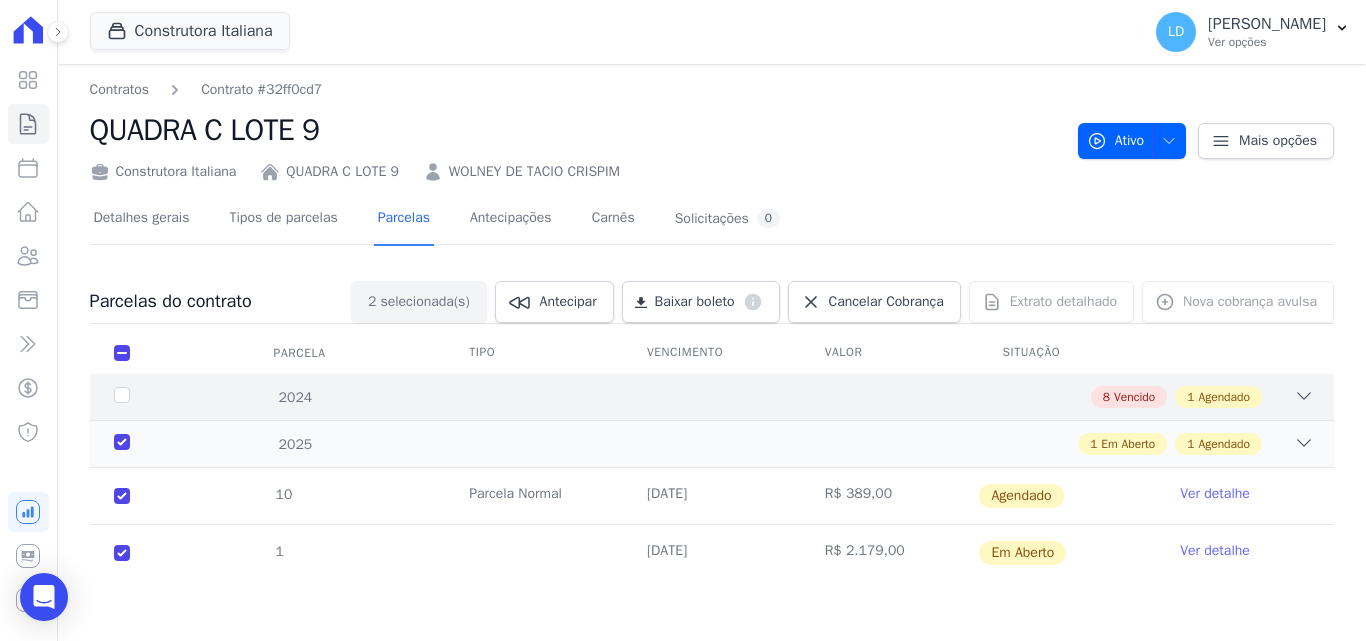 click on "2024" at bounding box center [165, 397] 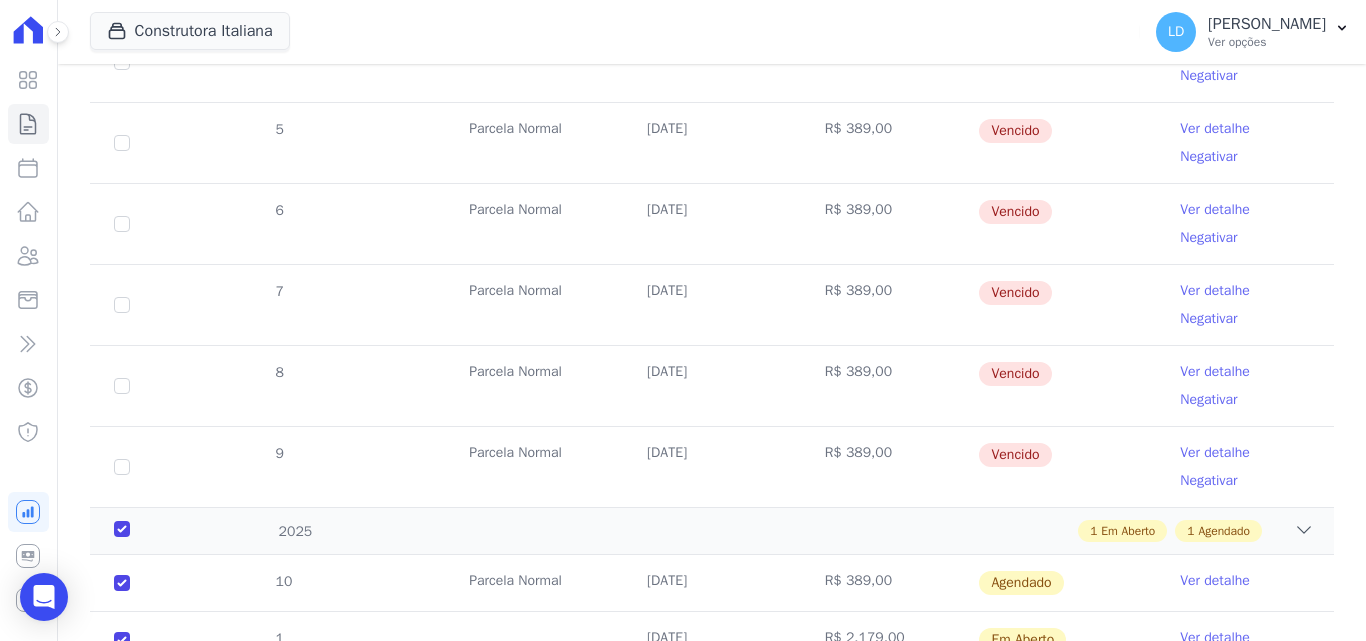 scroll, scrollTop: 206, scrollLeft: 0, axis: vertical 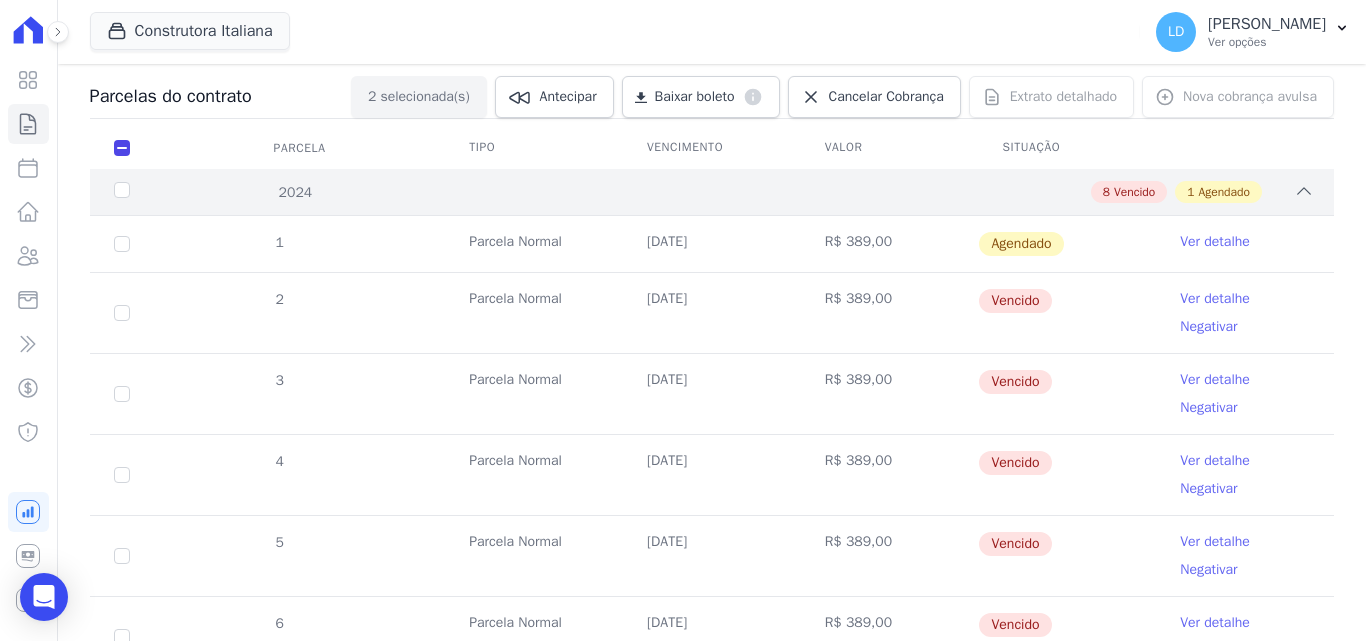 click on "2024" at bounding box center [165, 192] 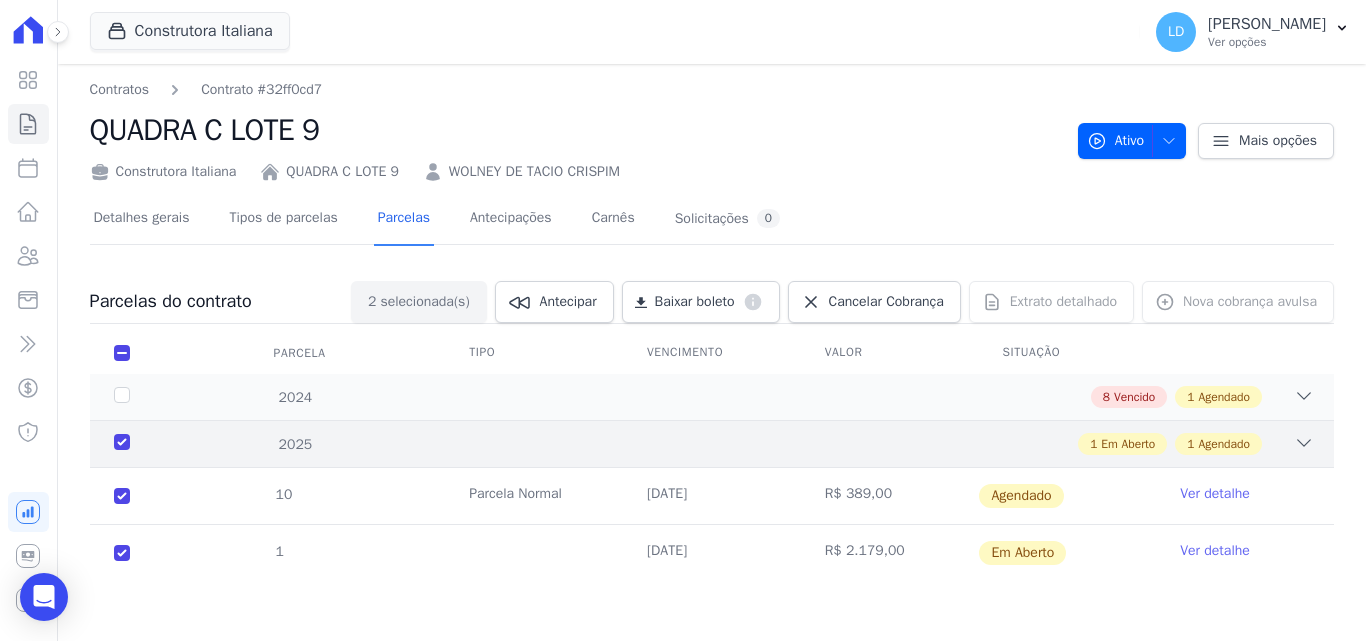 scroll, scrollTop: 0, scrollLeft: 0, axis: both 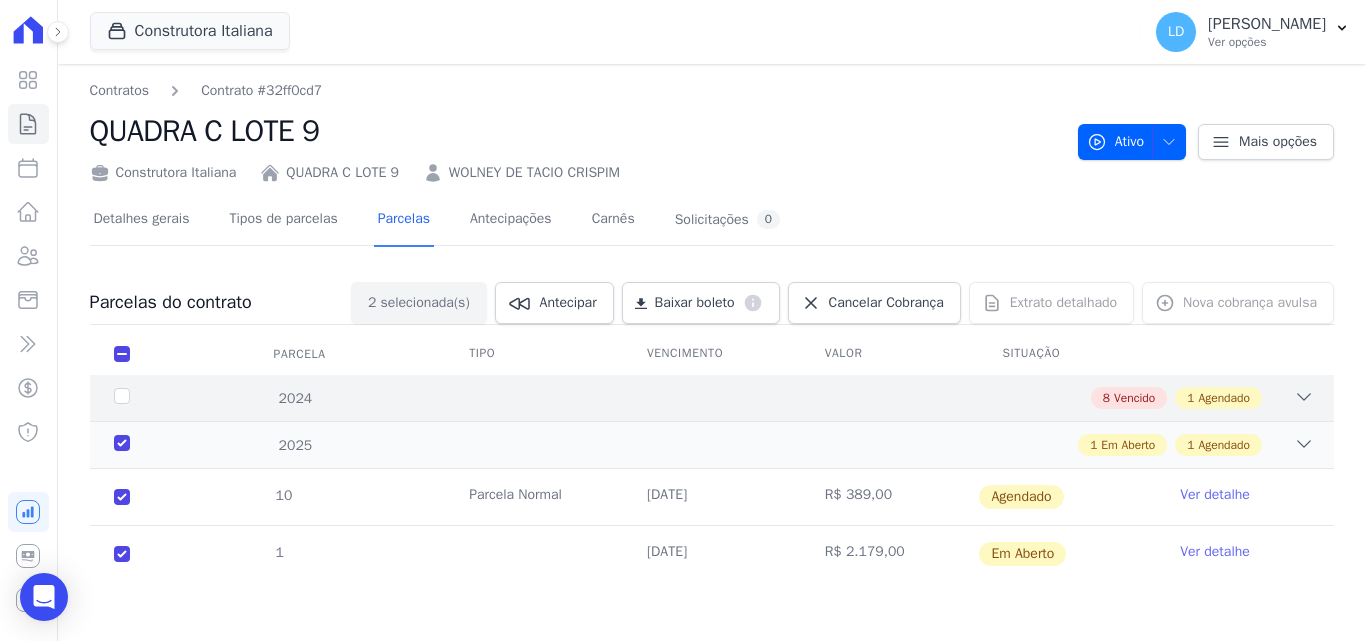 click on "2024" at bounding box center (165, 398) 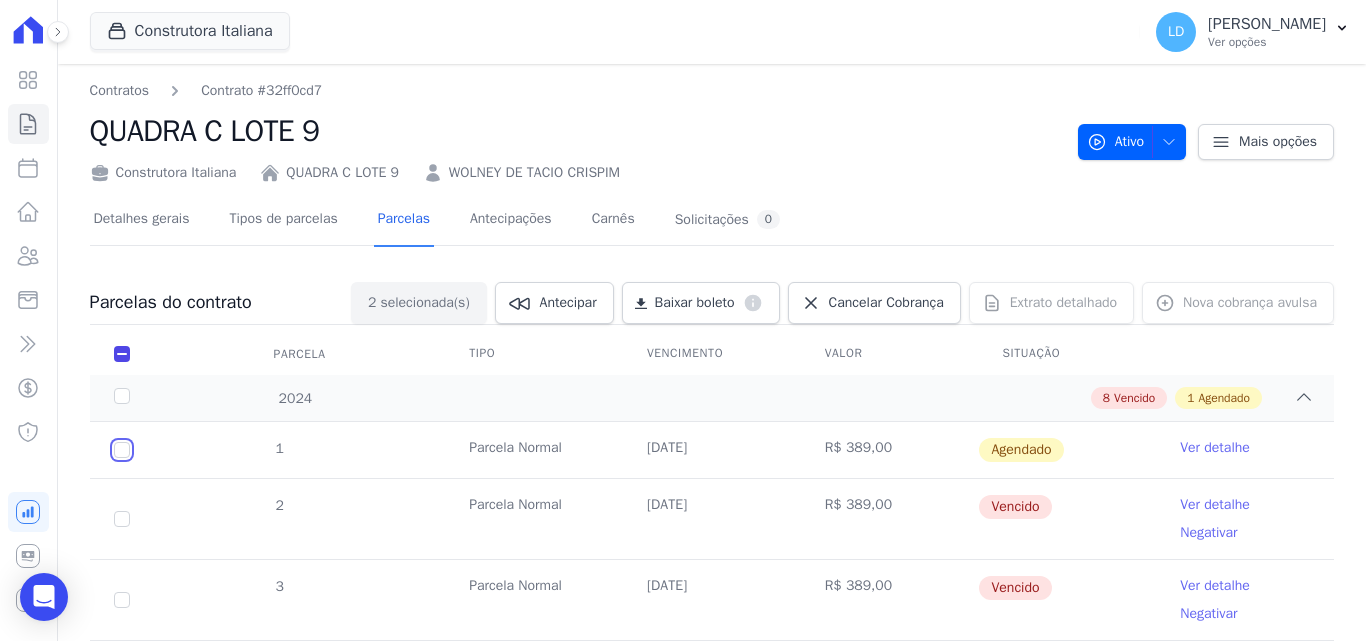 click at bounding box center (122, 450) 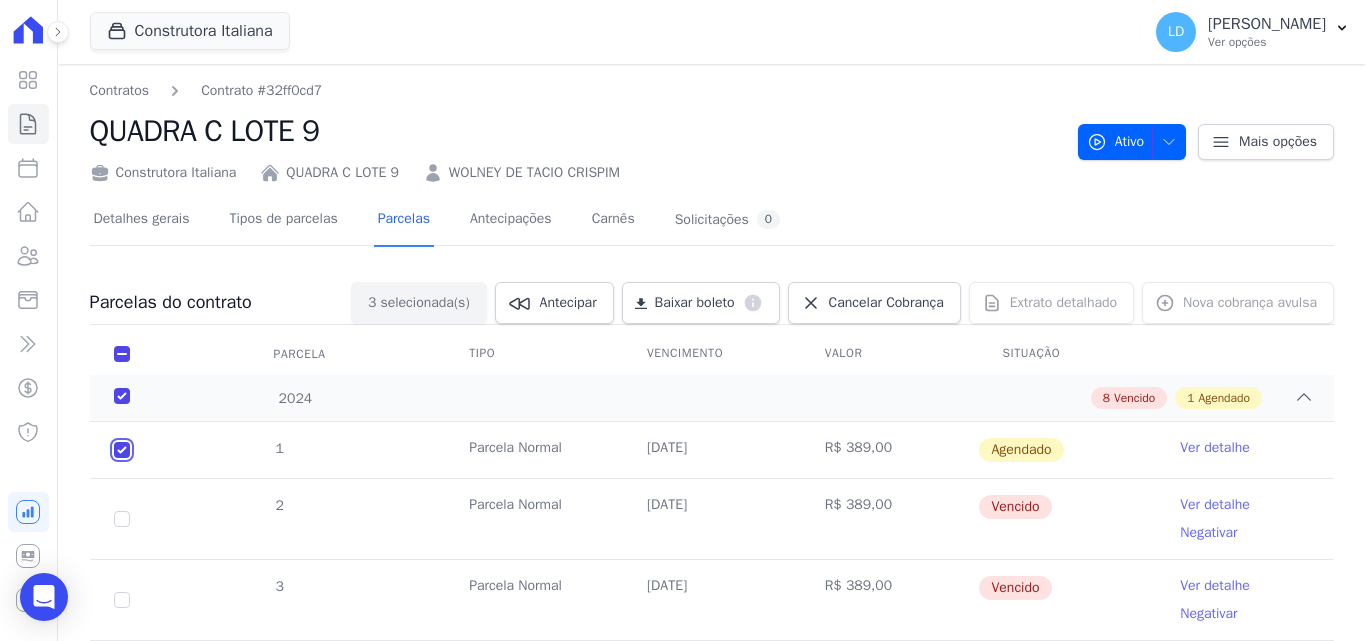 checkbox on "true" 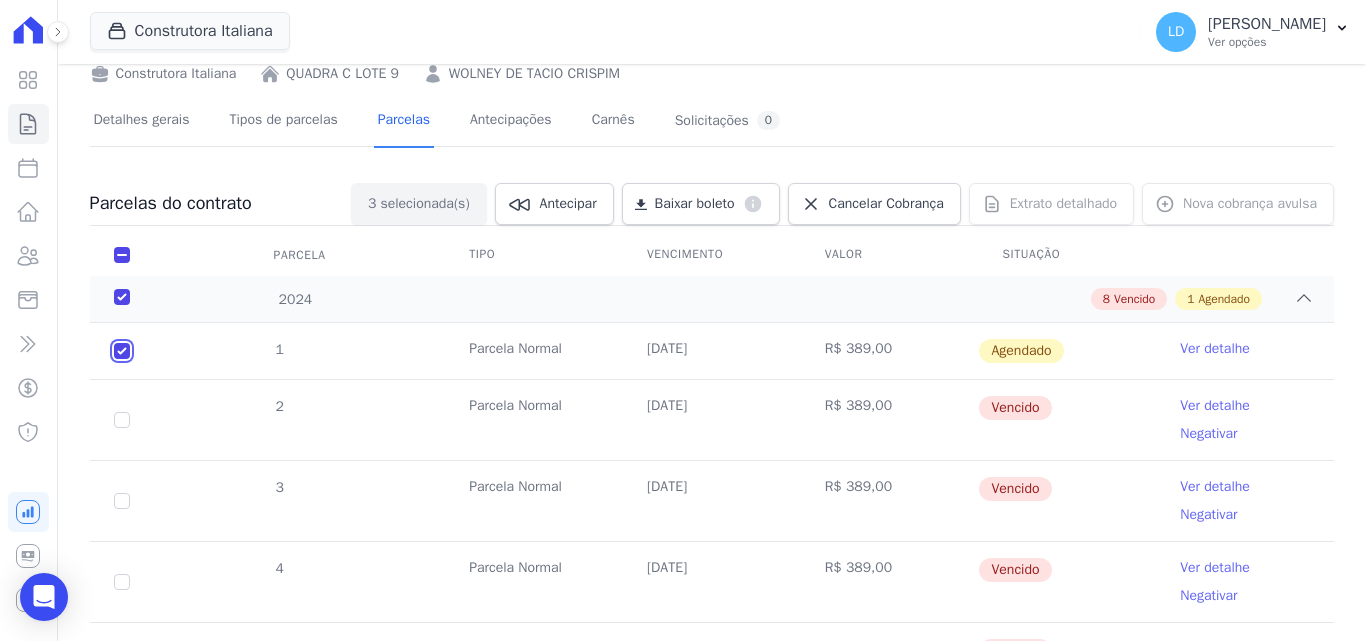 scroll, scrollTop: 200, scrollLeft: 0, axis: vertical 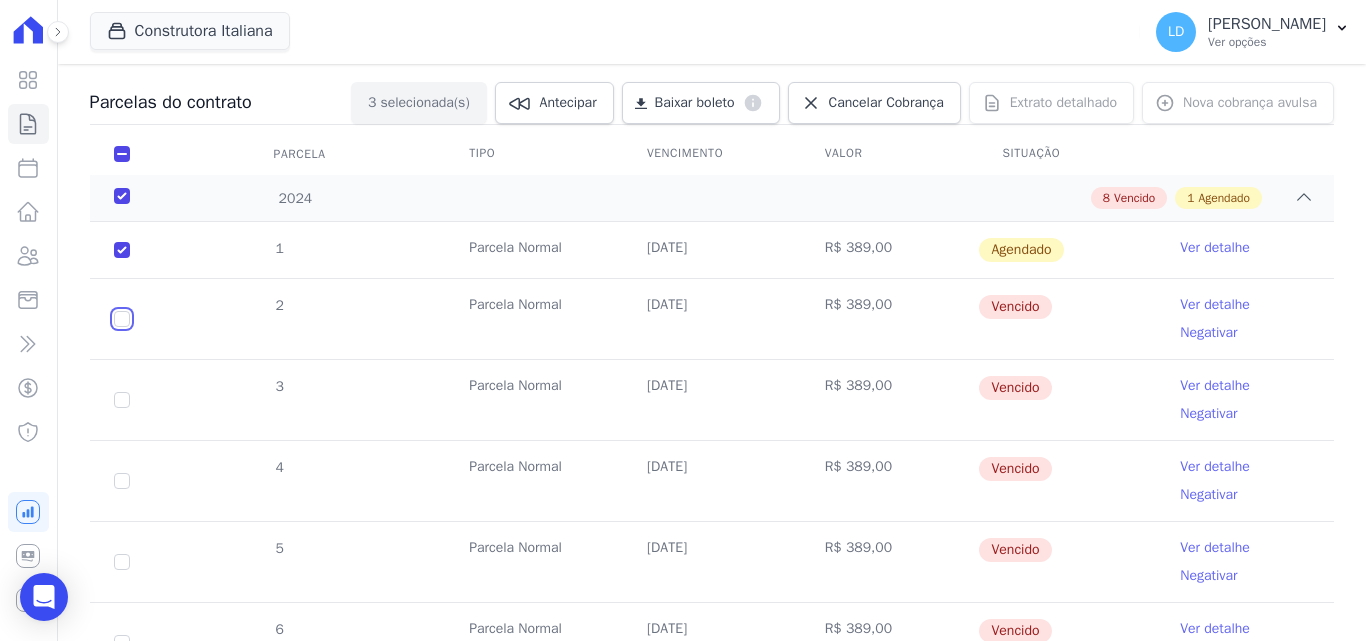click at bounding box center [122, 319] 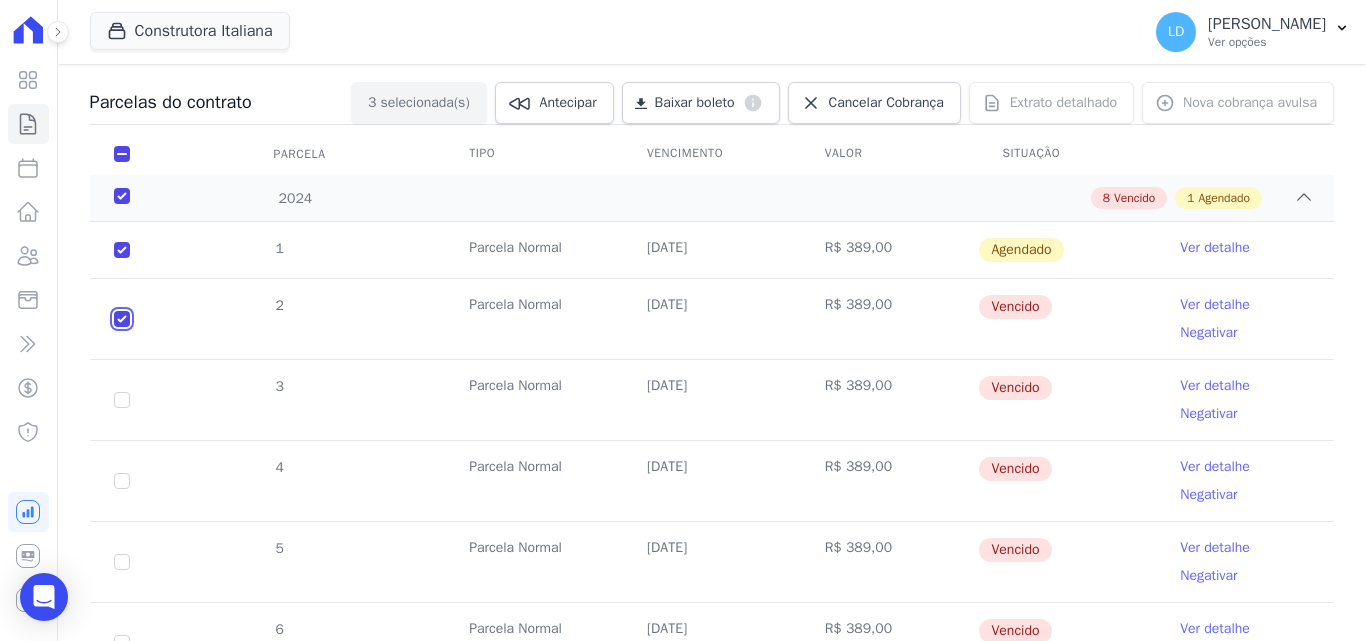 checkbox on "true" 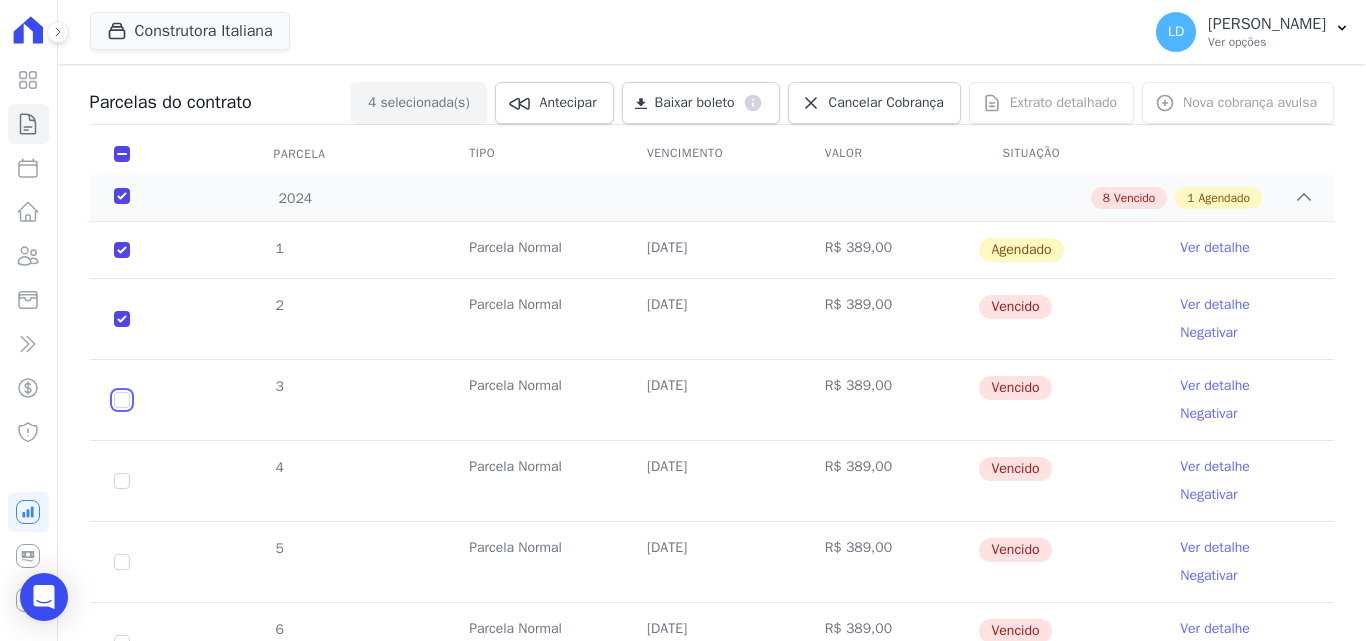click at bounding box center [122, 319] 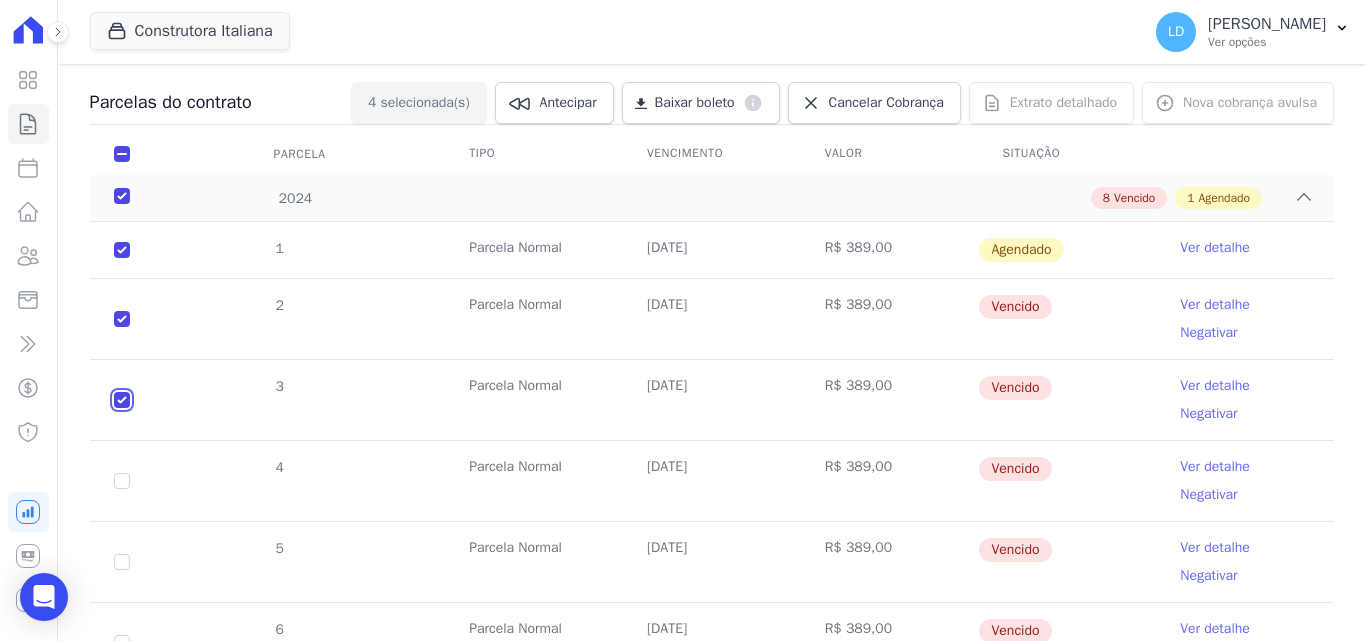 checkbox on "true" 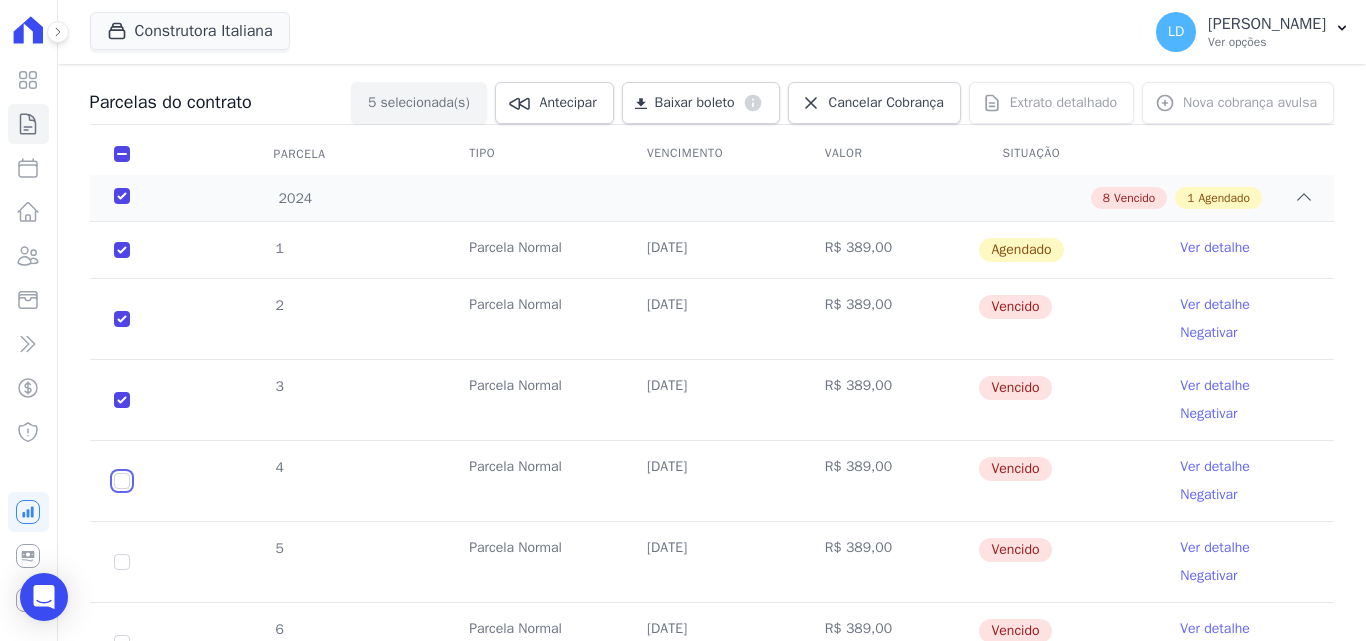 click at bounding box center [122, 319] 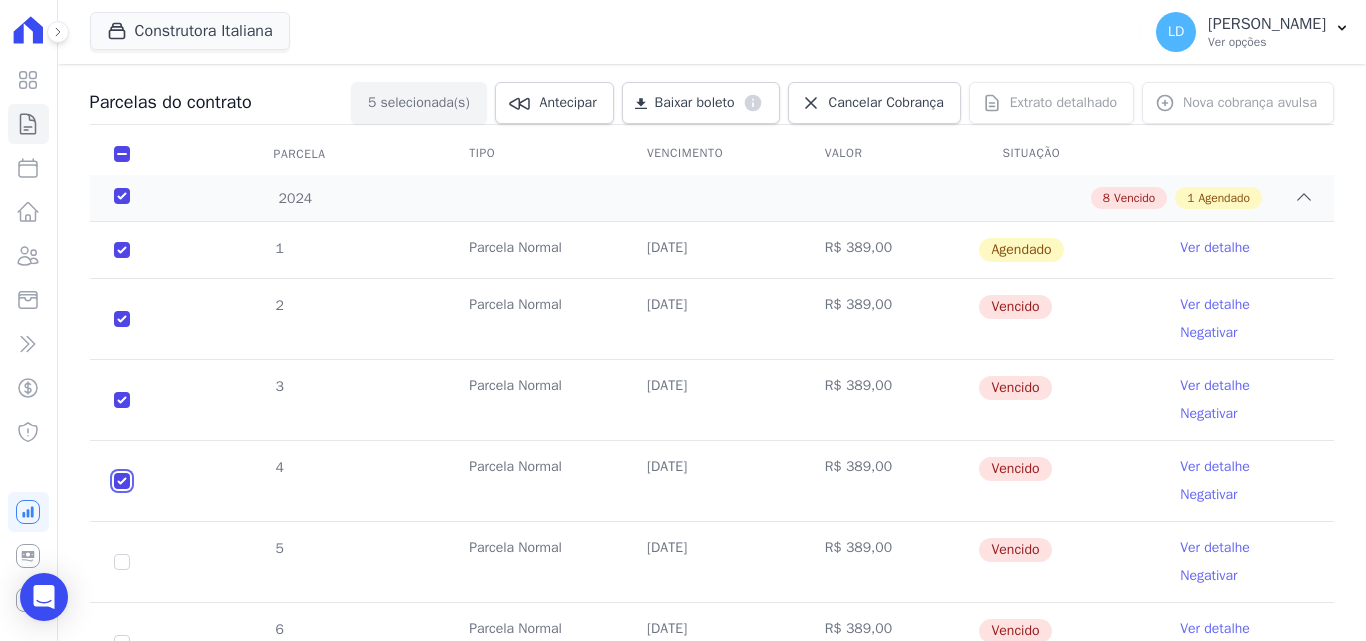 checkbox on "true" 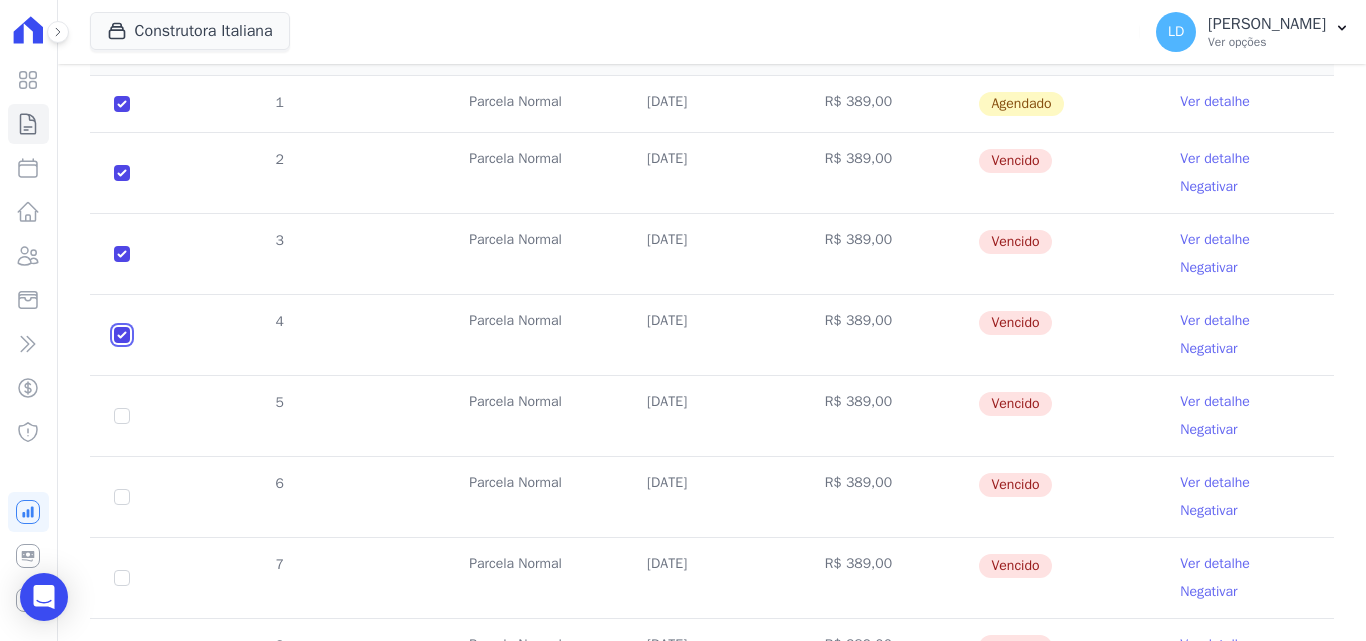 scroll, scrollTop: 400, scrollLeft: 0, axis: vertical 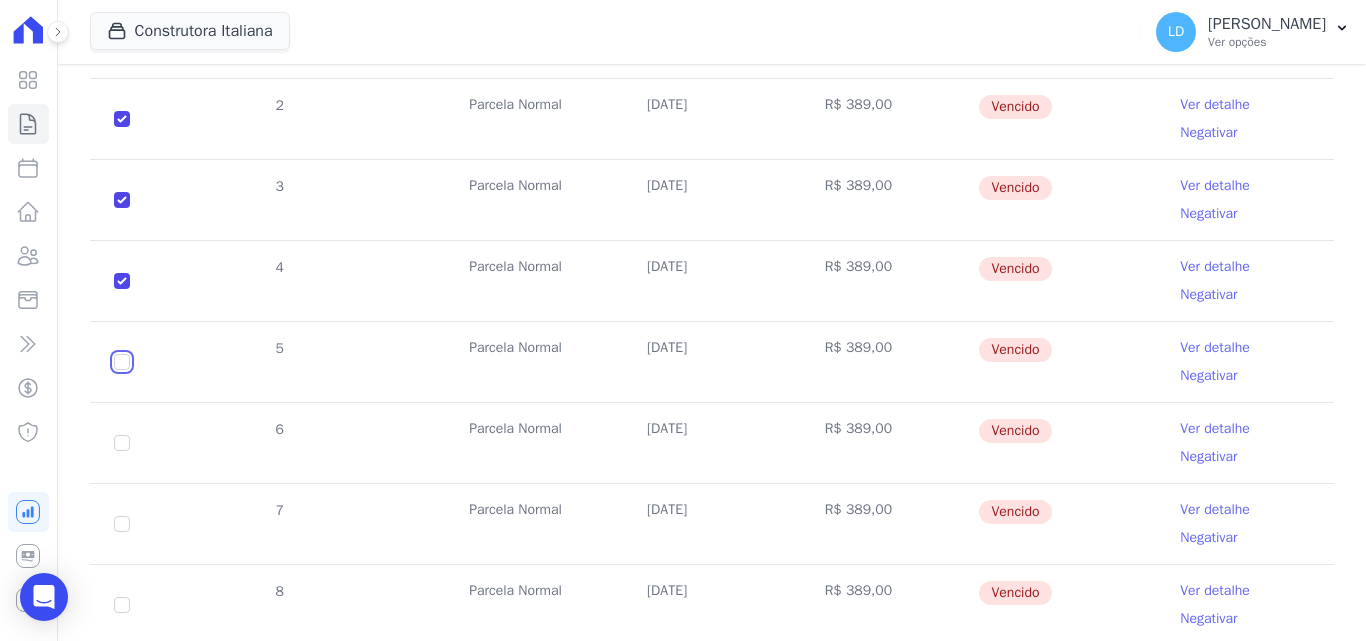 click at bounding box center [122, 119] 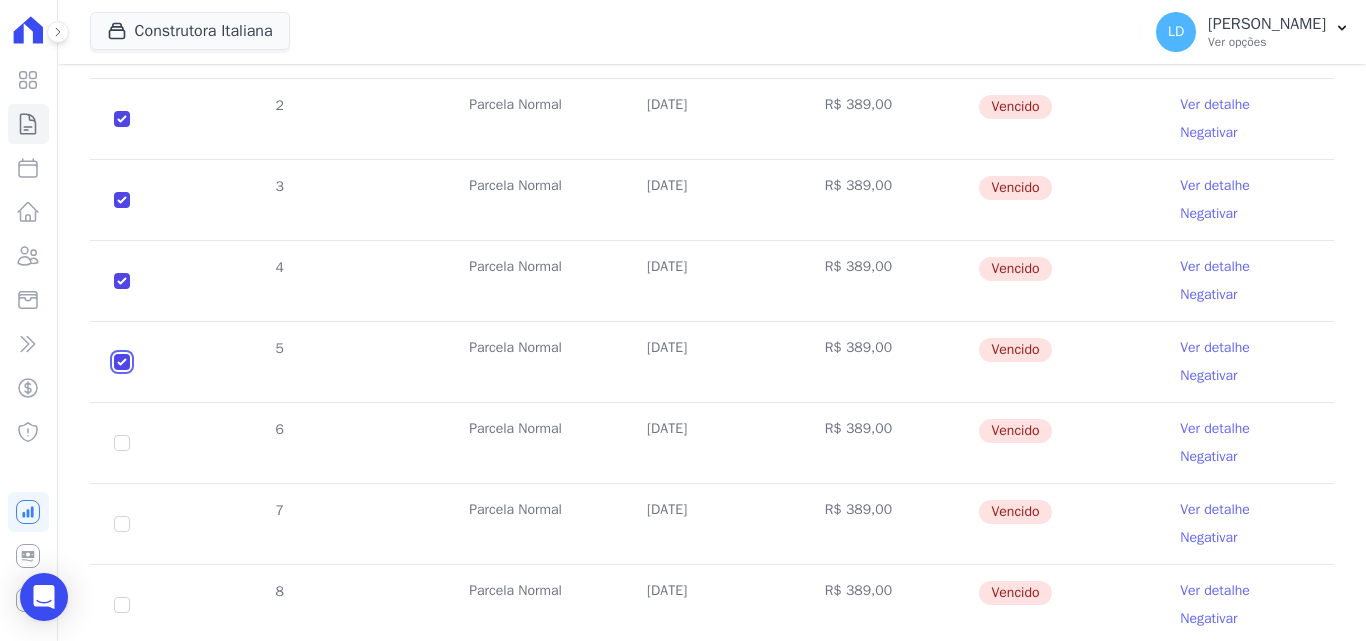checkbox on "true" 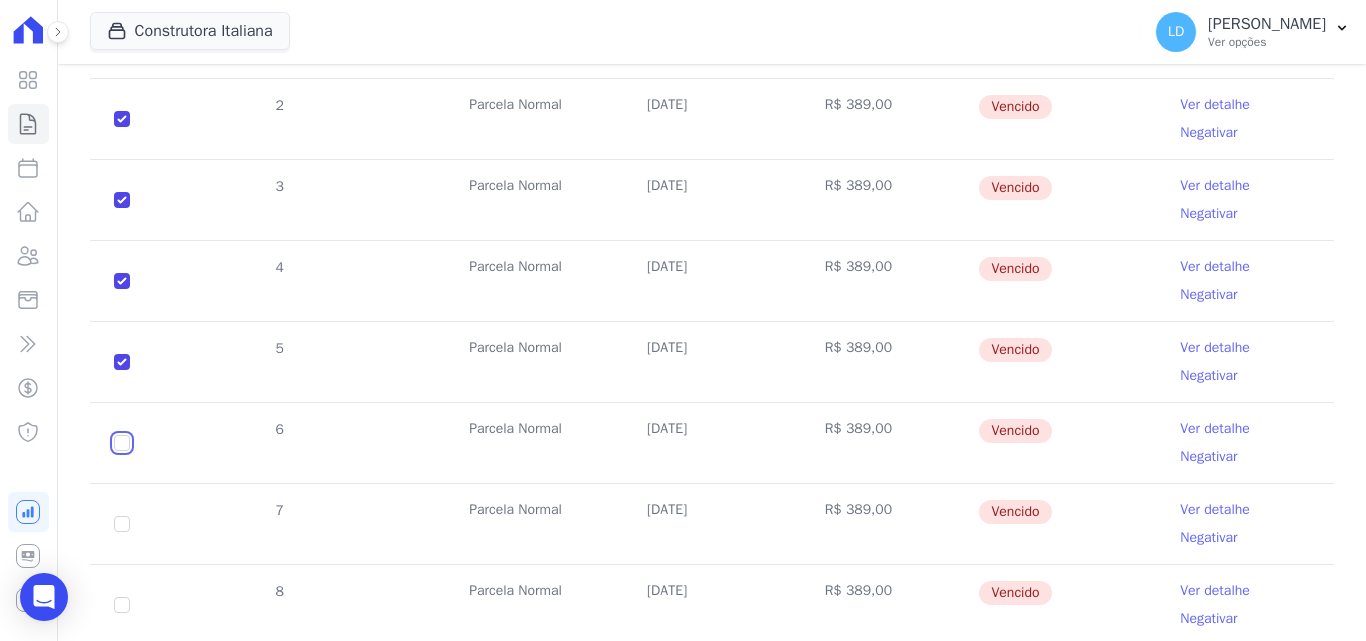 click at bounding box center (122, 119) 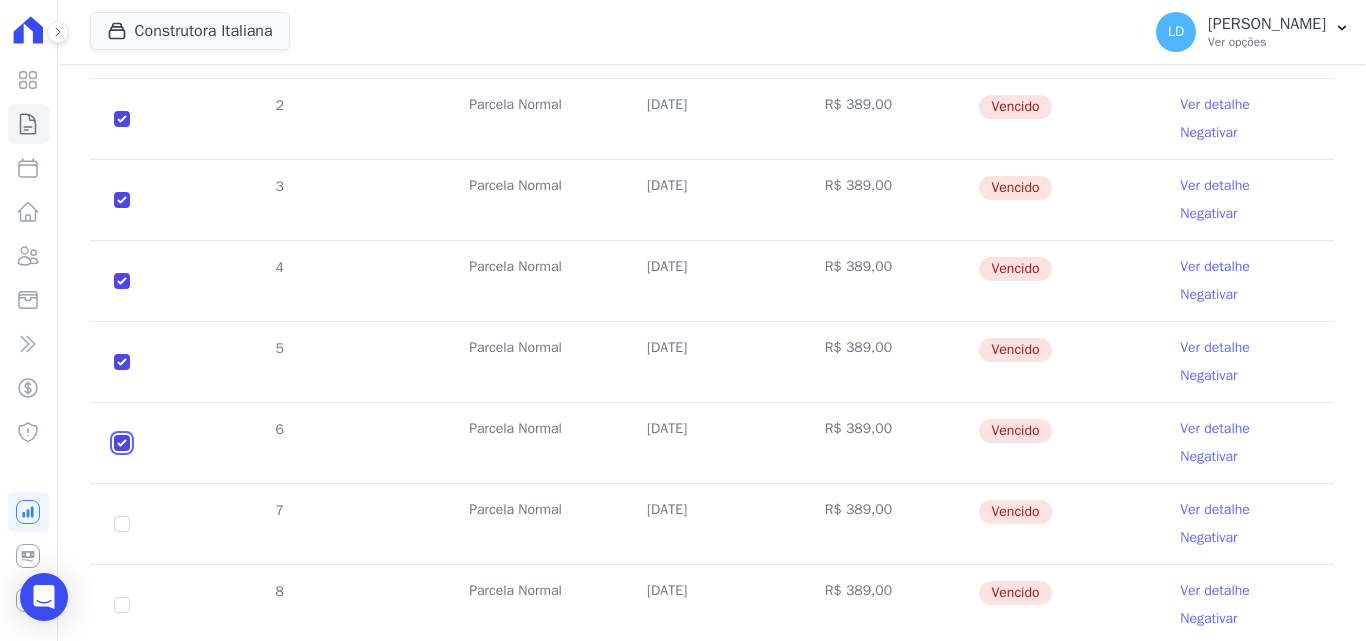 checkbox on "true" 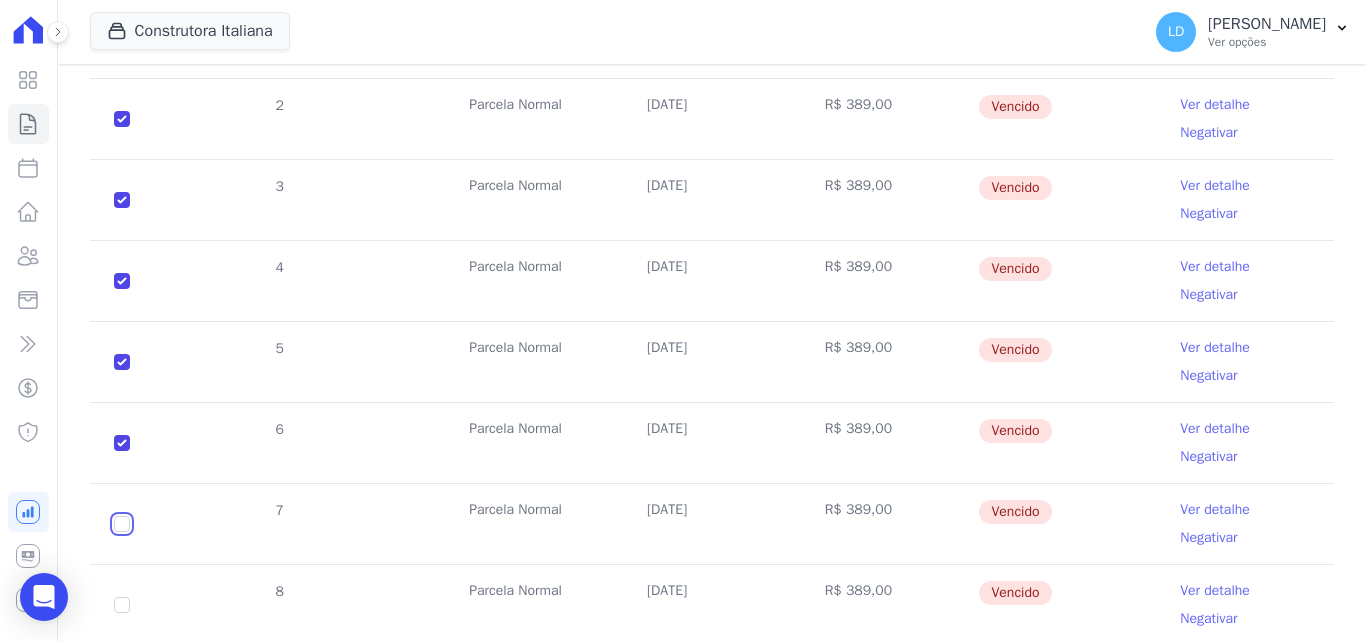 click at bounding box center (122, 119) 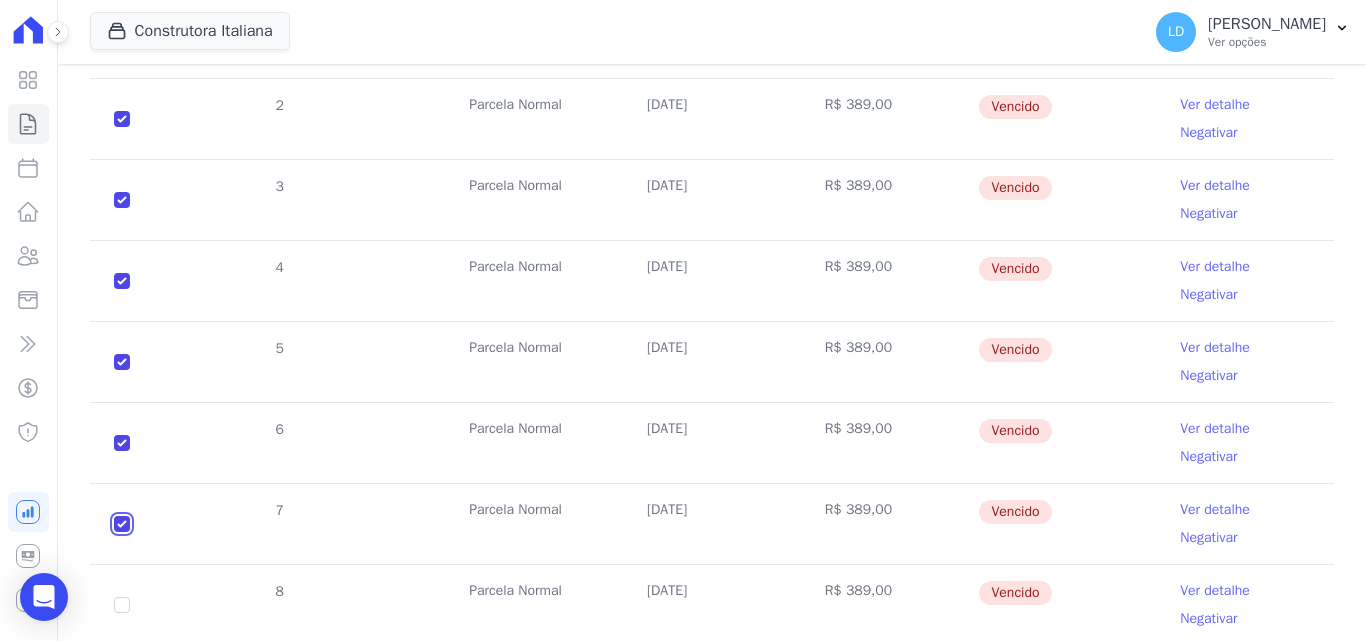 checkbox on "true" 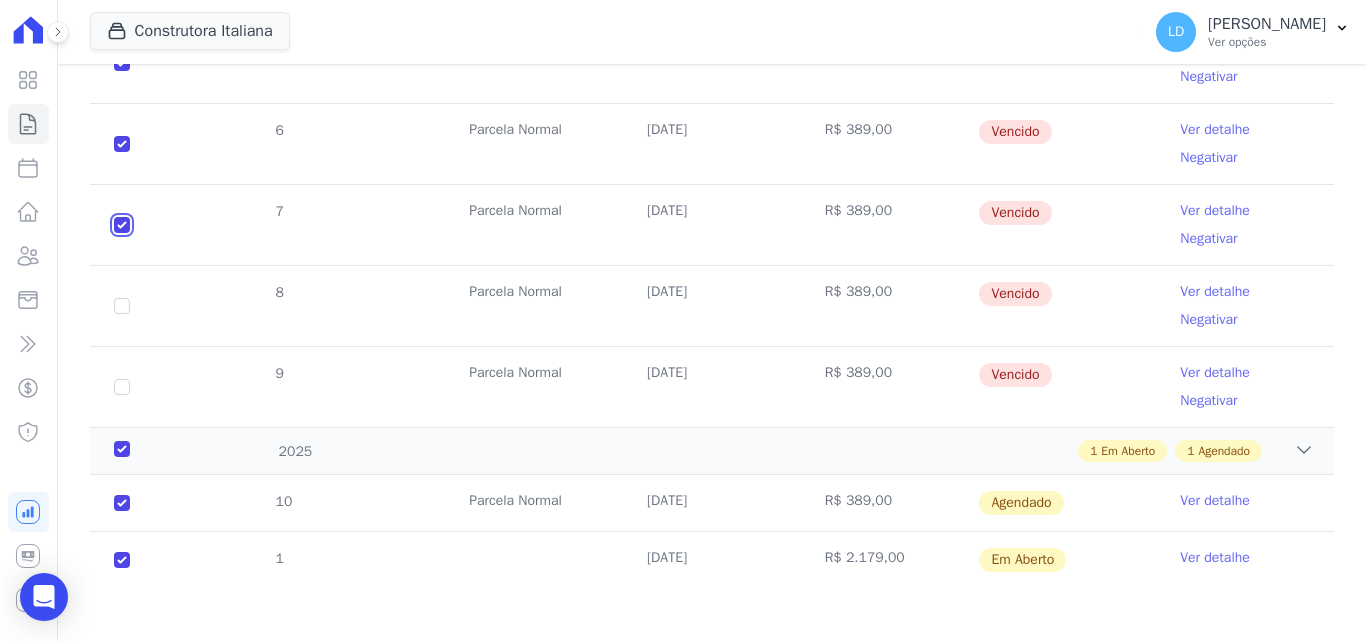 scroll, scrollTop: 700, scrollLeft: 0, axis: vertical 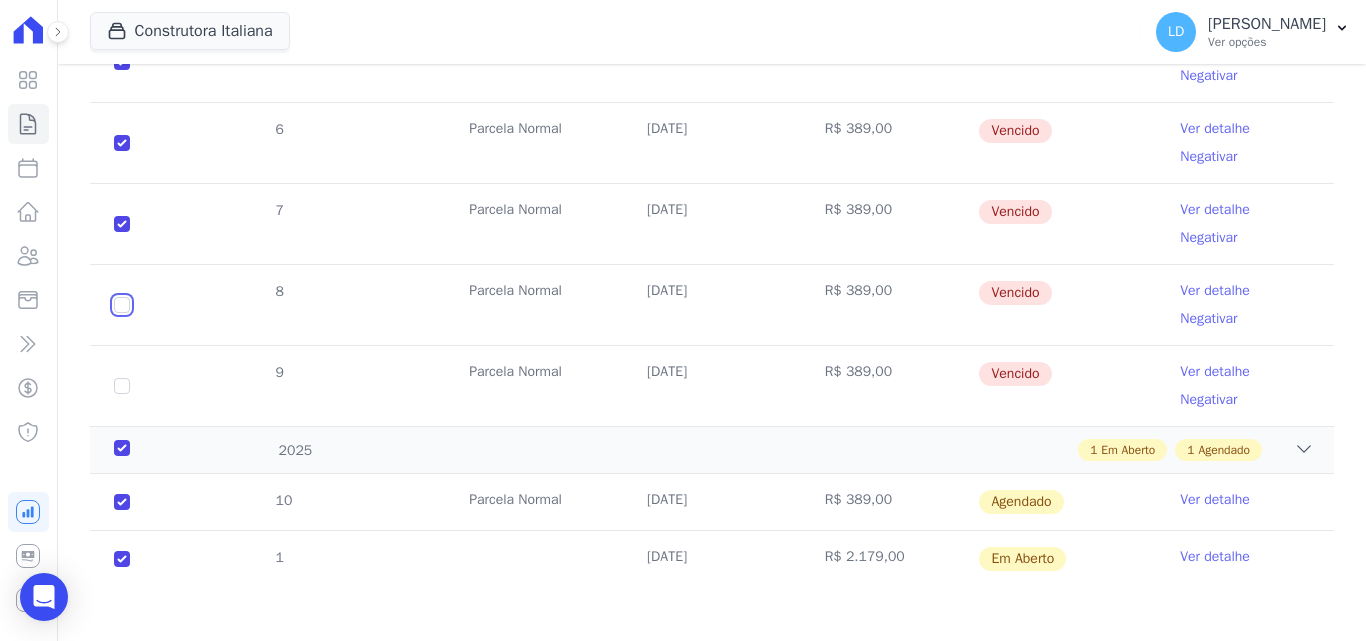 click at bounding box center [122, -181] 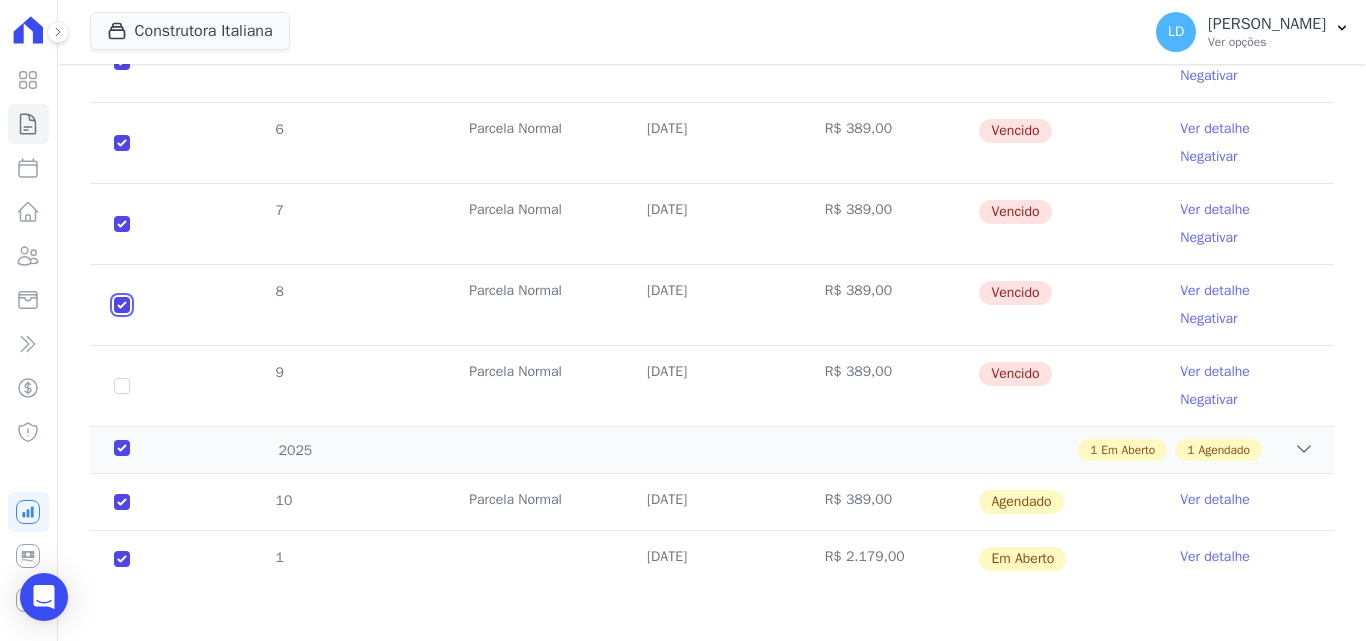 checkbox on "true" 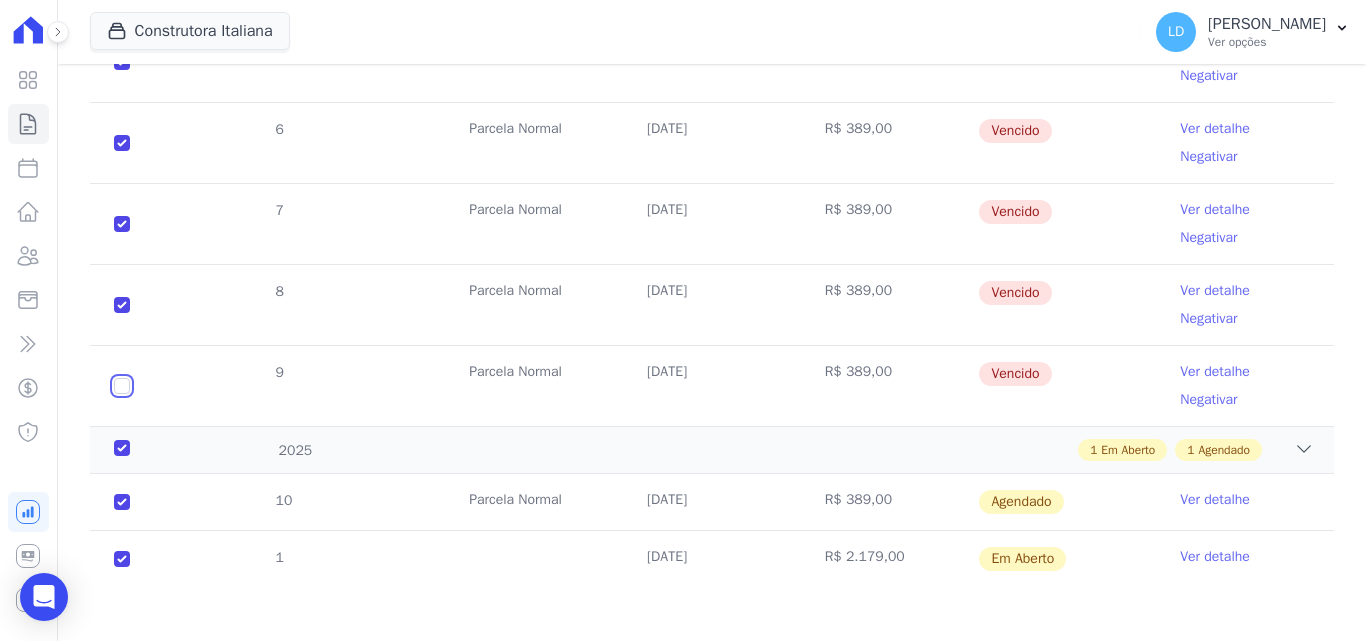 drag, startPoint x: 124, startPoint y: 391, endPoint x: 192, endPoint y: 403, distance: 69.050705 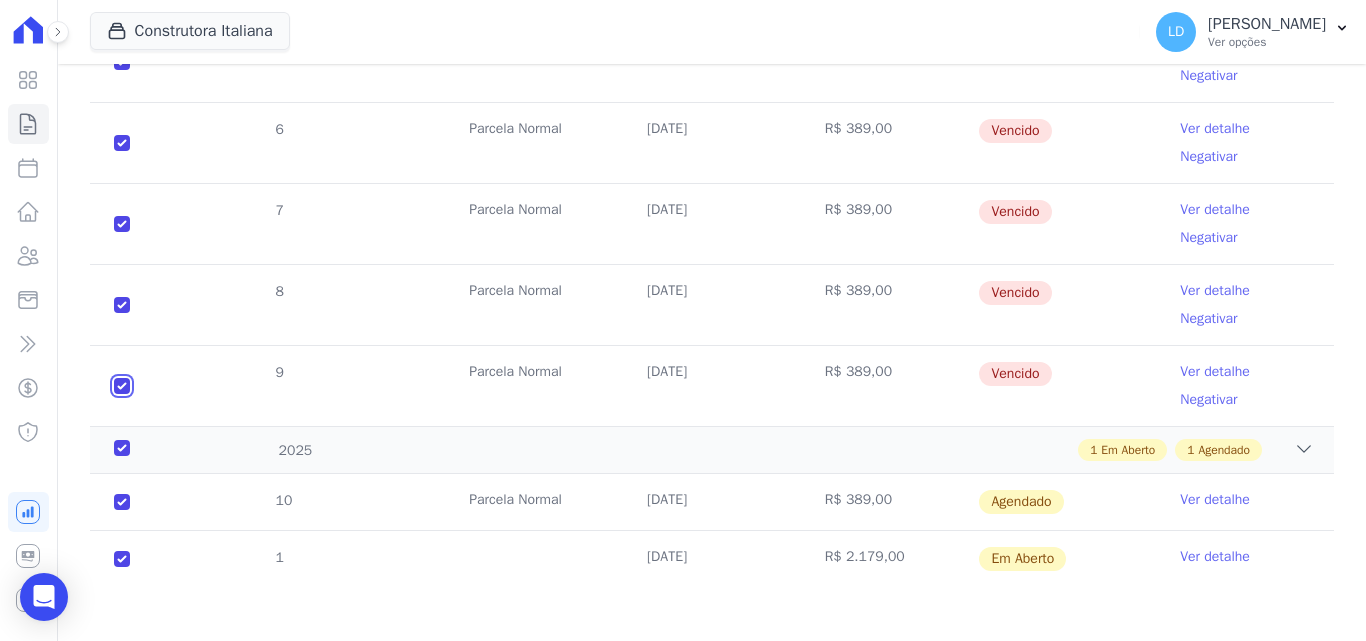 checkbox on "true" 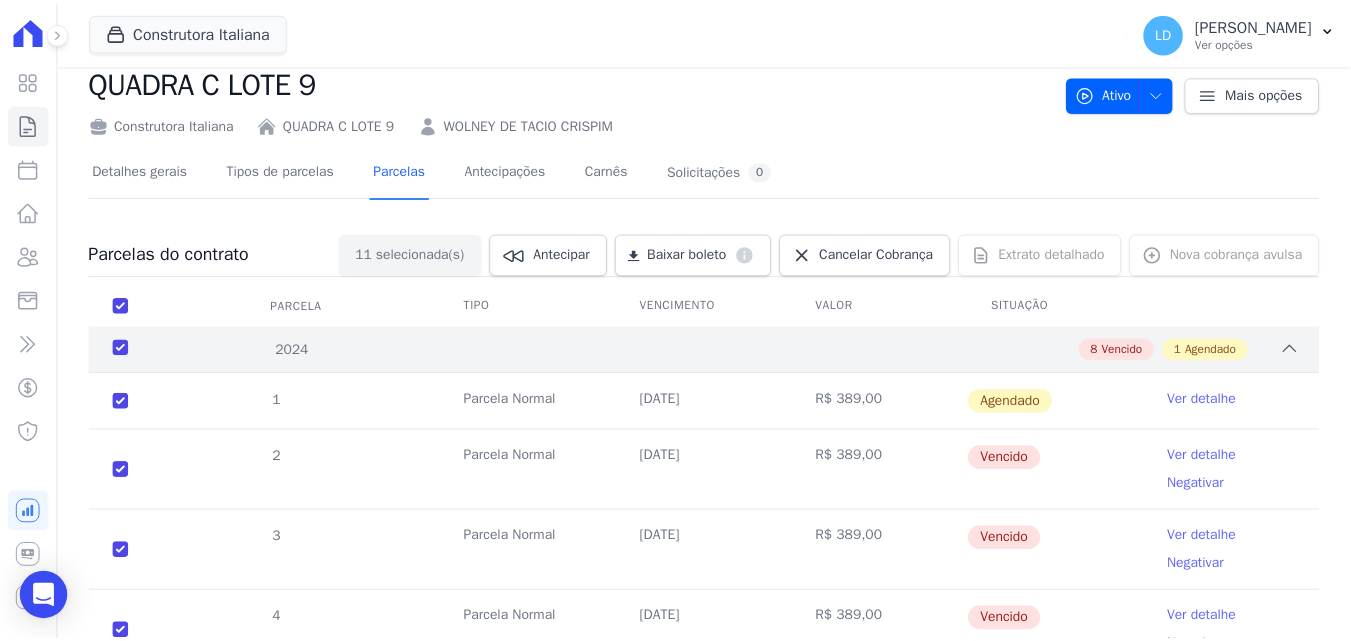 scroll, scrollTop: 0, scrollLeft: 0, axis: both 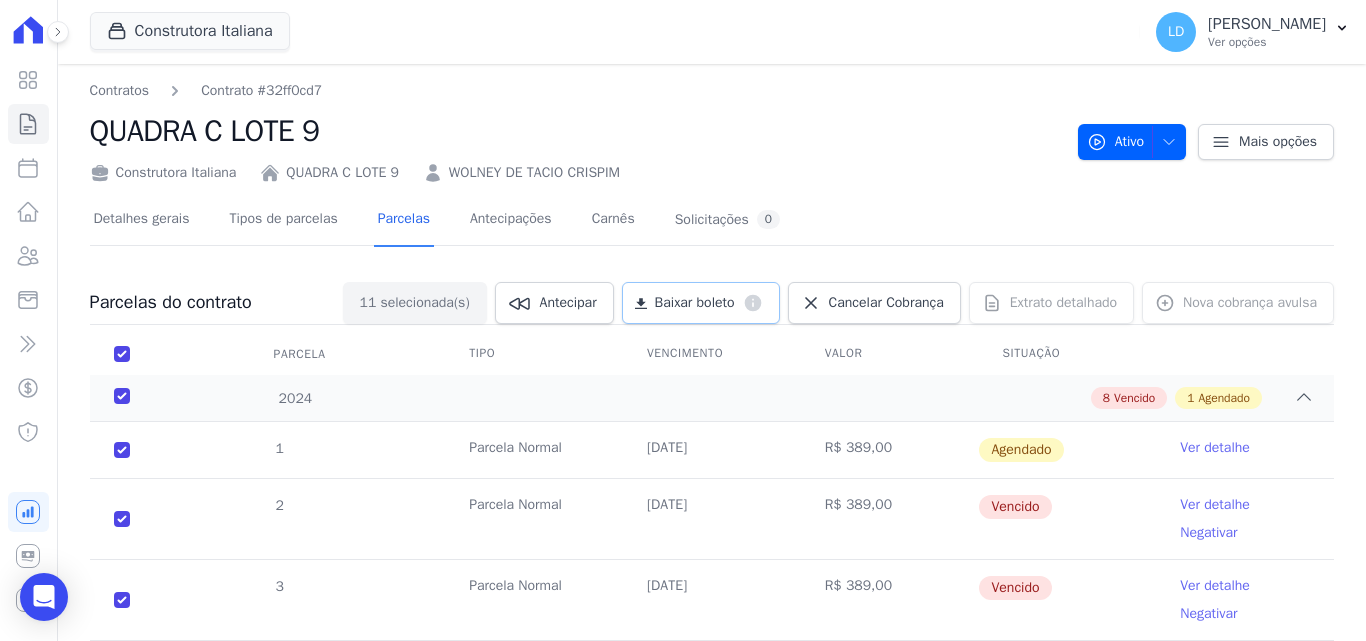 click on "Baixar boleto" at bounding box center [695, 303] 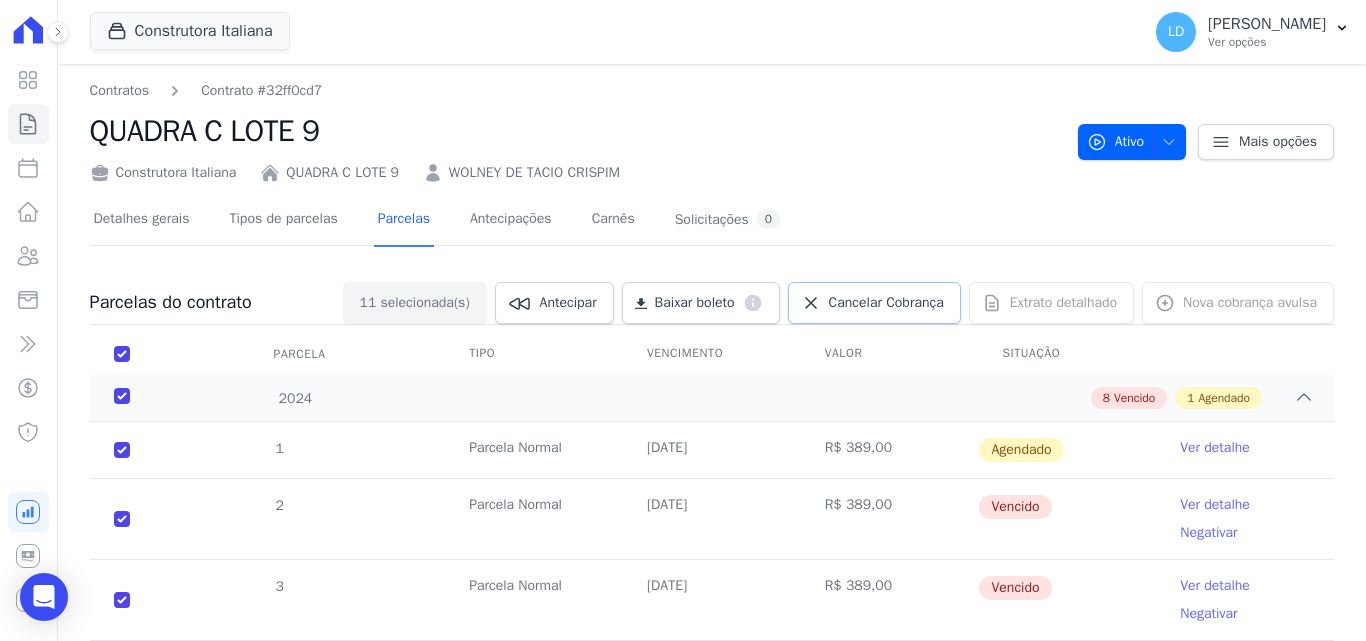 click on "Cancelar Cobrança" at bounding box center [886, 303] 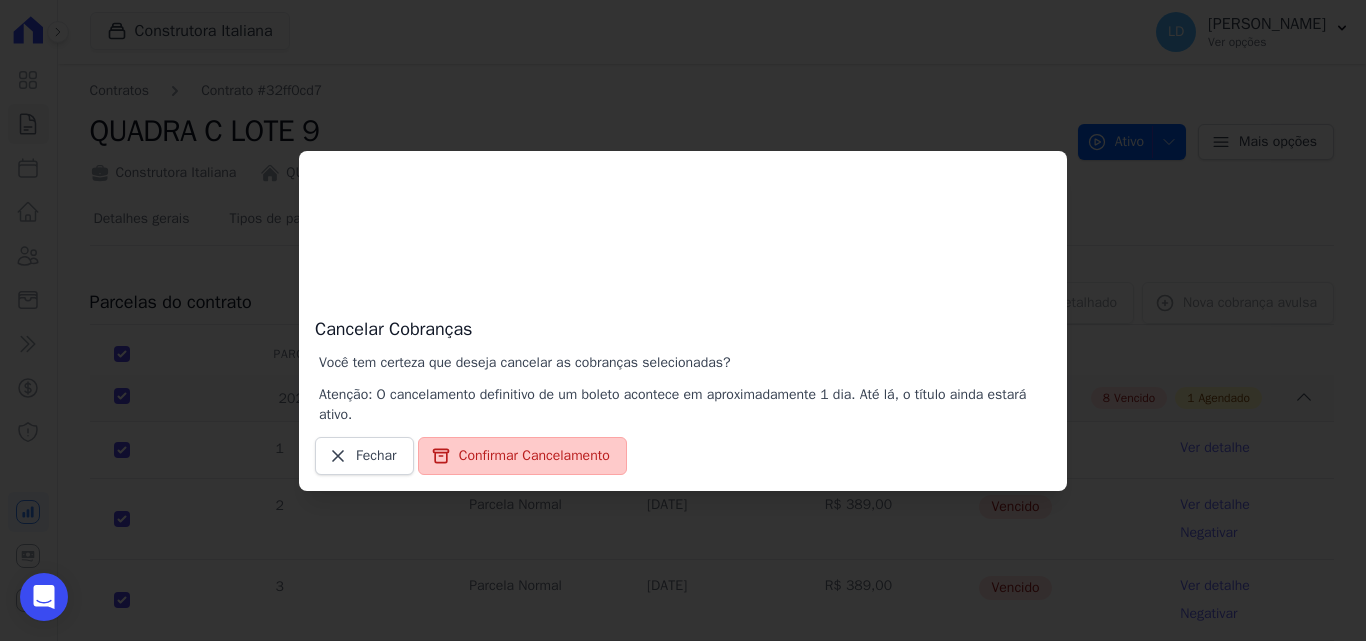 click on "Confirmar Cancelamento" at bounding box center (522, 456) 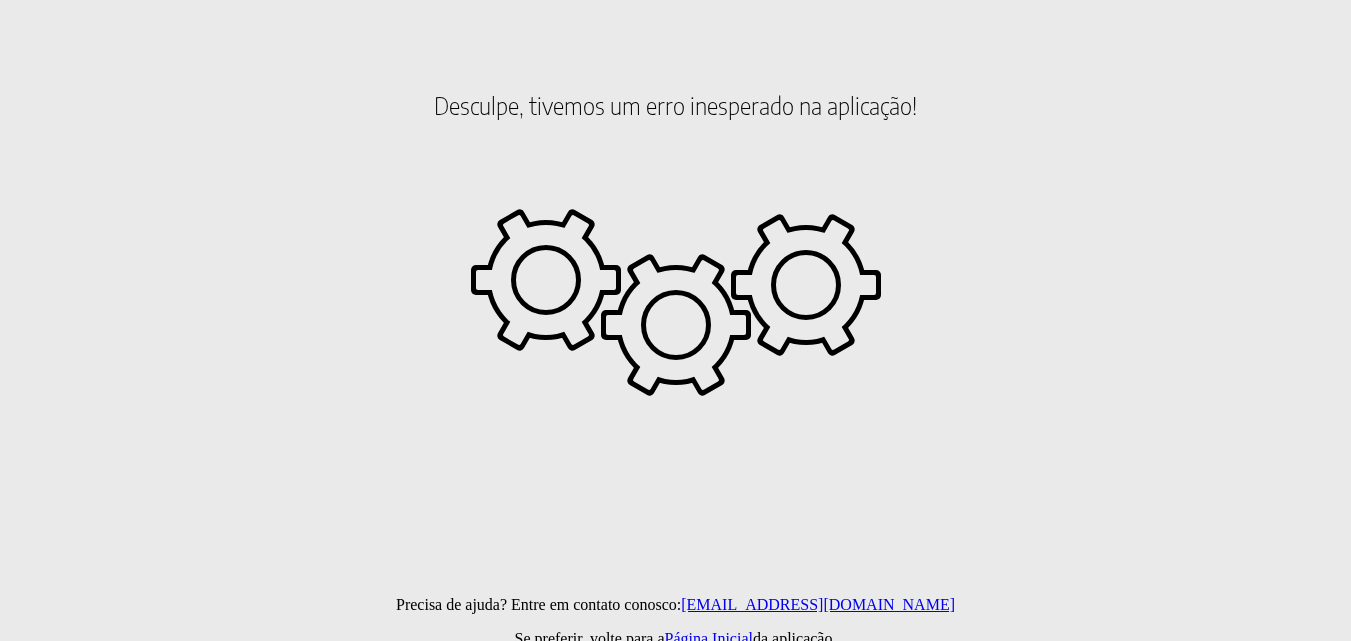 scroll, scrollTop: 7, scrollLeft: 0, axis: vertical 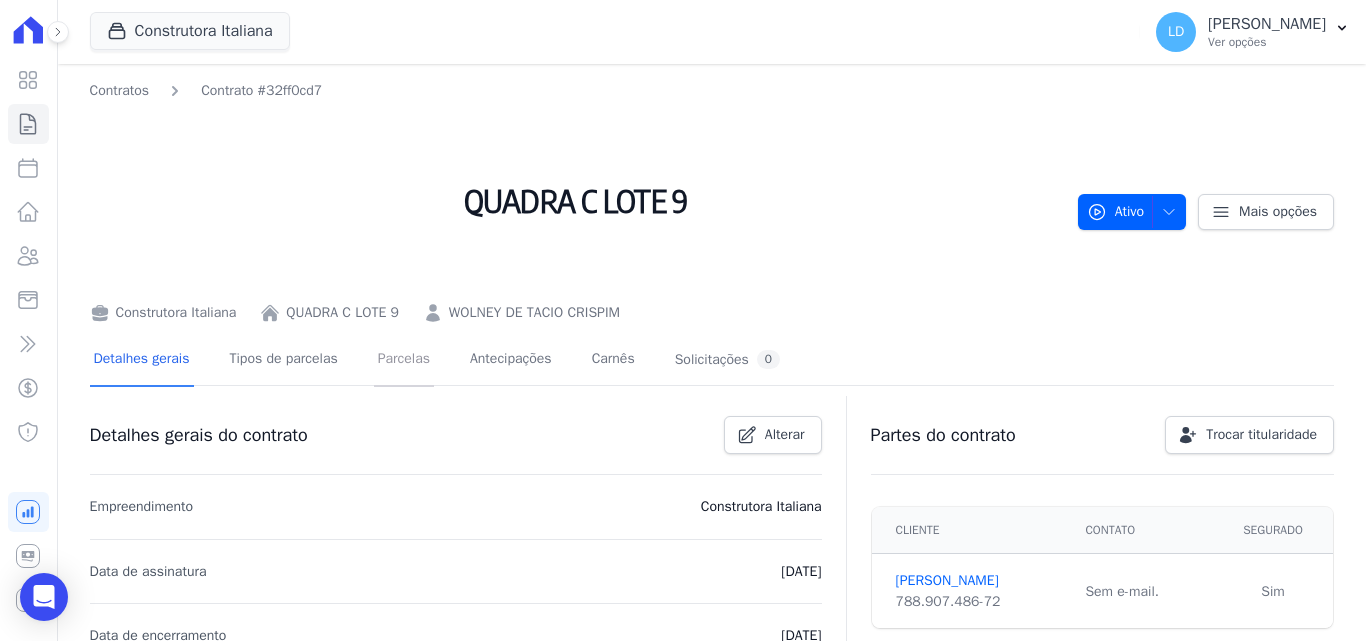 click on "Parcelas" at bounding box center [404, 360] 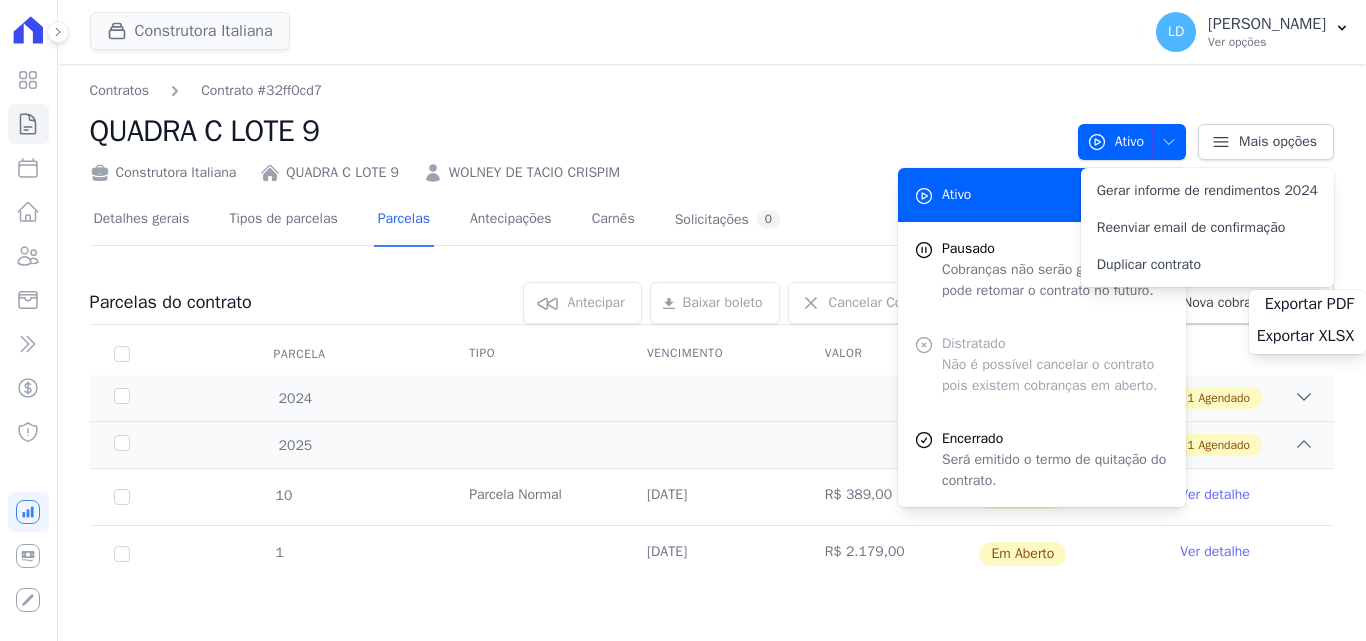 scroll, scrollTop: 0, scrollLeft: 0, axis: both 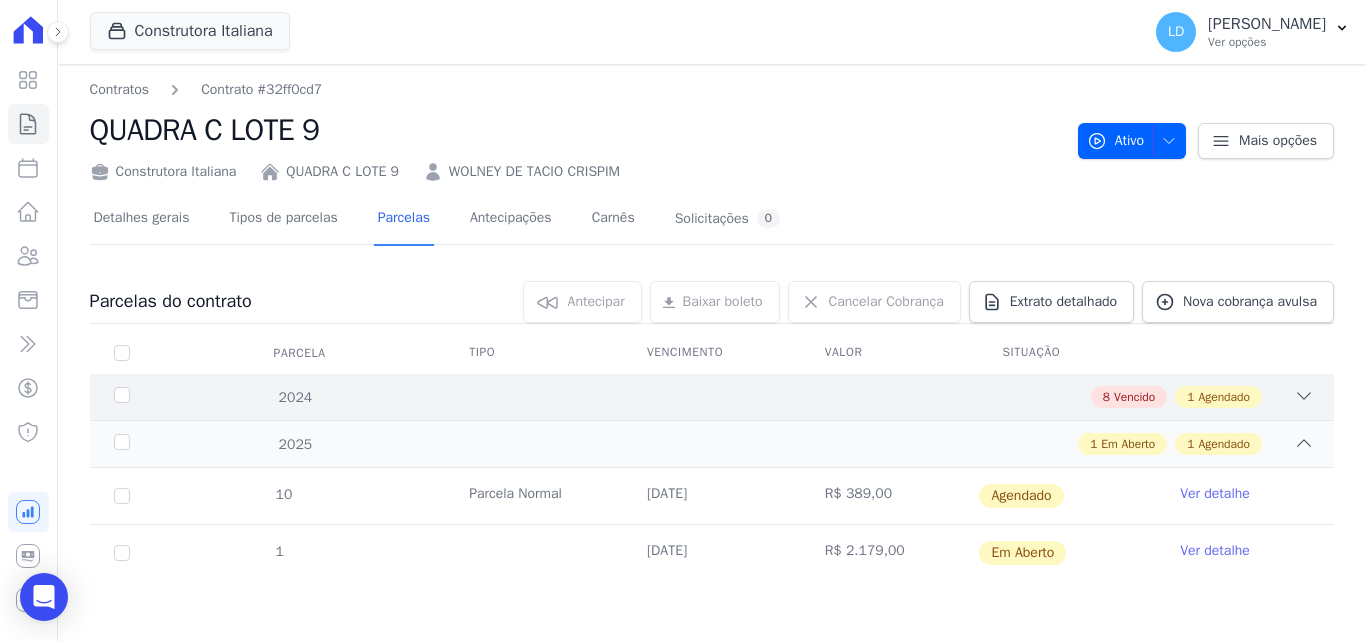 click on "2024" at bounding box center (165, 397) 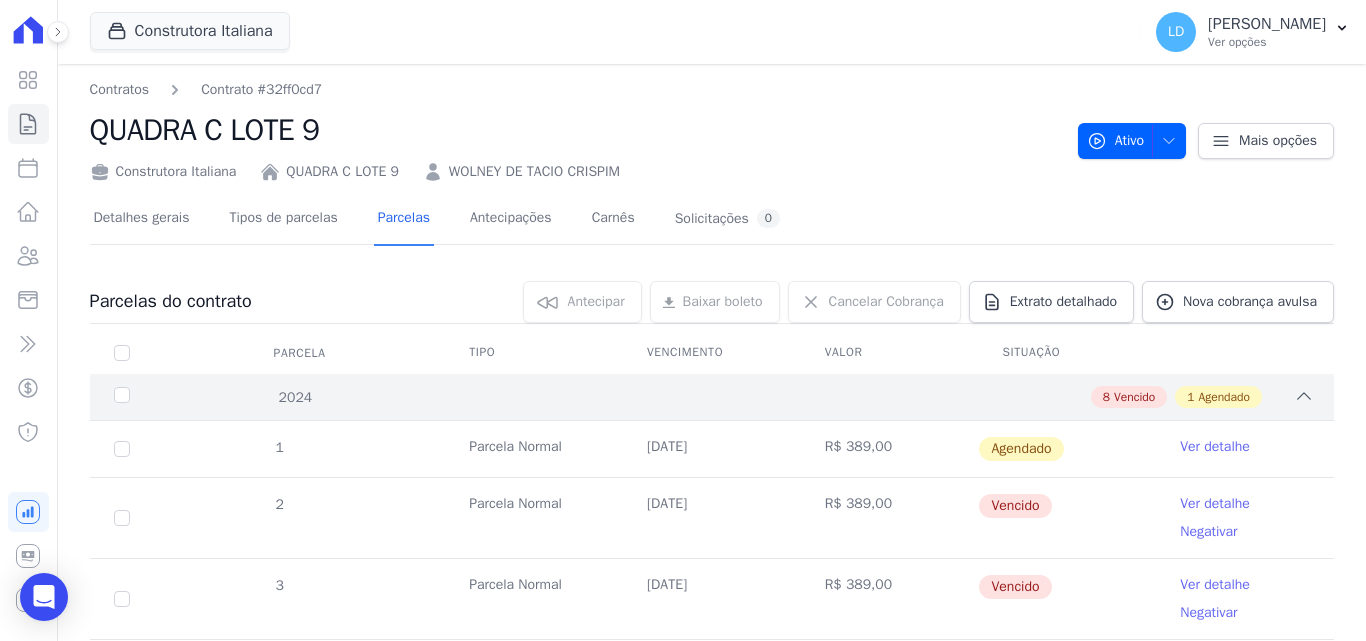 scroll, scrollTop: 101, scrollLeft: 0, axis: vertical 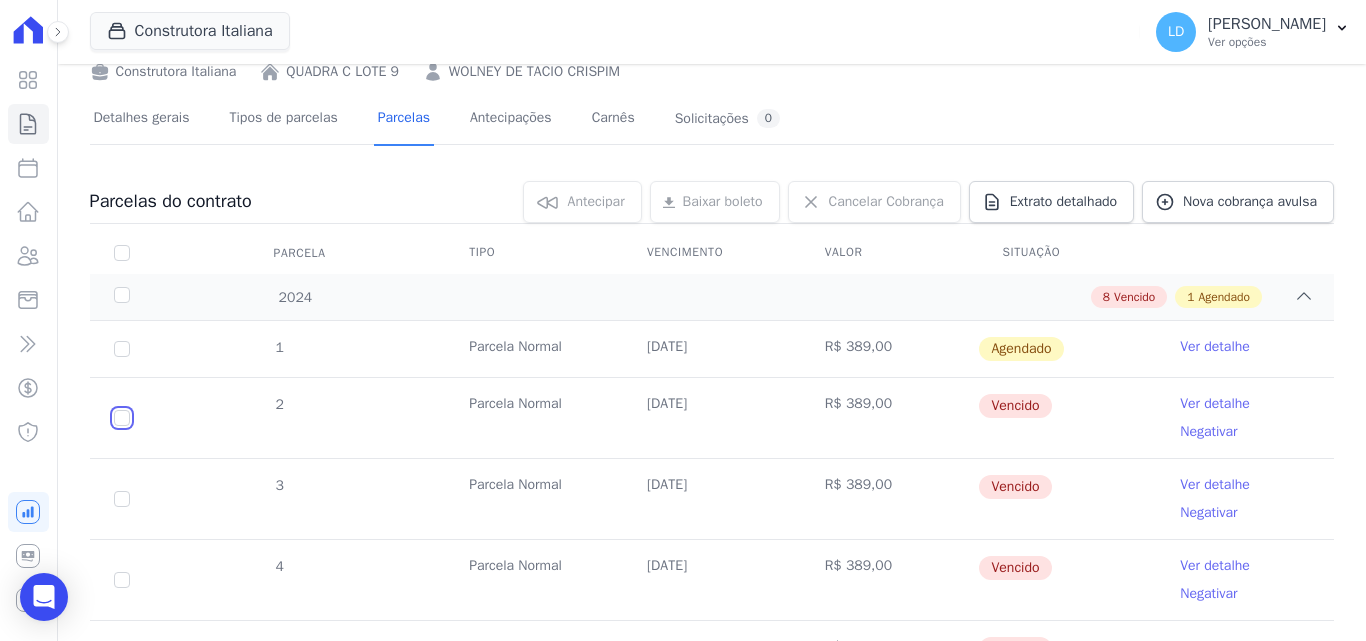 click at bounding box center (122, 418) 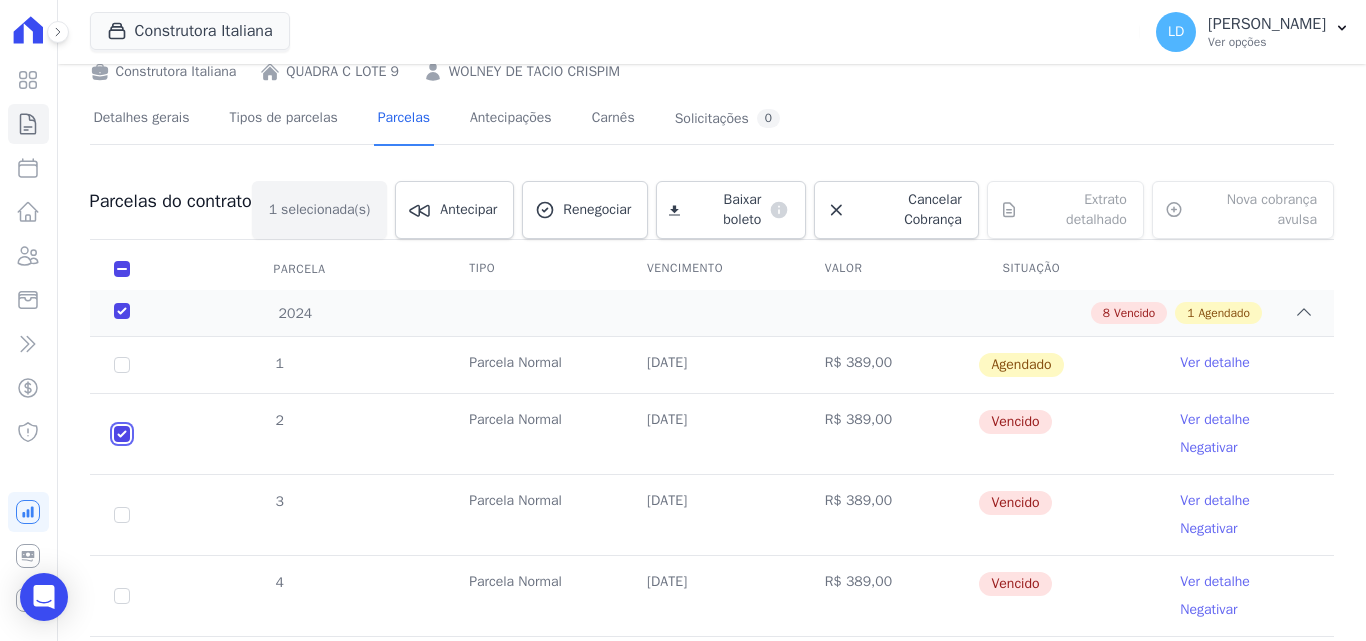 checkbox on "true" 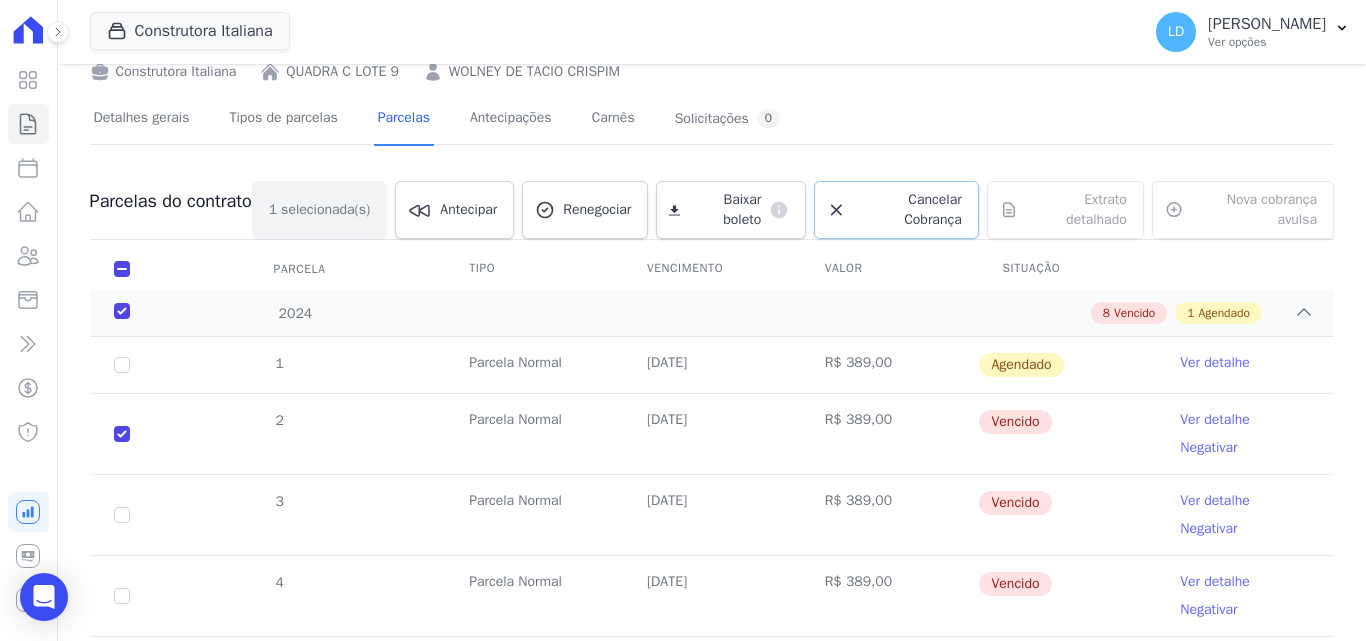 click on "Cancelar Cobrança" at bounding box center [908, 210] 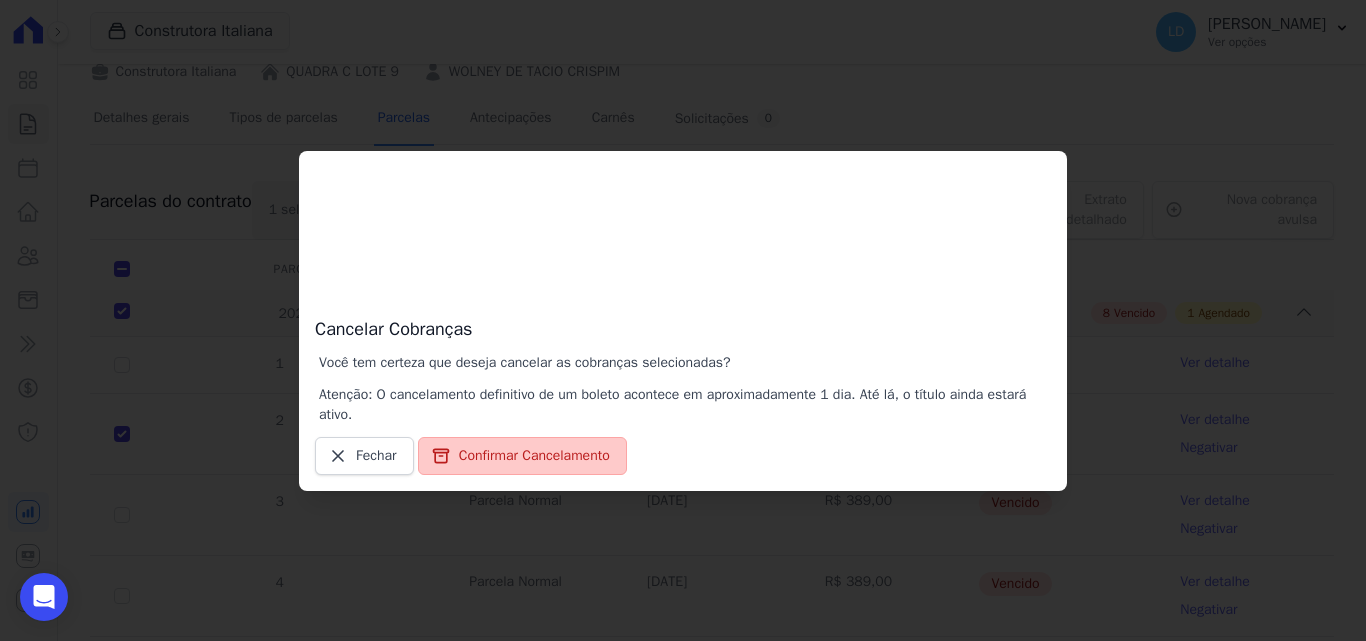 click on "Confirmar Cancelamento" at bounding box center (522, 456) 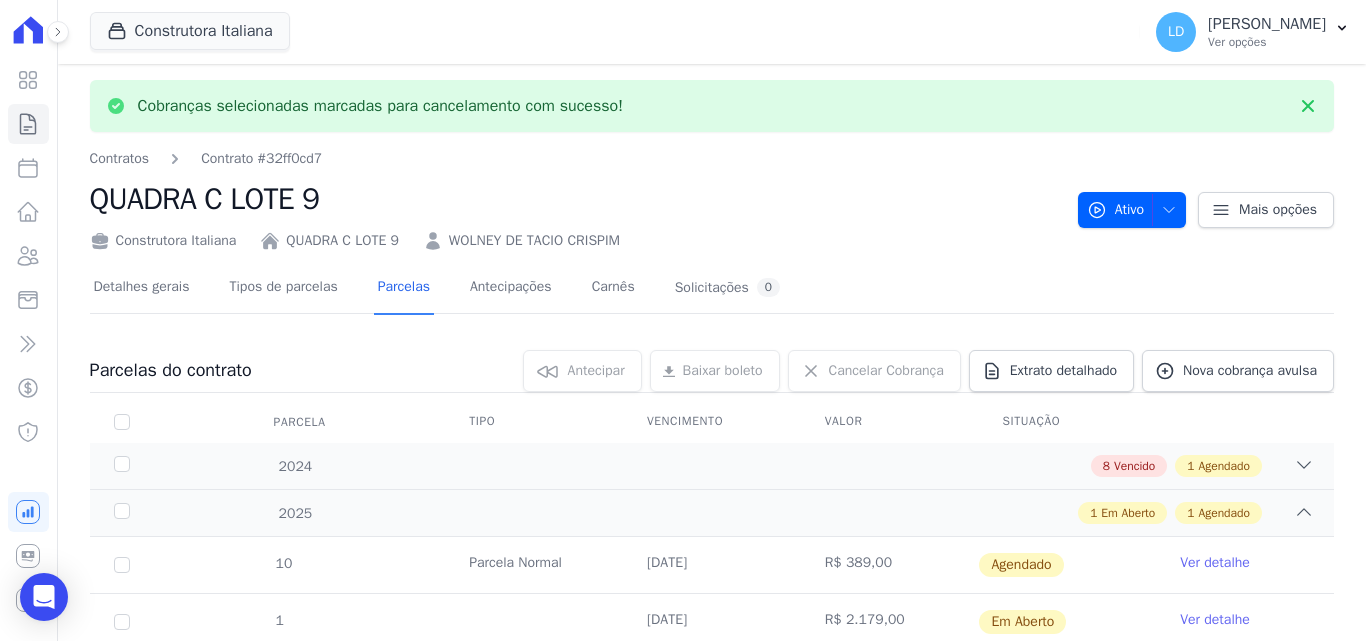 scroll, scrollTop: 69, scrollLeft: 0, axis: vertical 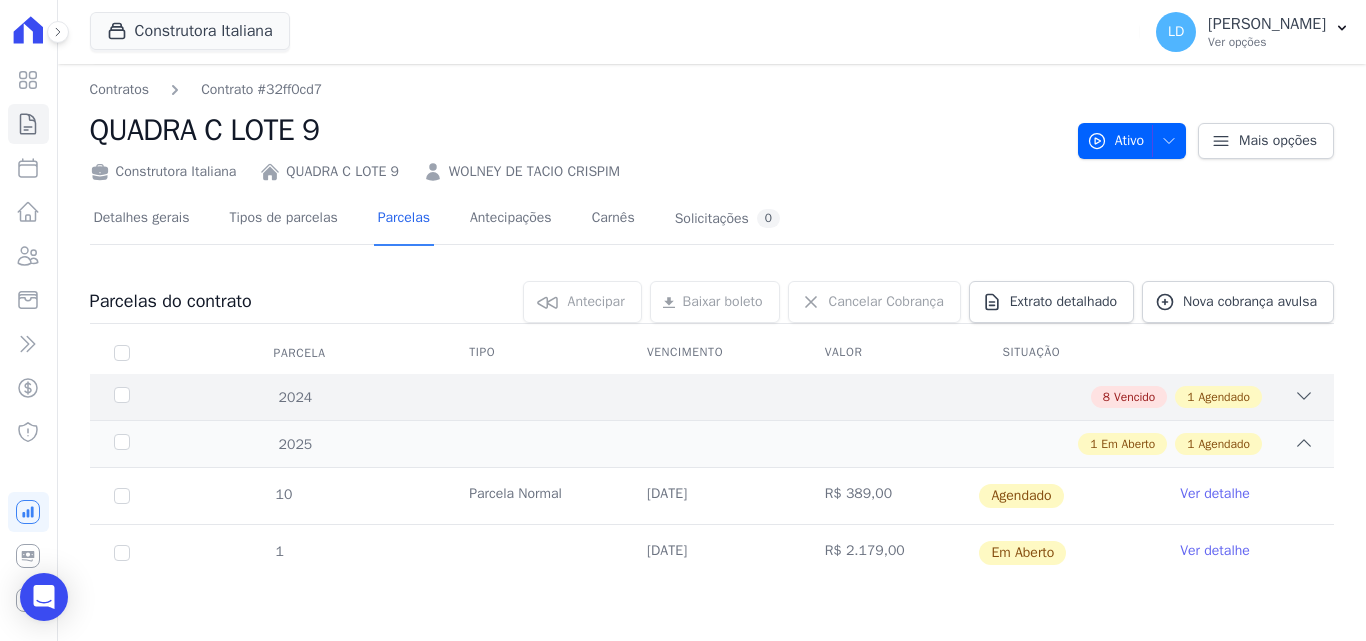 click on "2024" at bounding box center [165, 397] 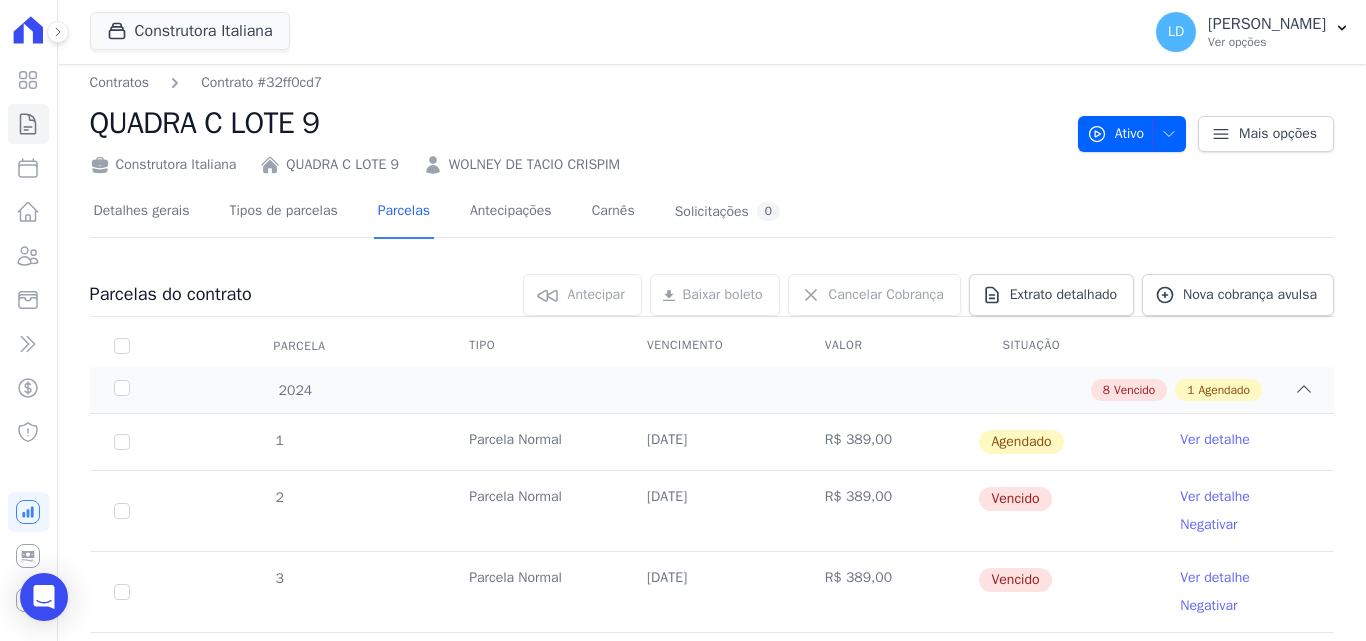 scroll, scrollTop: 69, scrollLeft: 0, axis: vertical 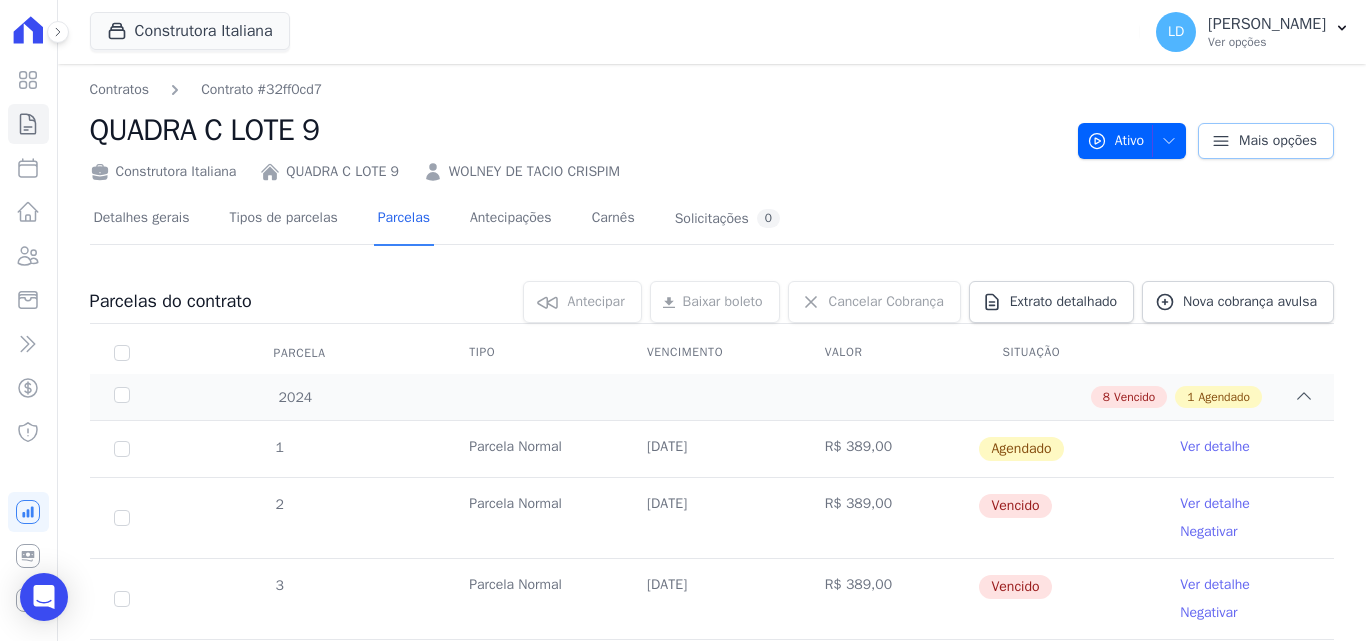 click 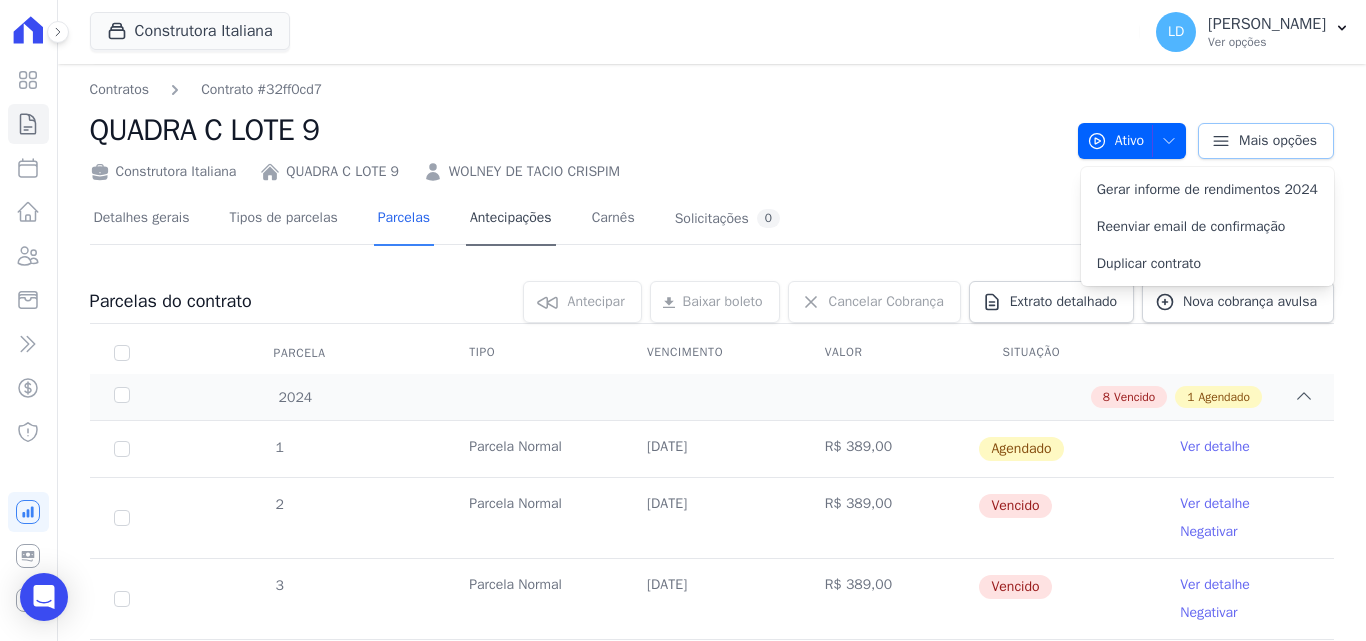scroll, scrollTop: 1, scrollLeft: 0, axis: vertical 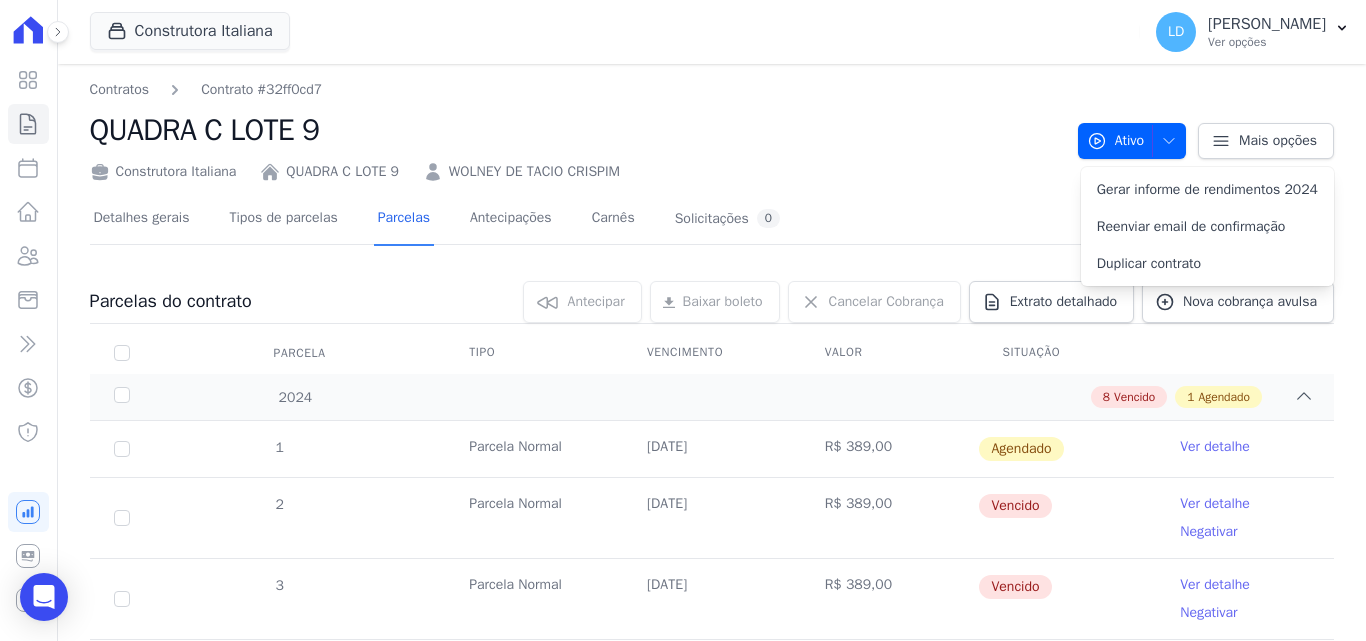 click on "QUADRA C LOTE 9" at bounding box center (576, 130) 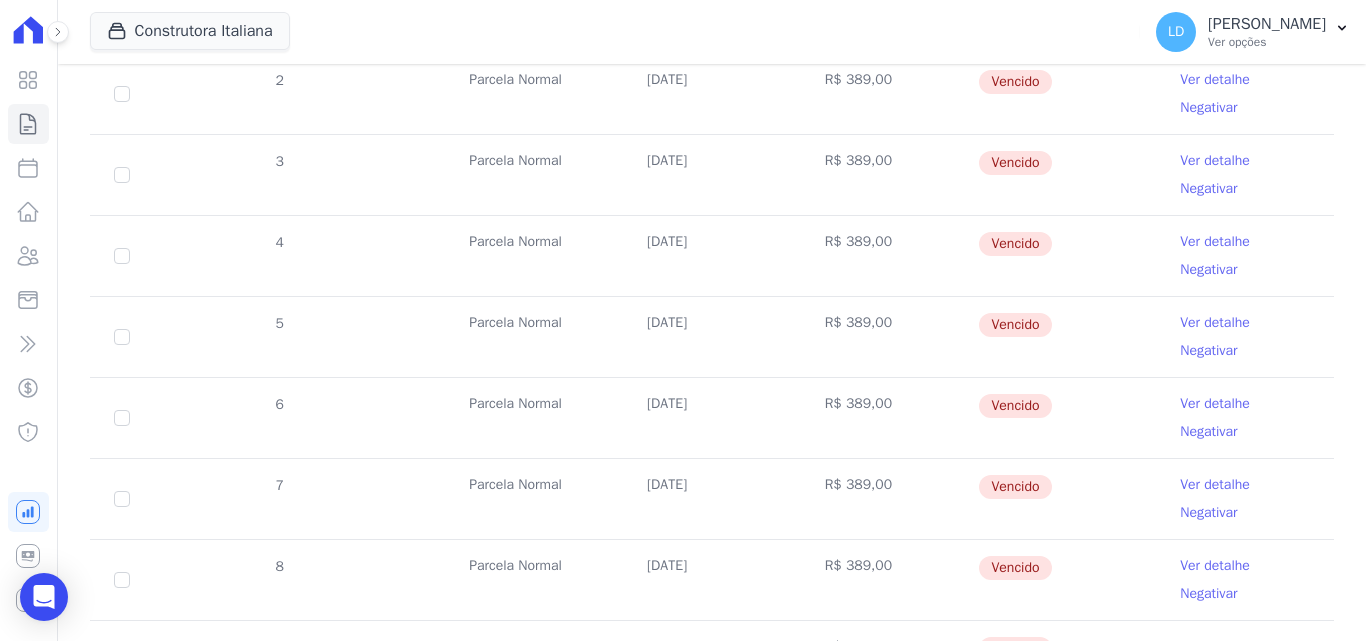 scroll, scrollTop: 706, scrollLeft: 0, axis: vertical 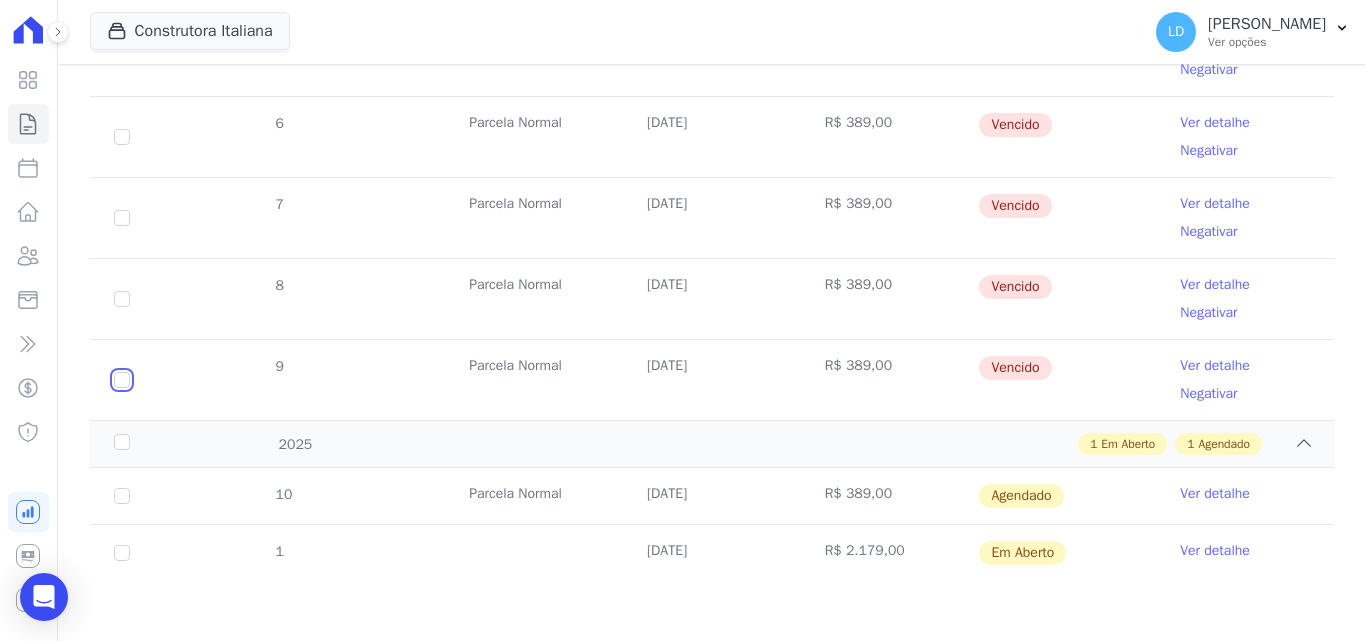 click at bounding box center (122, -187) 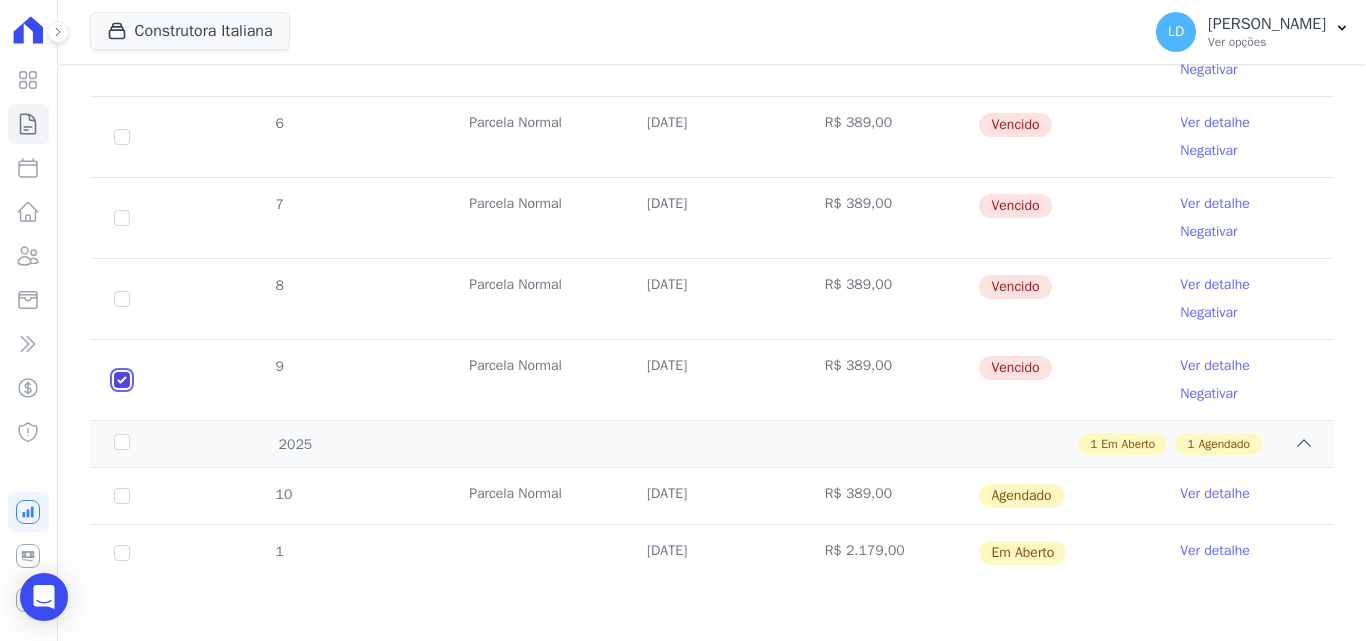 checkbox on "true" 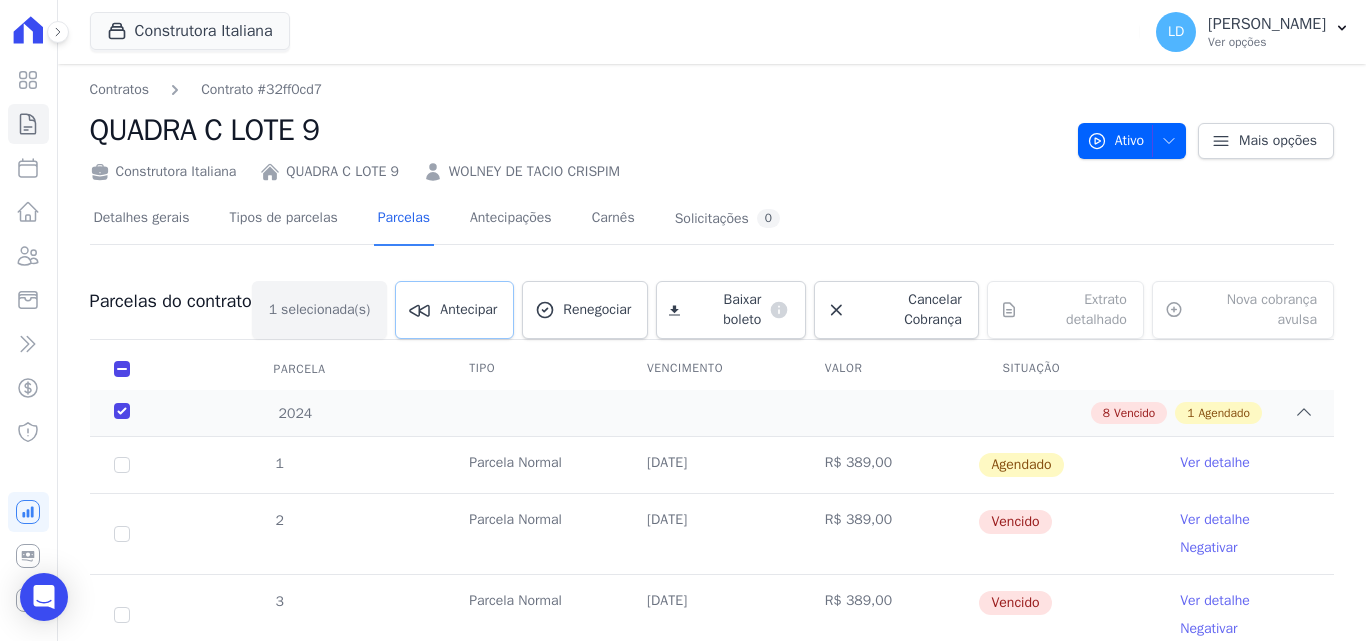 scroll, scrollTop: 0, scrollLeft: 0, axis: both 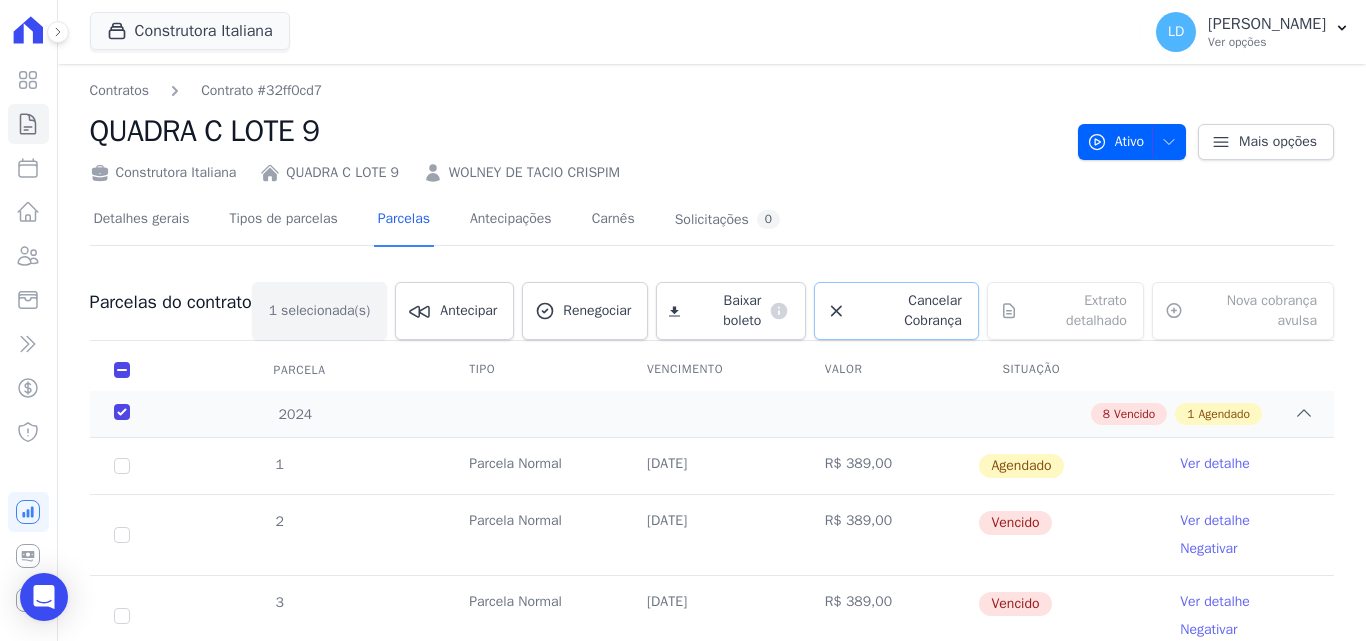 click on "Cancelar Cobrança" at bounding box center [908, 311] 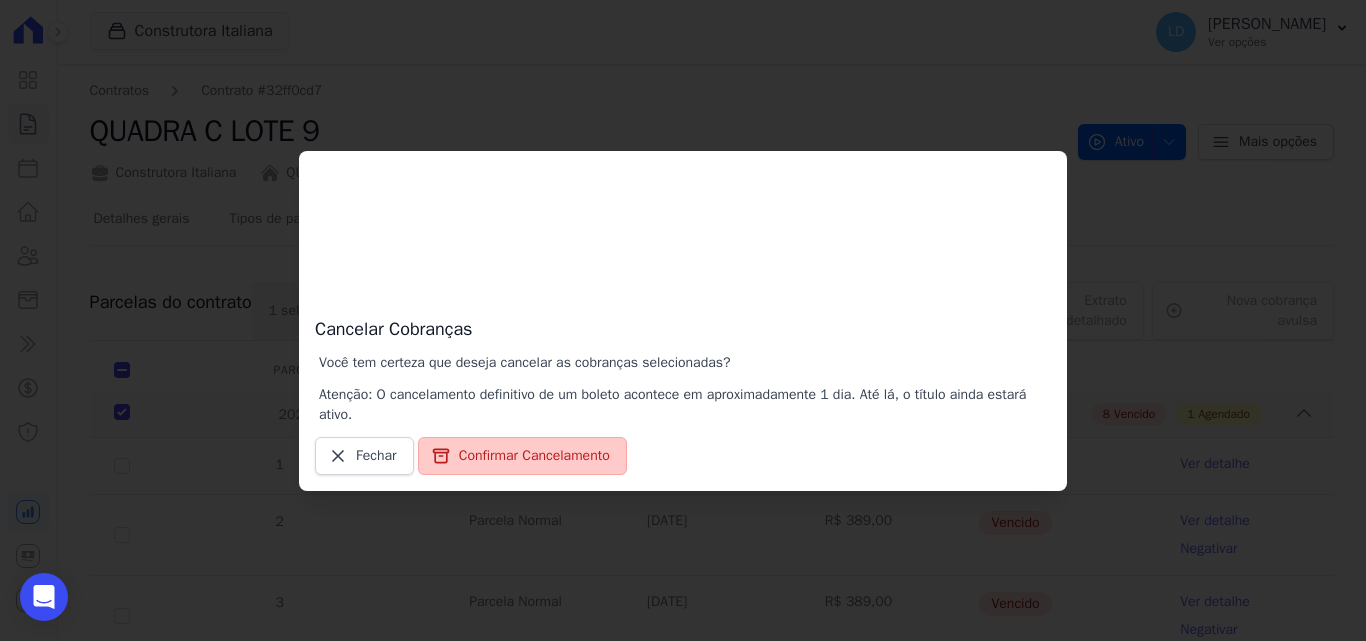 click on "Confirmar Cancelamento" at bounding box center (522, 456) 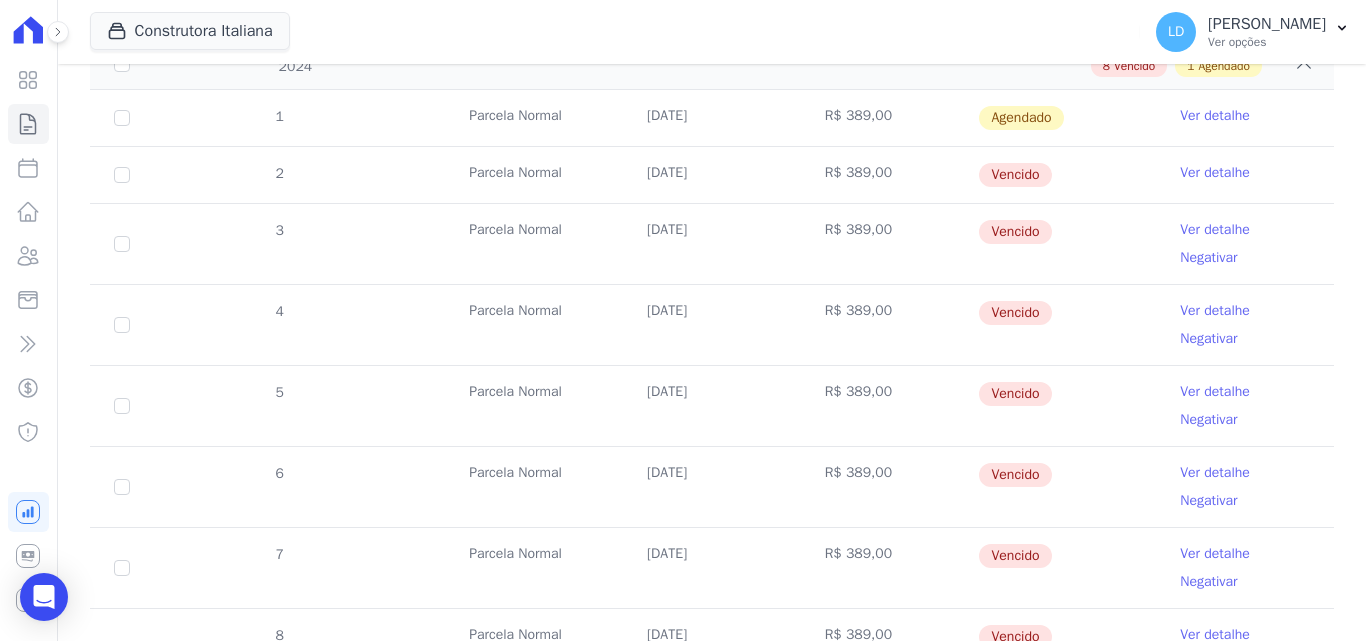 scroll, scrollTop: 750, scrollLeft: 0, axis: vertical 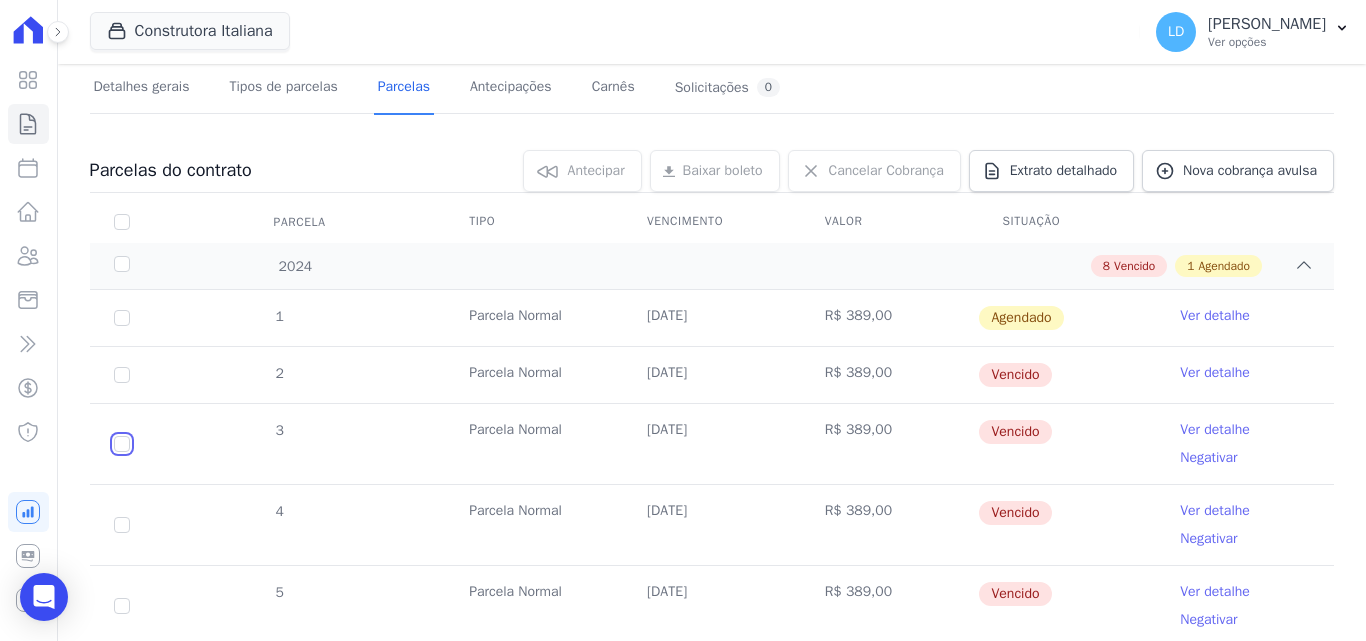 click at bounding box center (122, 375) 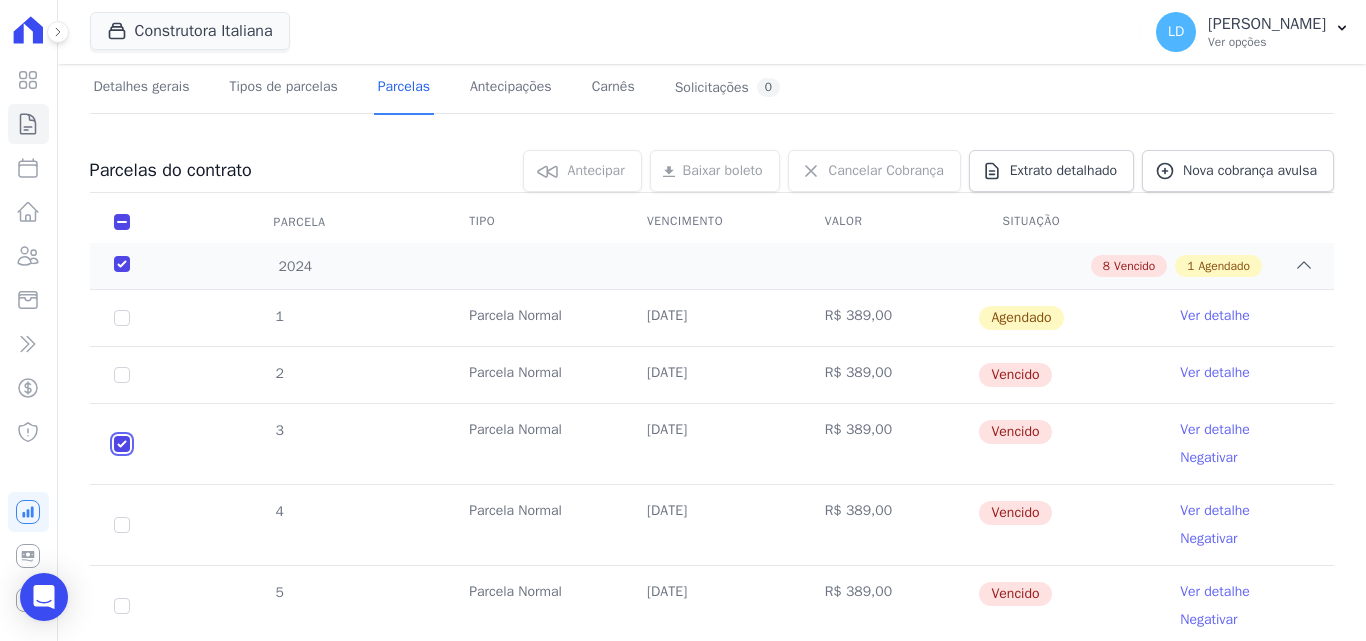checkbox on "true" 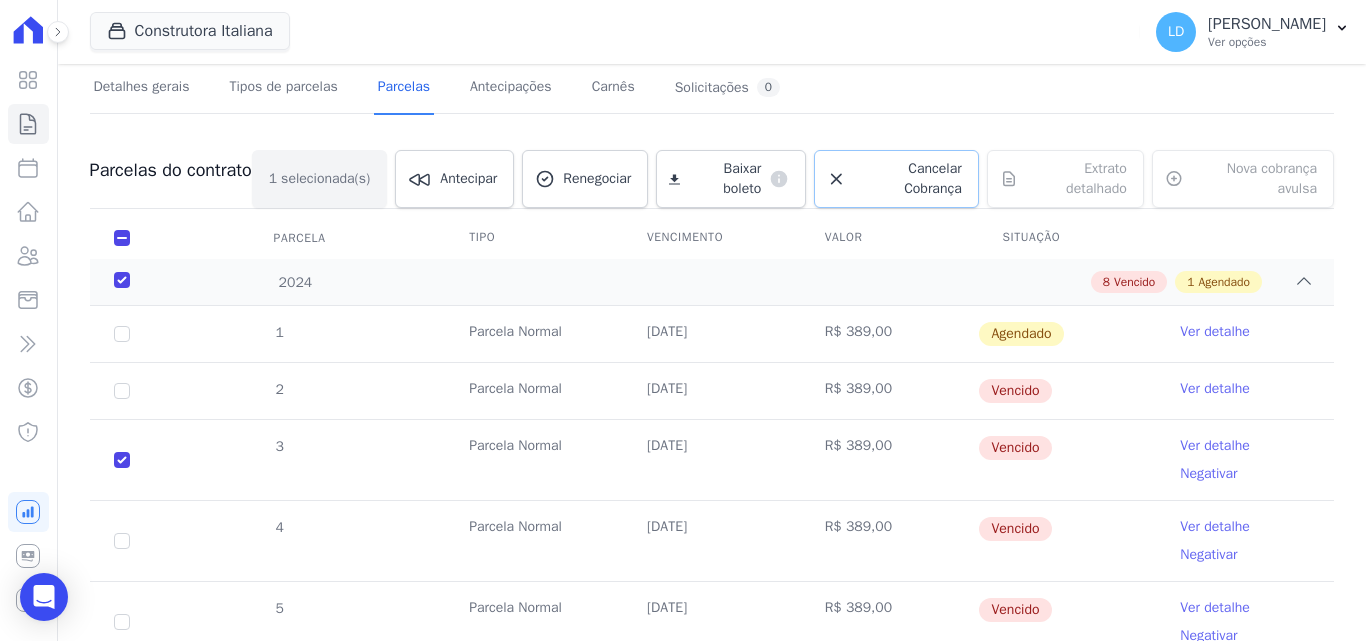 click on "Cancelar Cobrança" at bounding box center (908, 179) 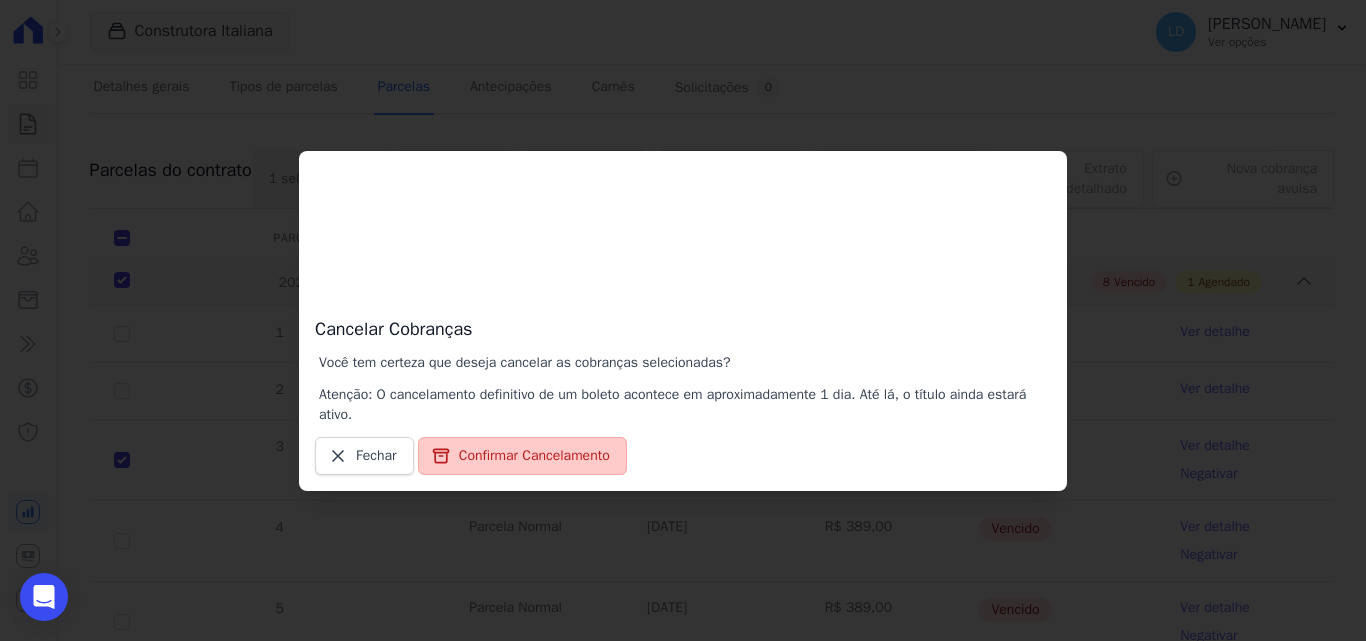 click on "Confirmar Cancelamento" at bounding box center (522, 456) 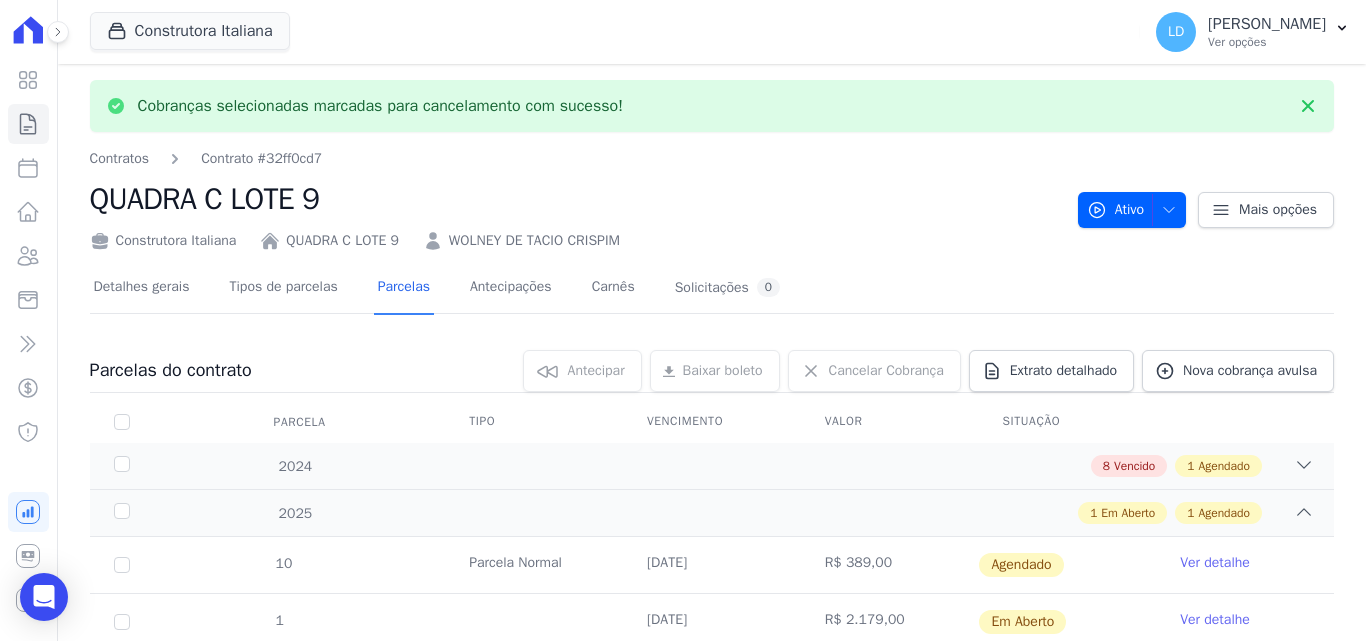 scroll, scrollTop: 69, scrollLeft: 0, axis: vertical 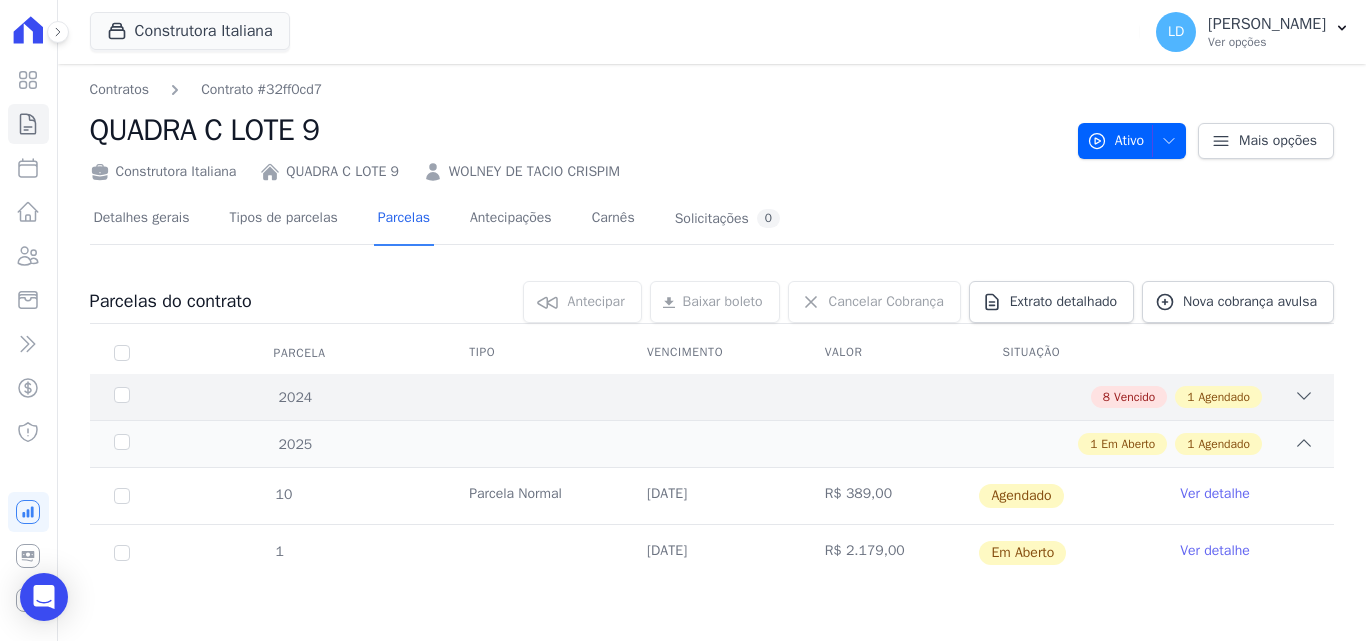 click on "2024" at bounding box center [165, 397] 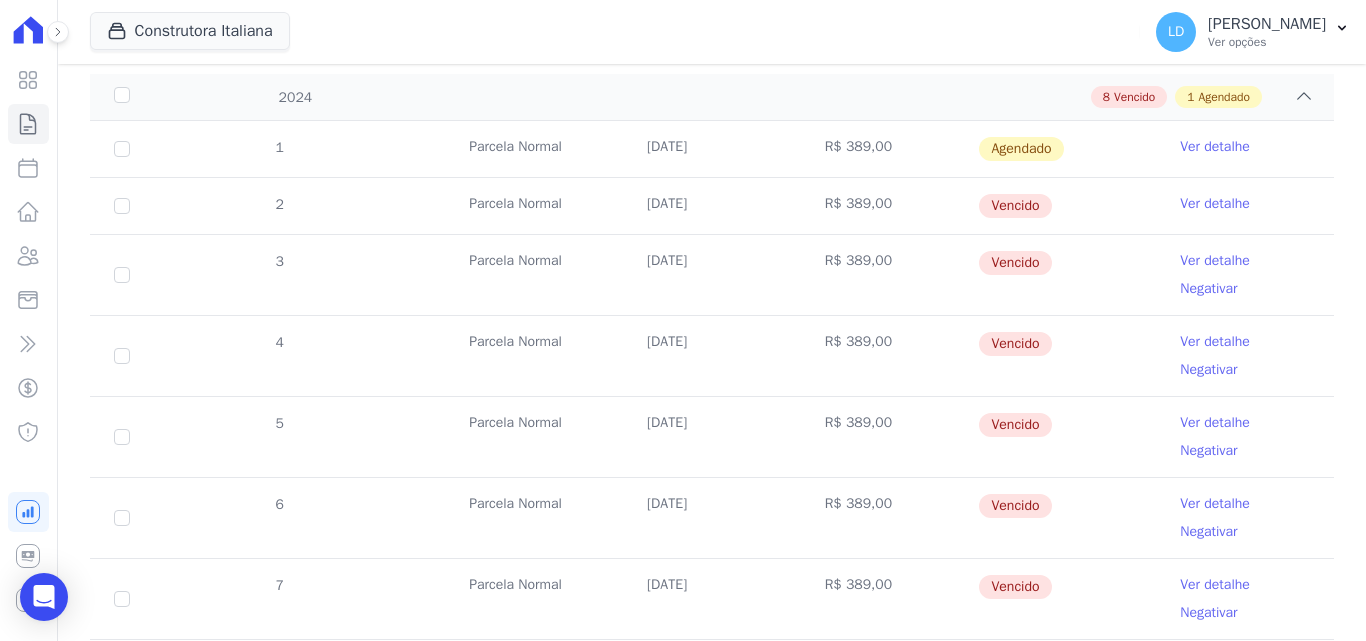 scroll, scrollTop: 469, scrollLeft: 0, axis: vertical 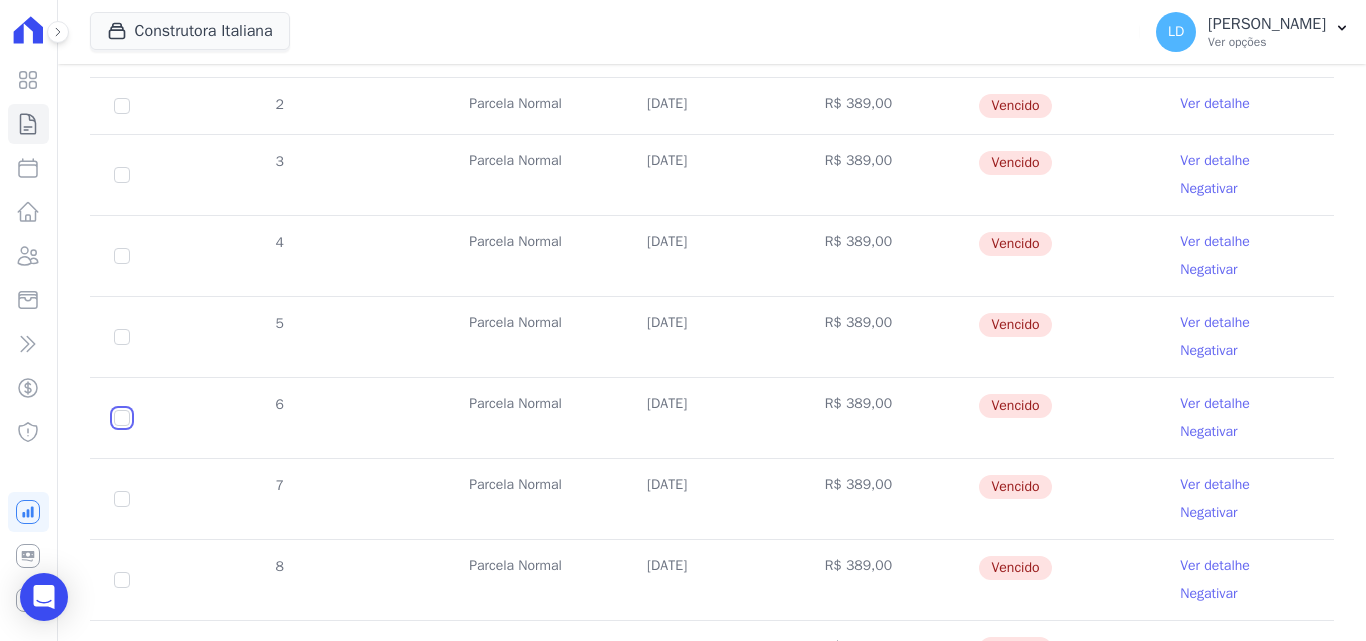 drag, startPoint x: 119, startPoint y: 419, endPoint x: 120, endPoint y: 370, distance: 49.010204 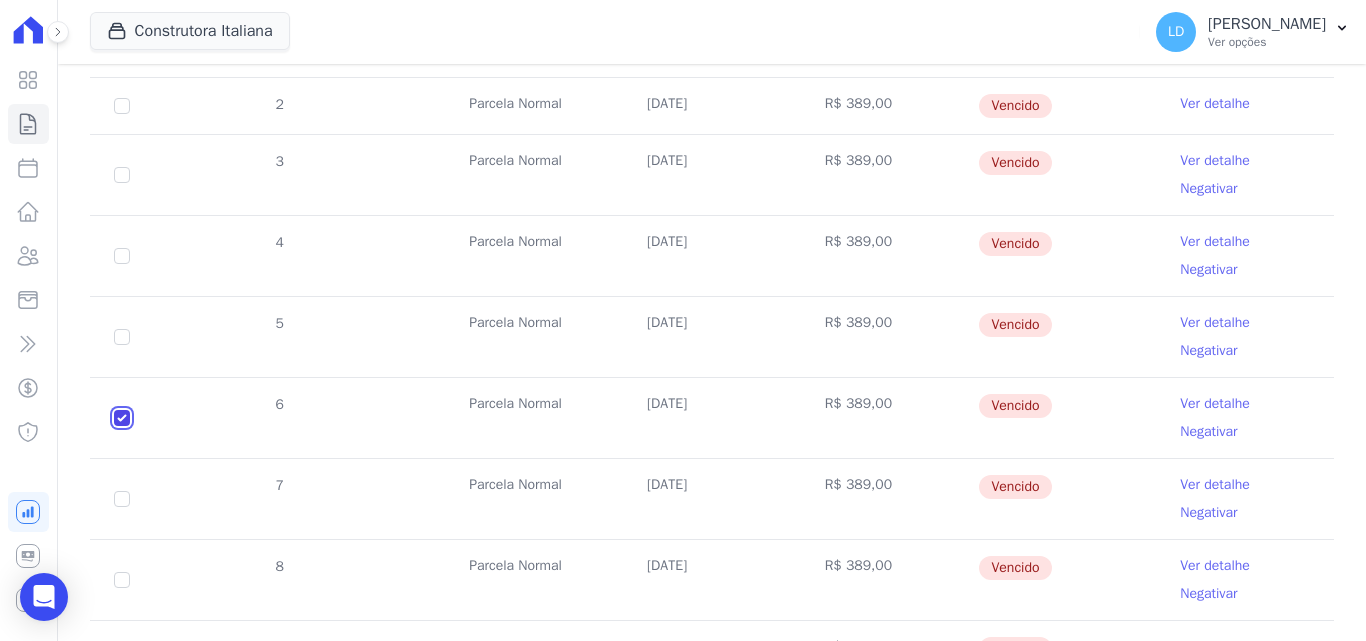 checkbox on "true" 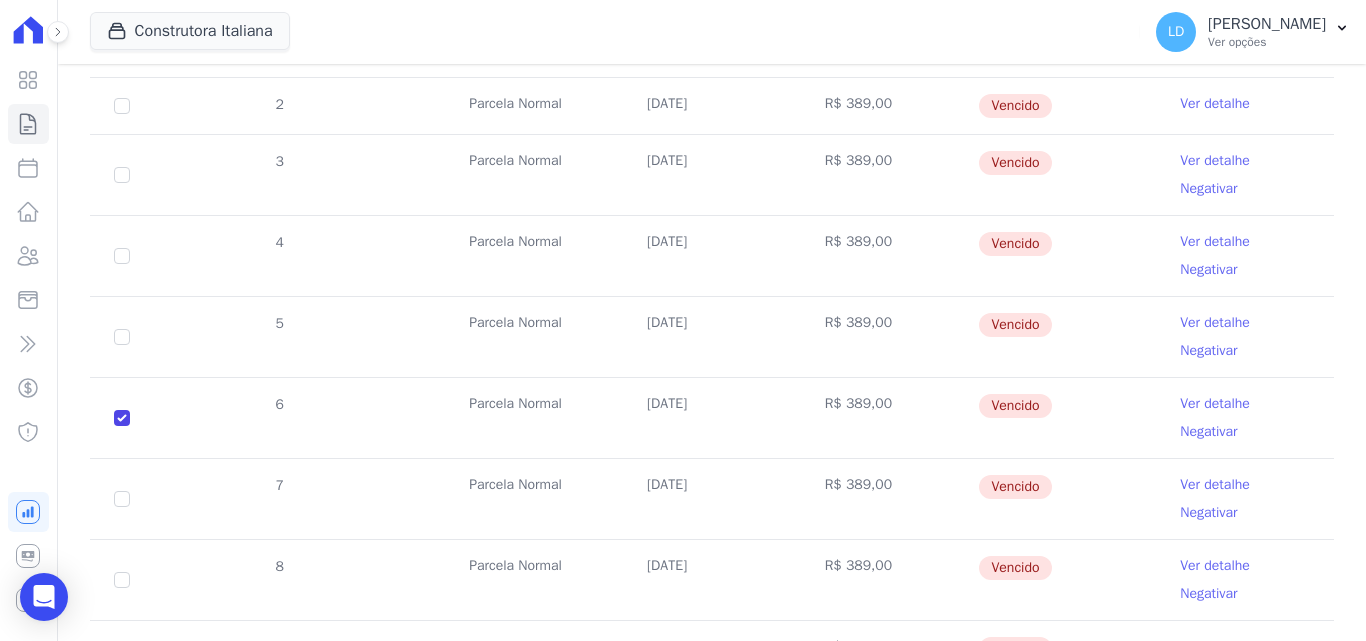drag, startPoint x: 123, startPoint y: 345, endPoint x: 123, endPoint y: 316, distance: 29 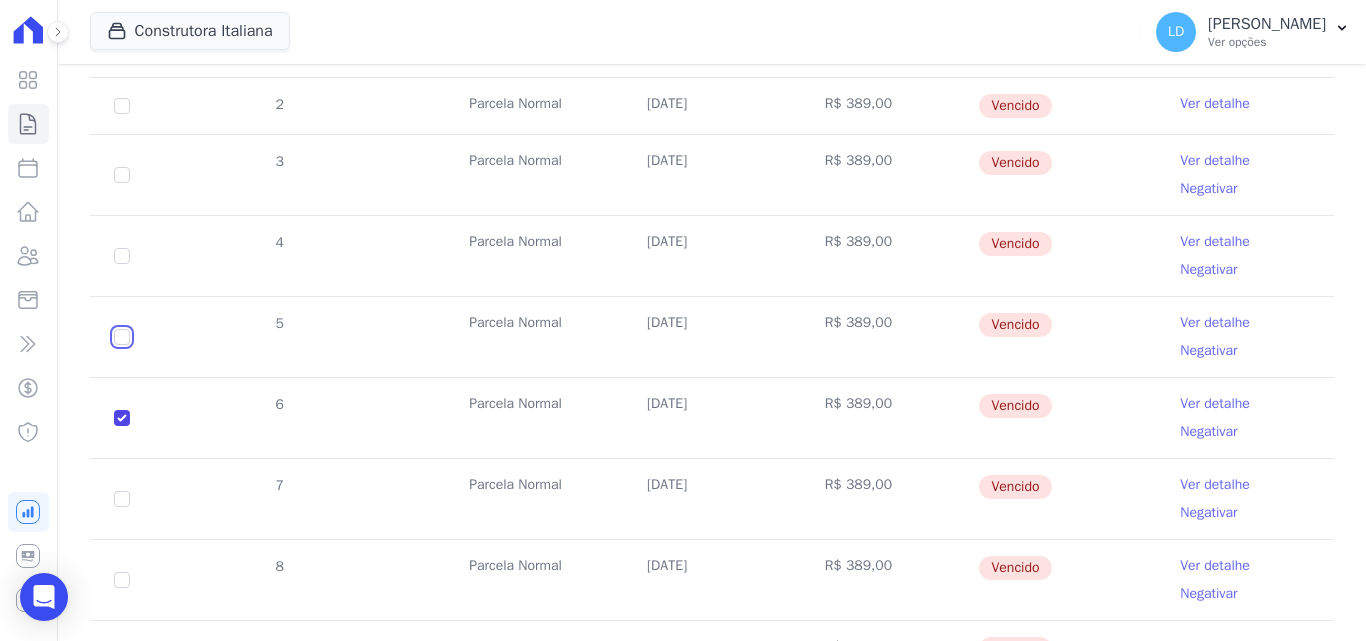 drag, startPoint x: 116, startPoint y: 337, endPoint x: 118, endPoint y: 301, distance: 36.05551 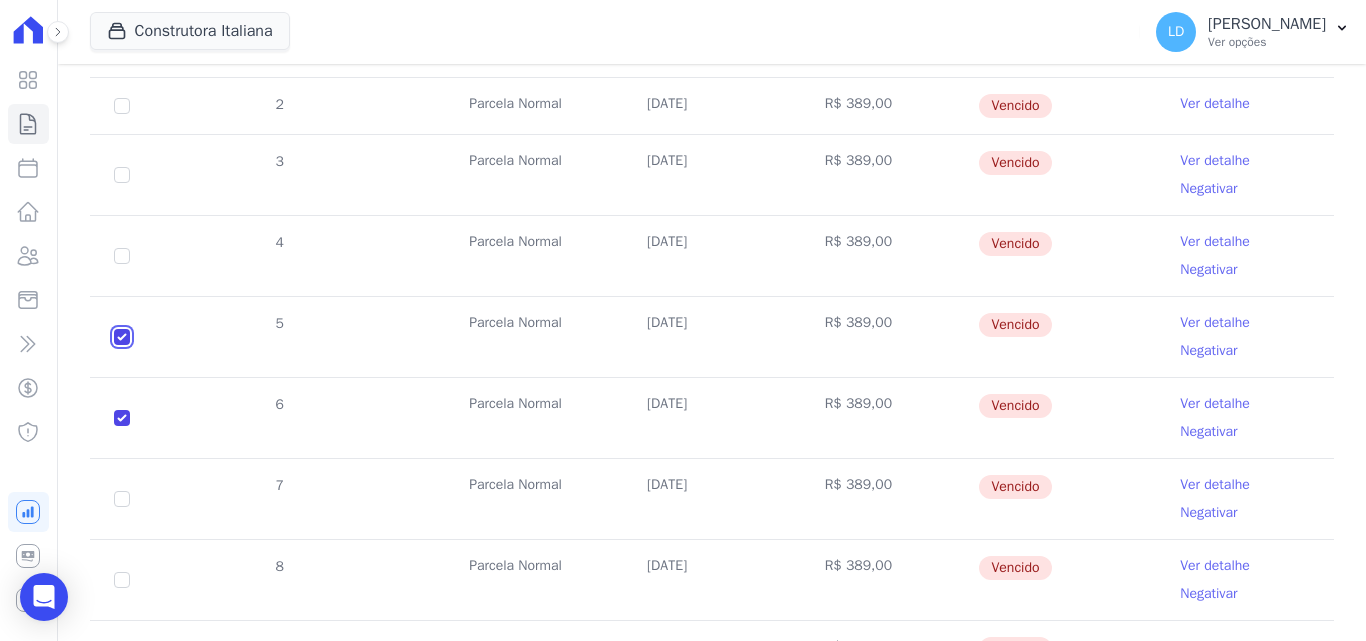 checkbox on "true" 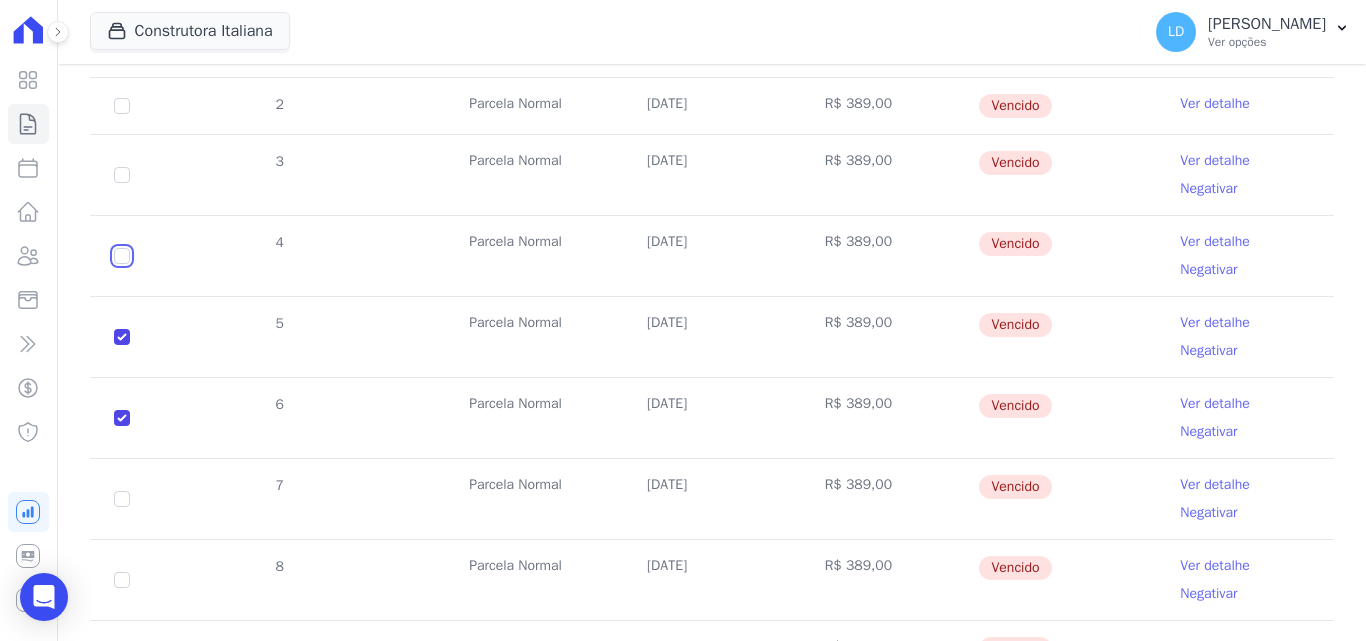 click at bounding box center (122, 106) 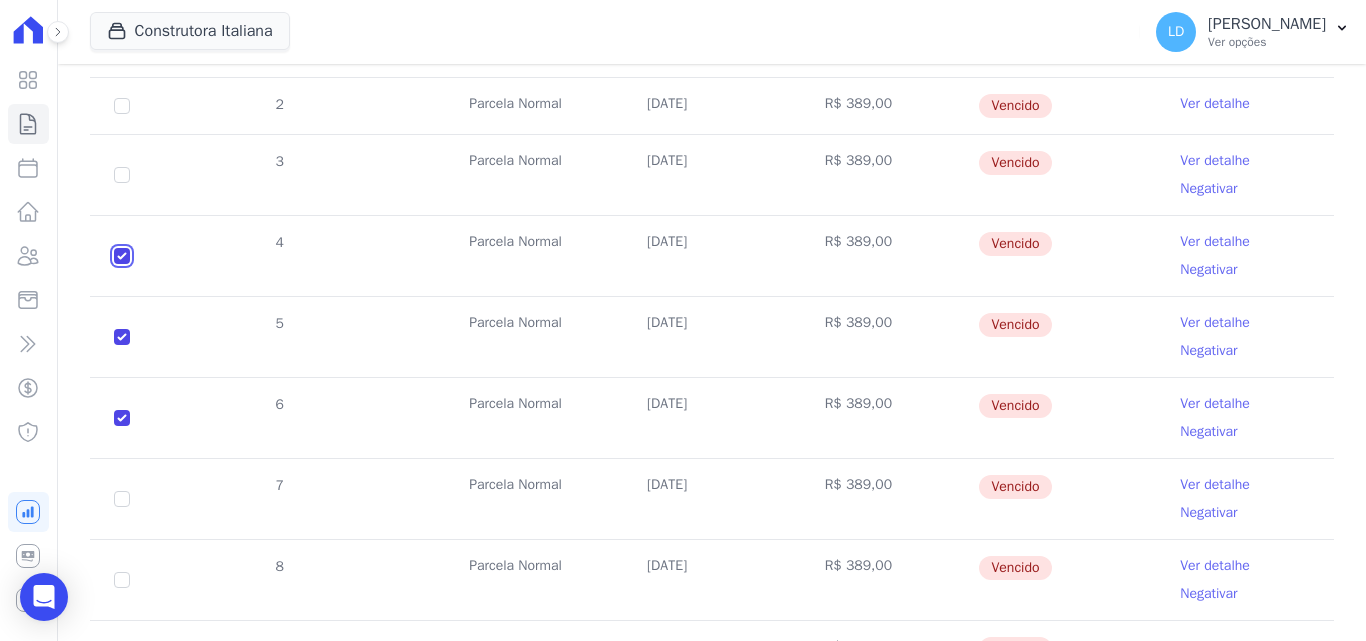 checkbox on "true" 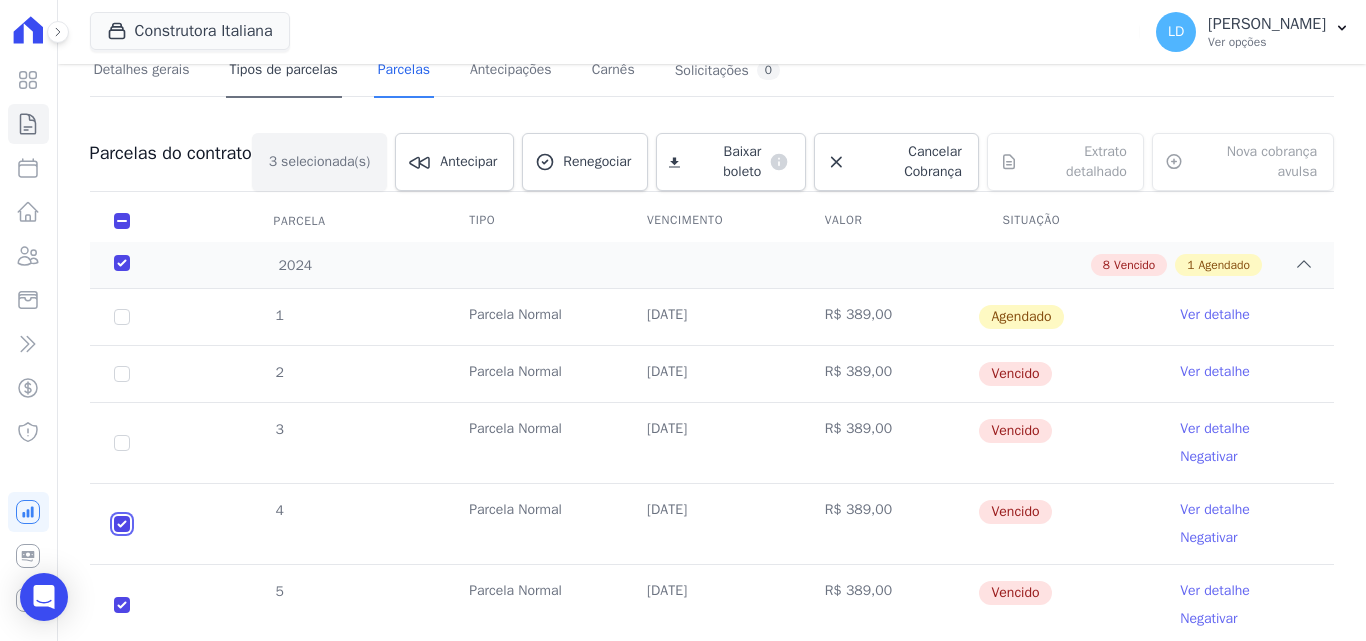 scroll, scrollTop: 0, scrollLeft: 0, axis: both 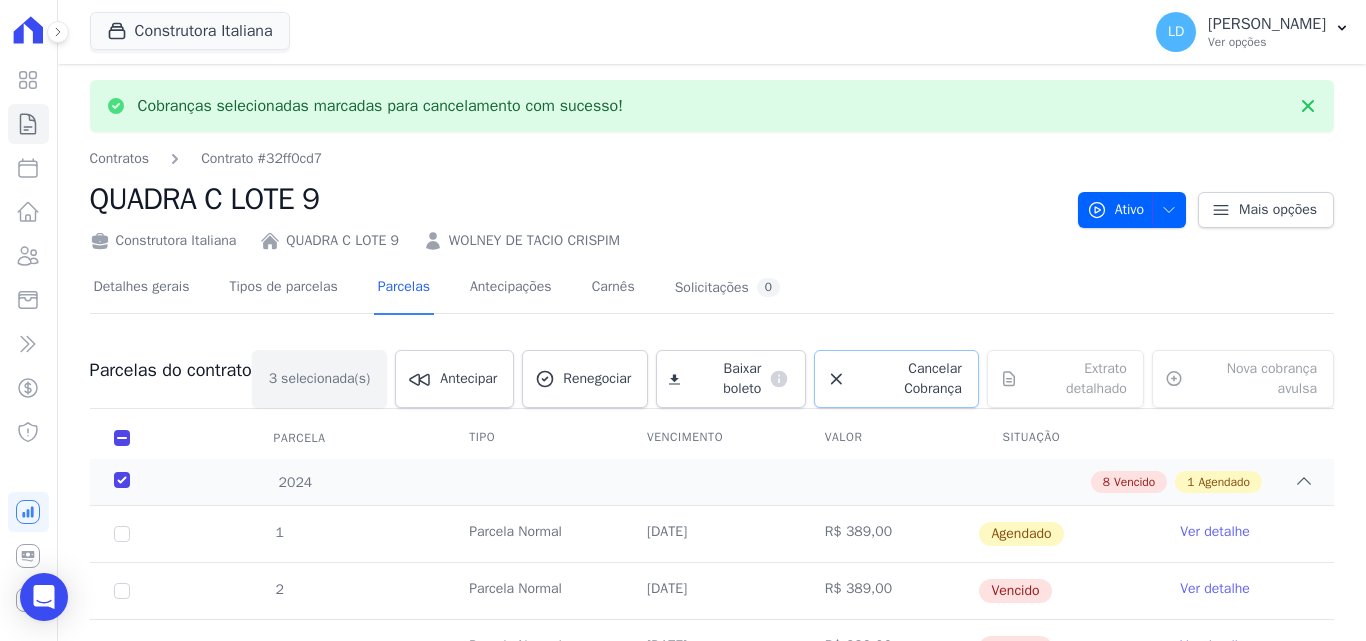 click on "Cancelar Cobrança" at bounding box center (908, 379) 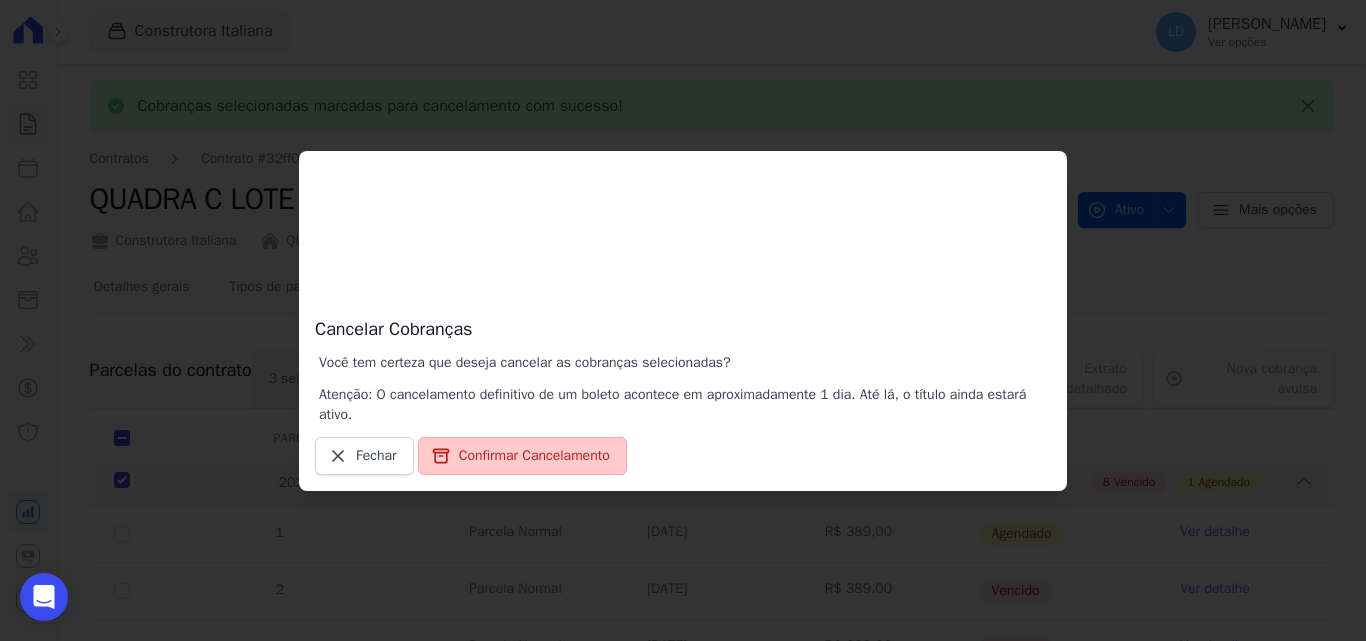 click on "Confirmar Cancelamento" at bounding box center [522, 456] 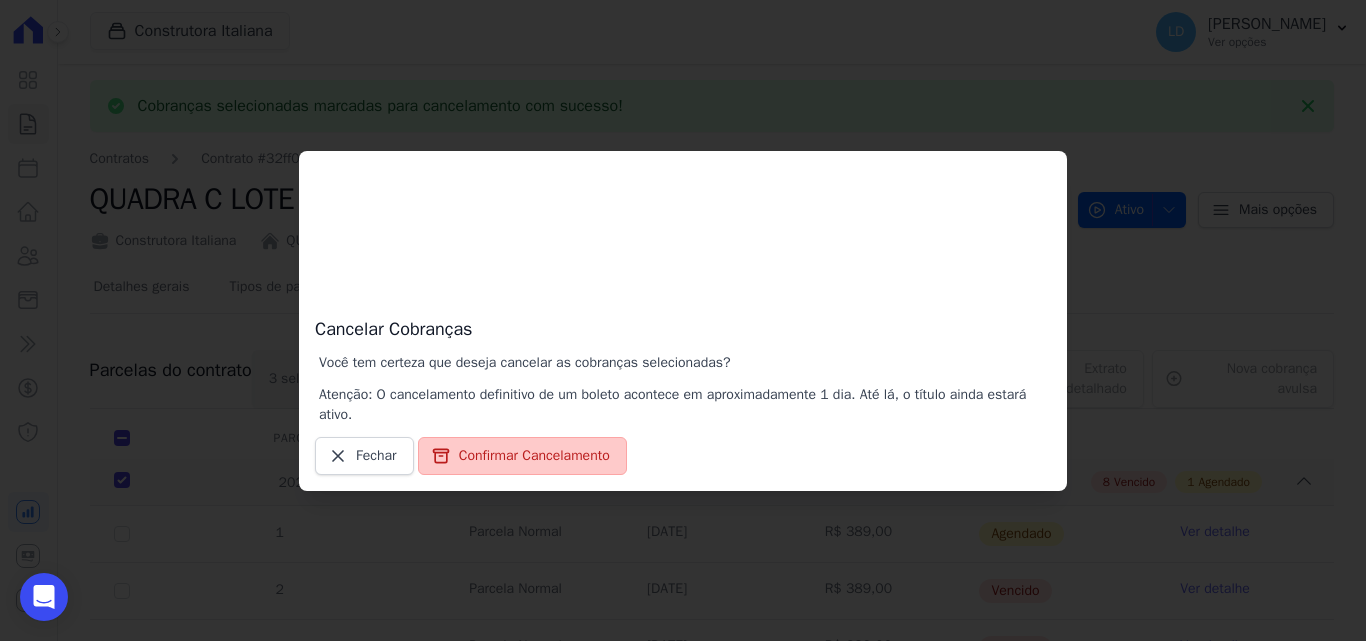 click on "Confirmar Cancelamento" at bounding box center (522, 456) 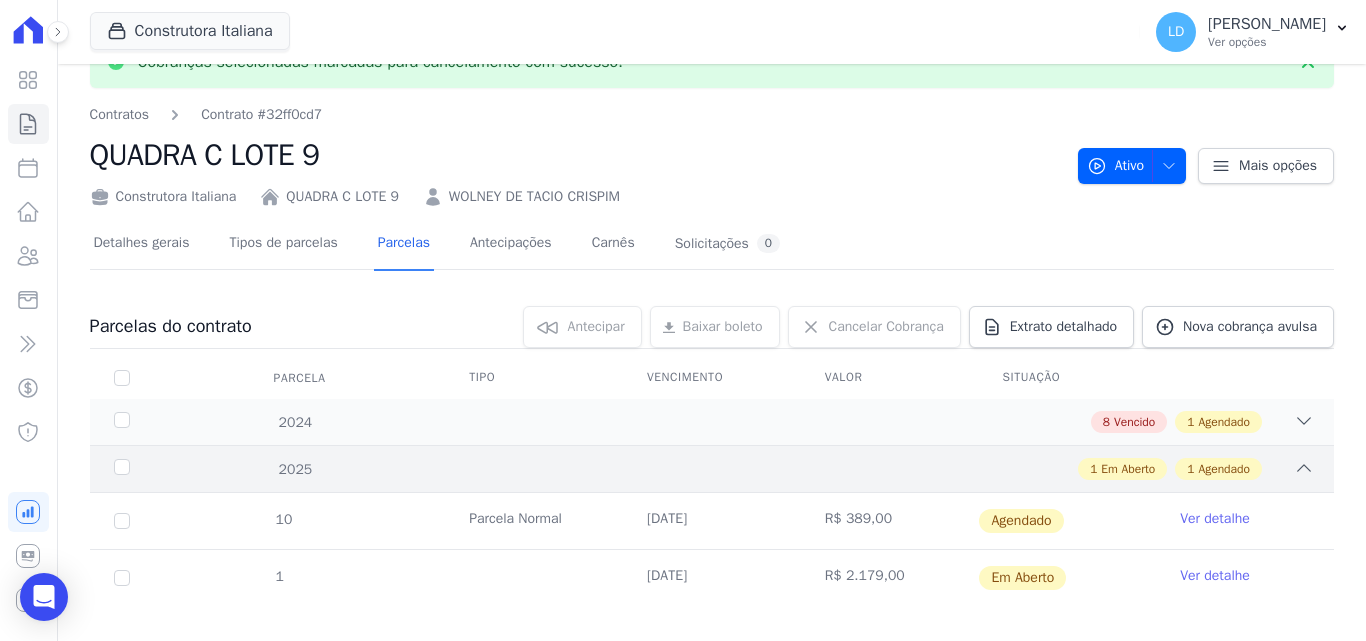 scroll, scrollTop: 69, scrollLeft: 0, axis: vertical 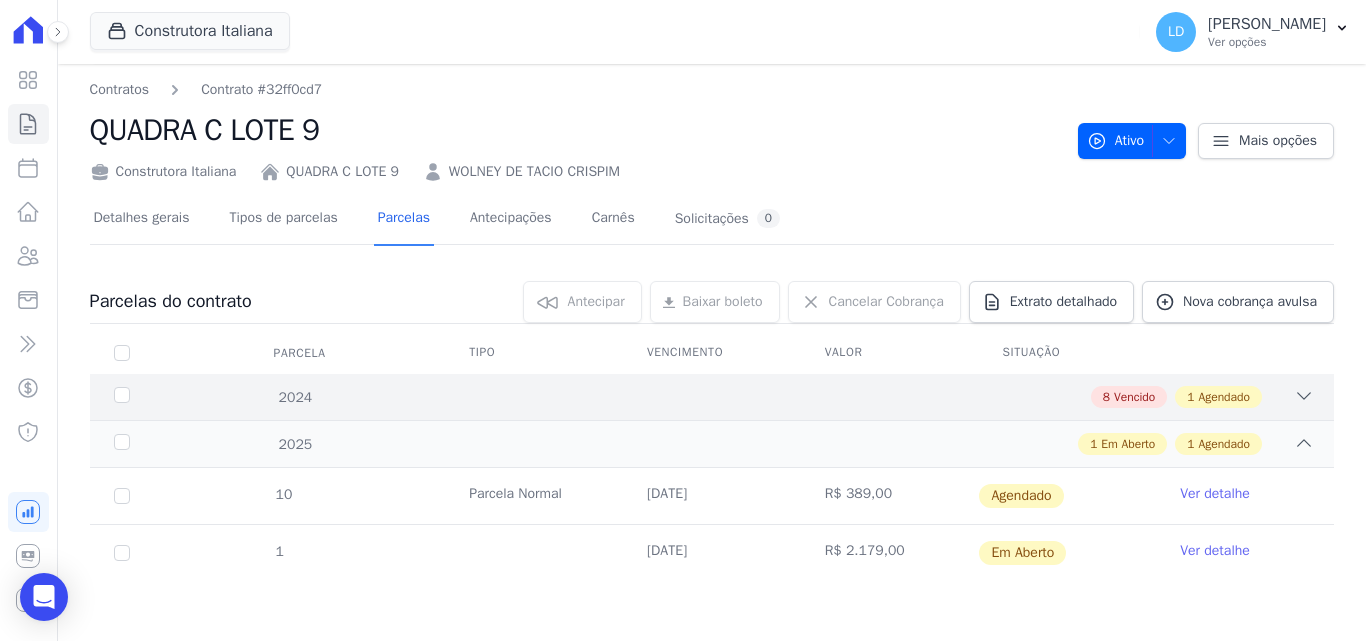 click on "2024
8
Vencido
1
Agendado" at bounding box center (712, 397) 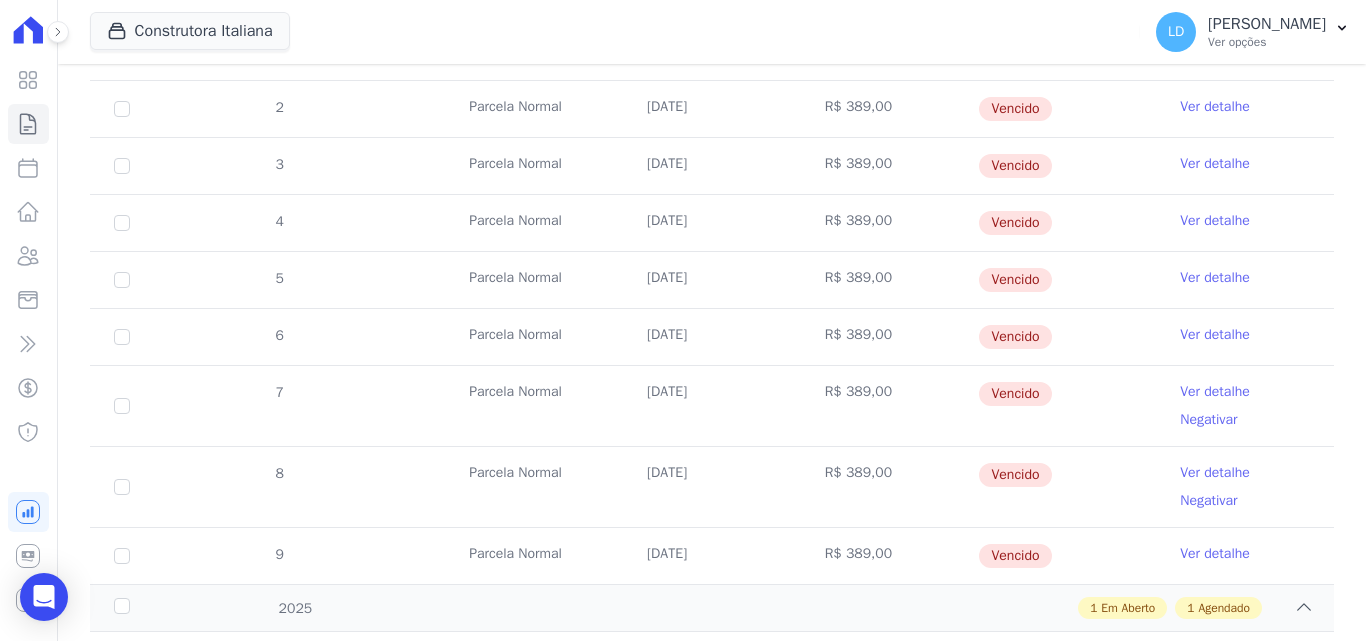scroll, scrollTop: 469, scrollLeft: 0, axis: vertical 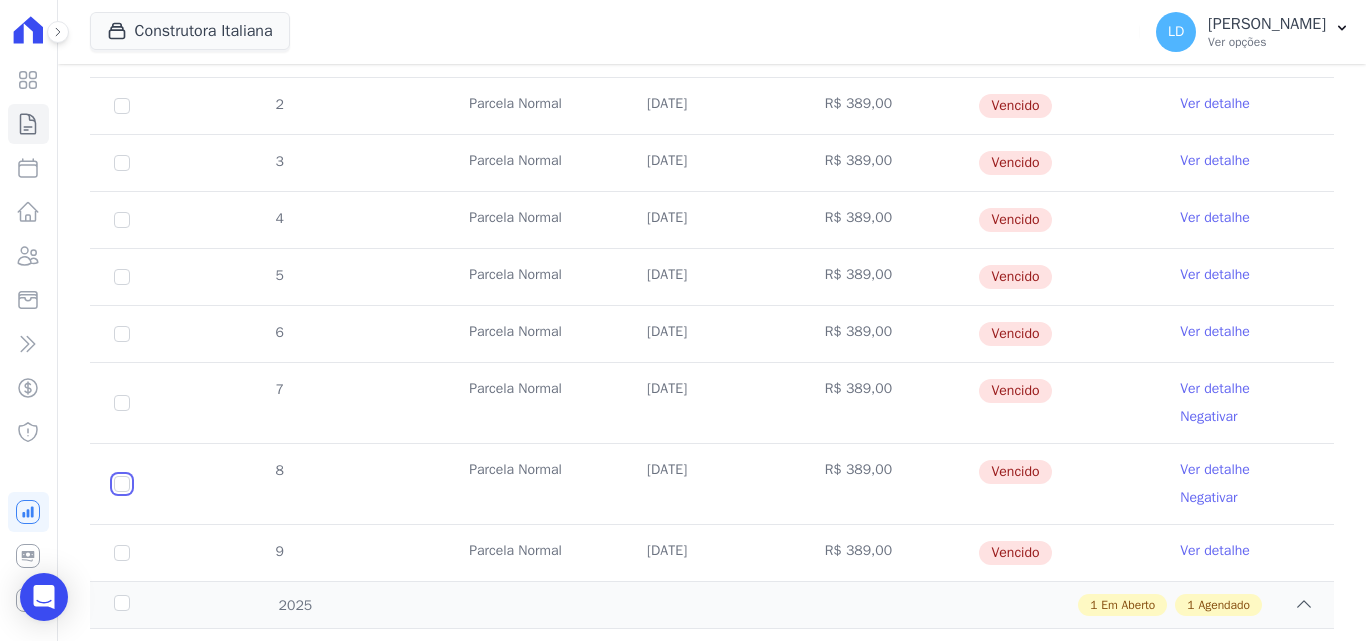 click at bounding box center [122, 106] 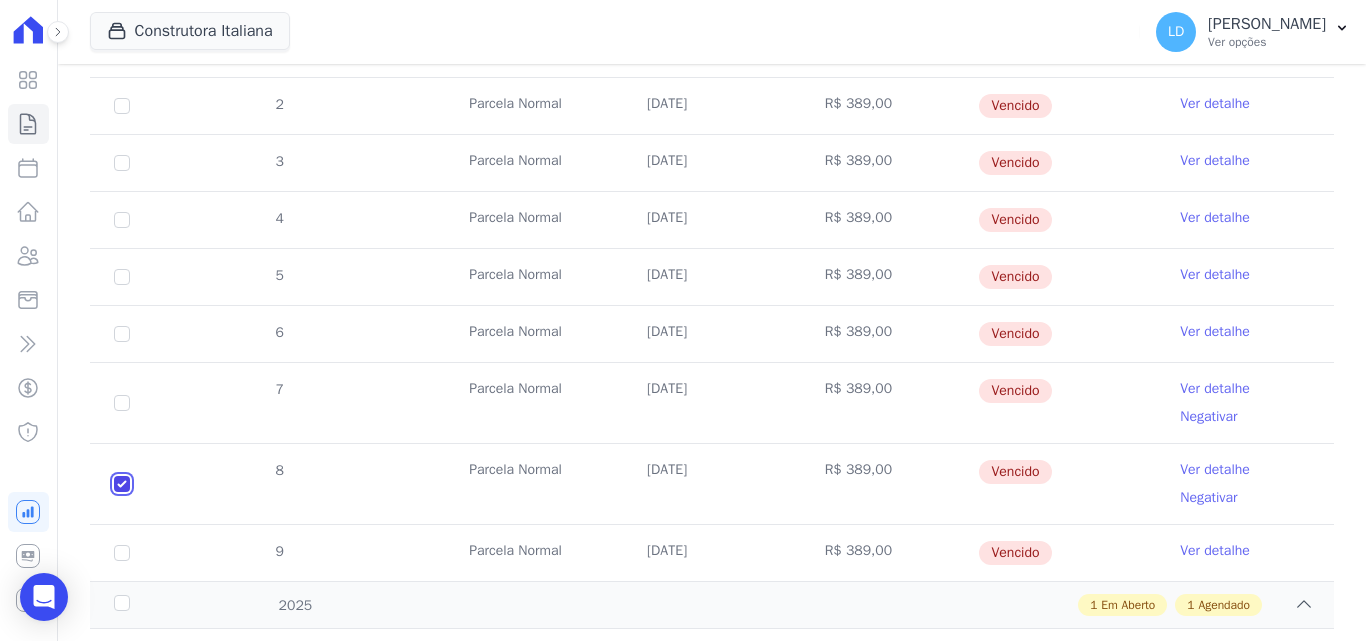 checkbox on "true" 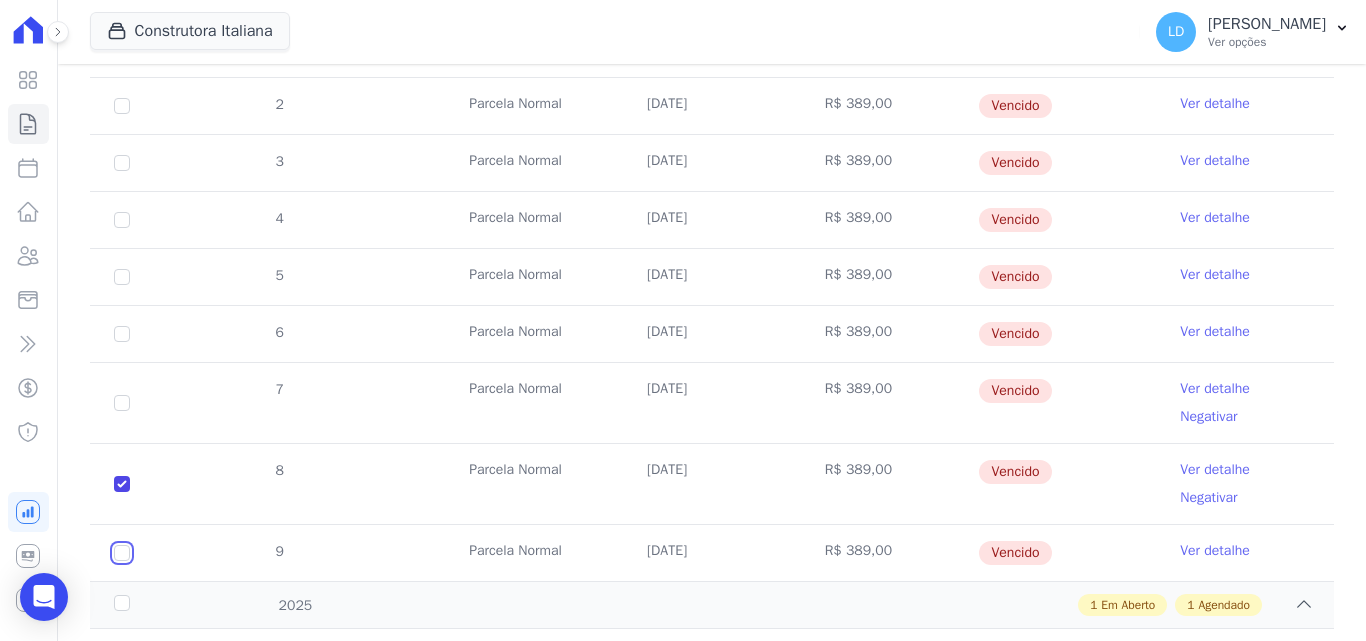 click at bounding box center [122, 106] 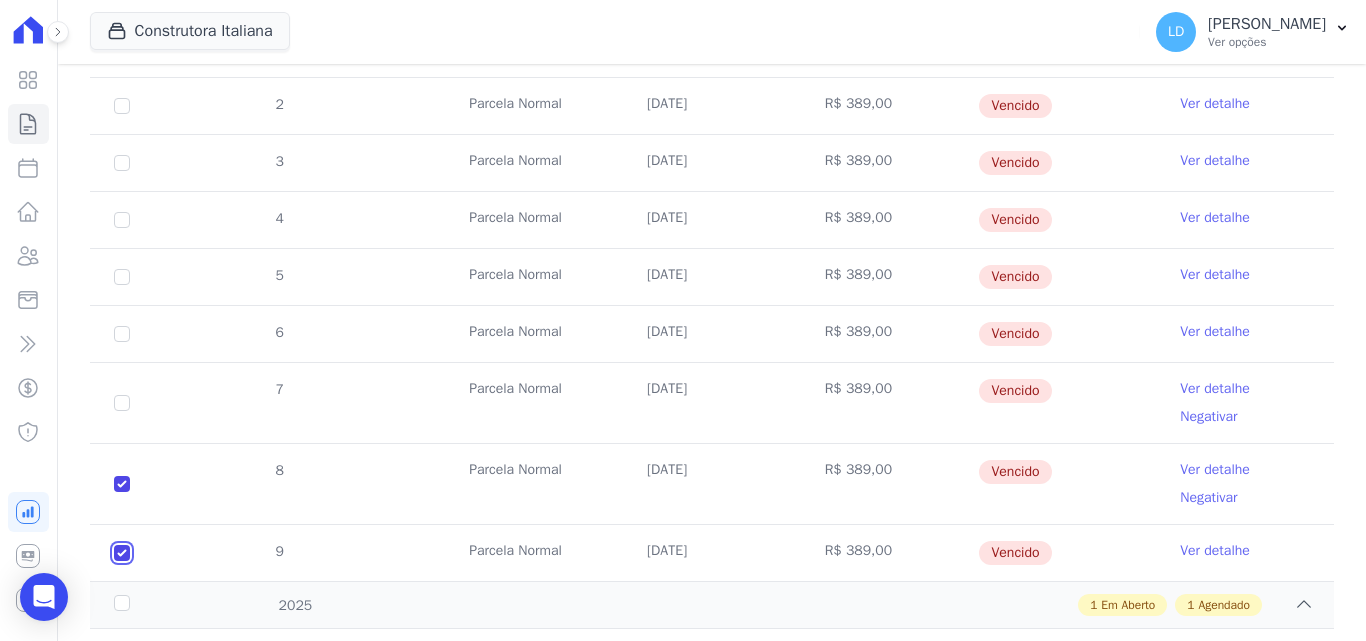 checkbox on "true" 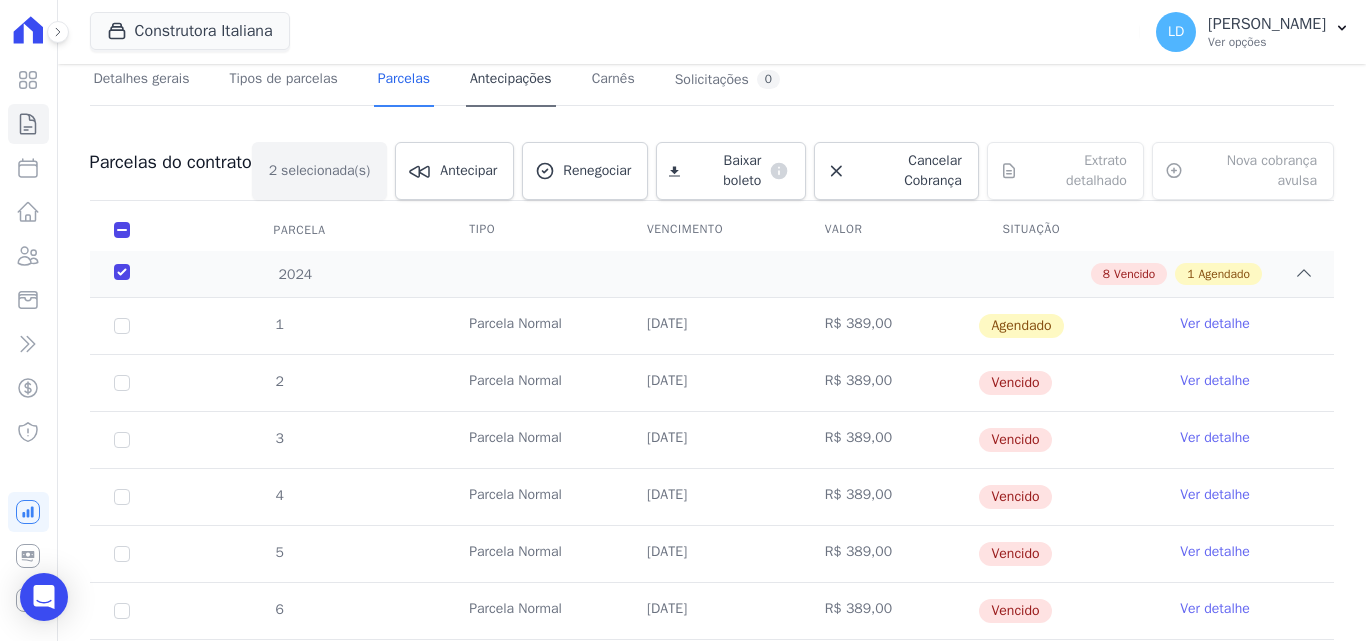 scroll, scrollTop: 0, scrollLeft: 0, axis: both 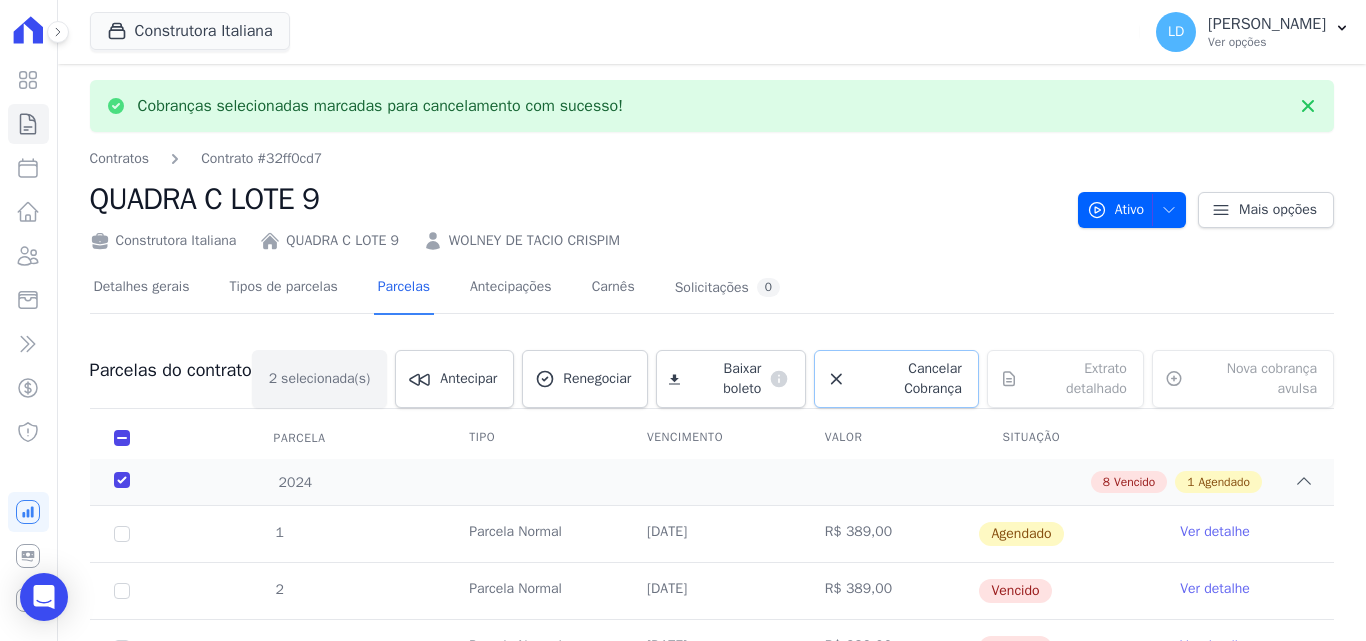 click on "Cancelar Cobrança" at bounding box center [908, 379] 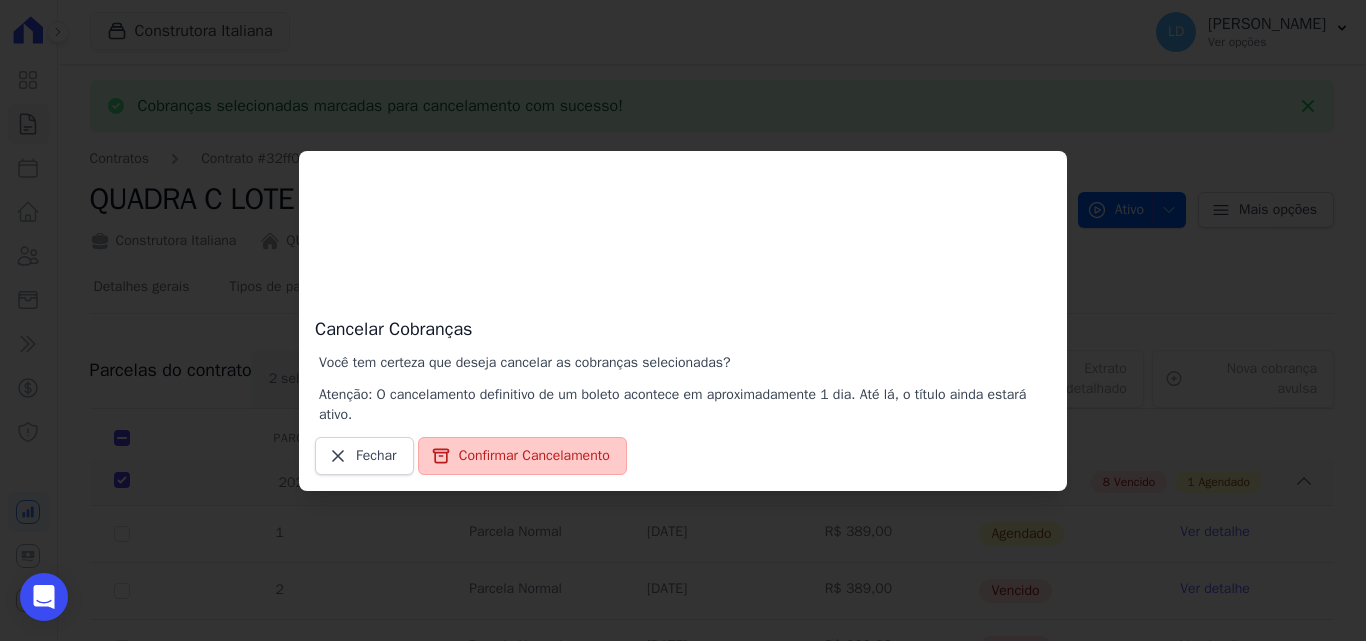 click on "Confirmar Cancelamento" at bounding box center [522, 456] 